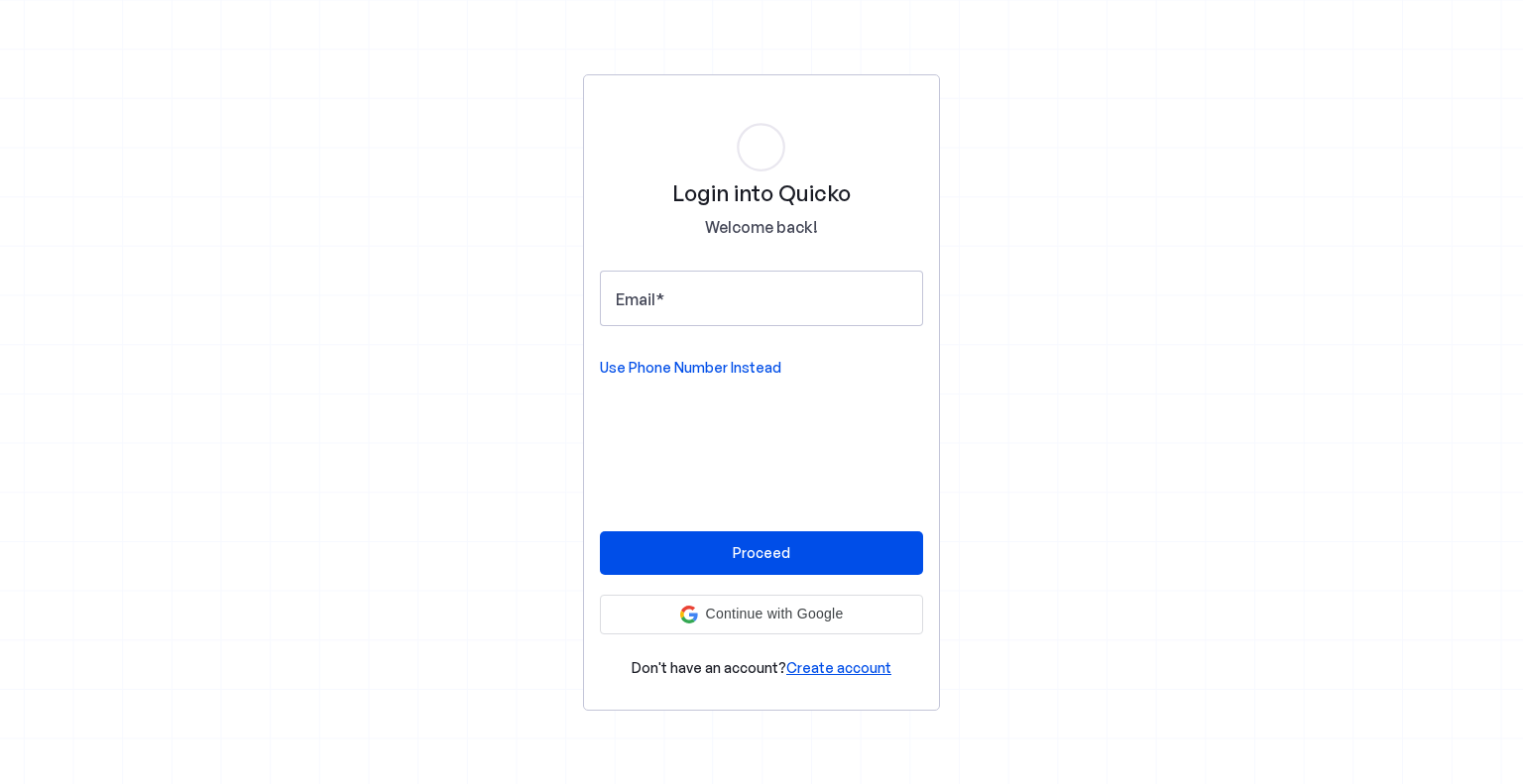 scroll, scrollTop: 0, scrollLeft: 0, axis: both 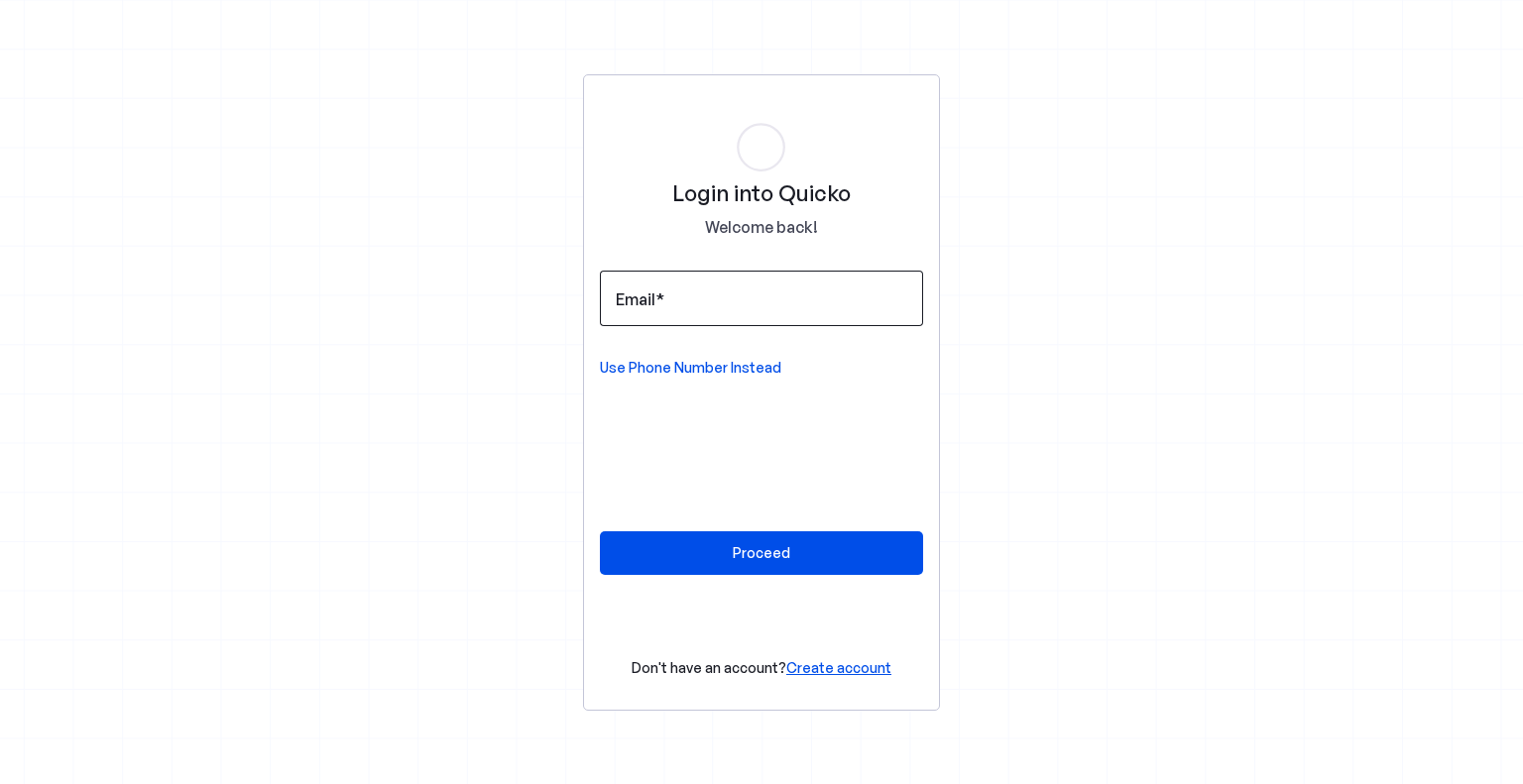 click on "Email" at bounding box center (762, 298) 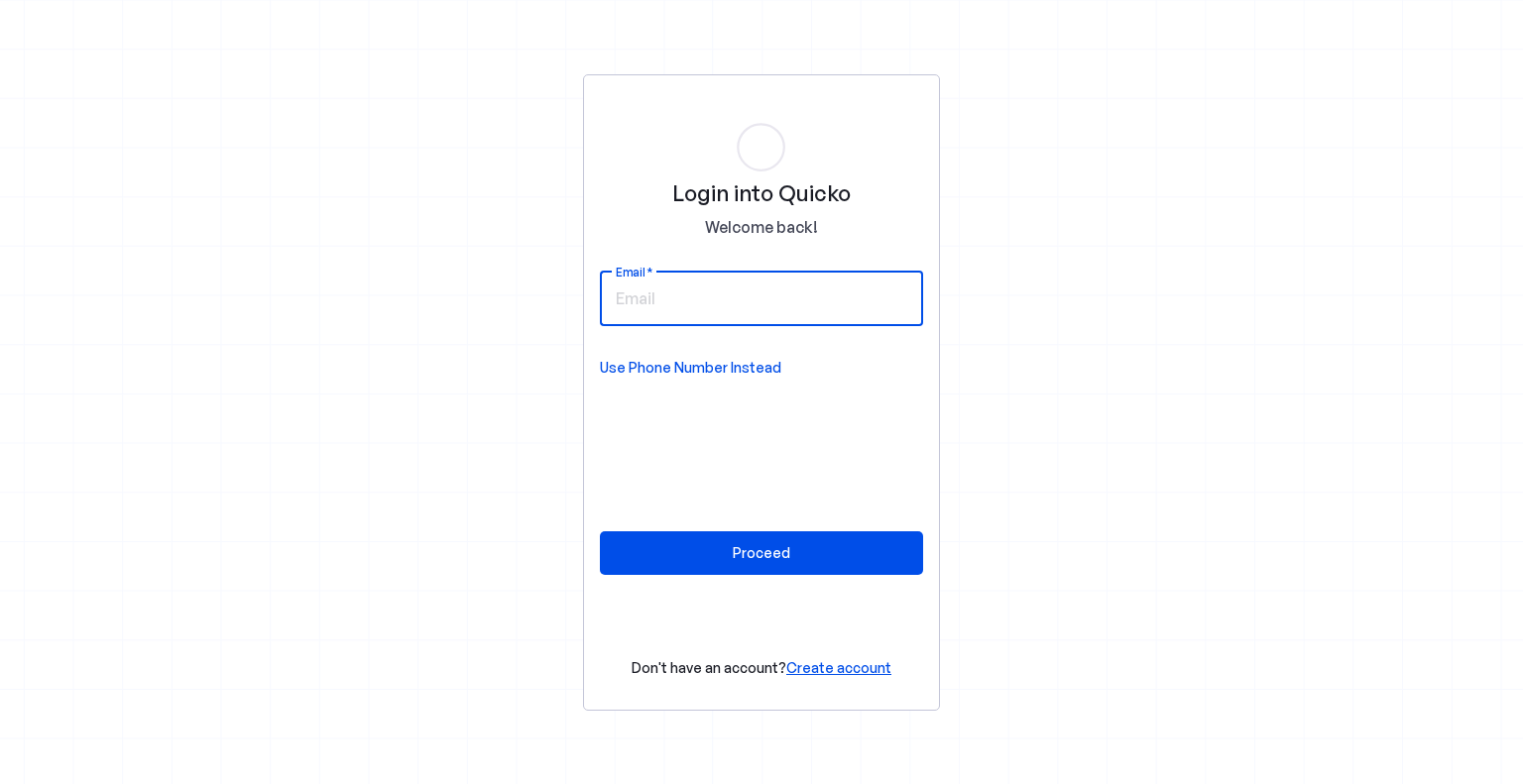 type on "[USERNAME]@[DOMAIN]" 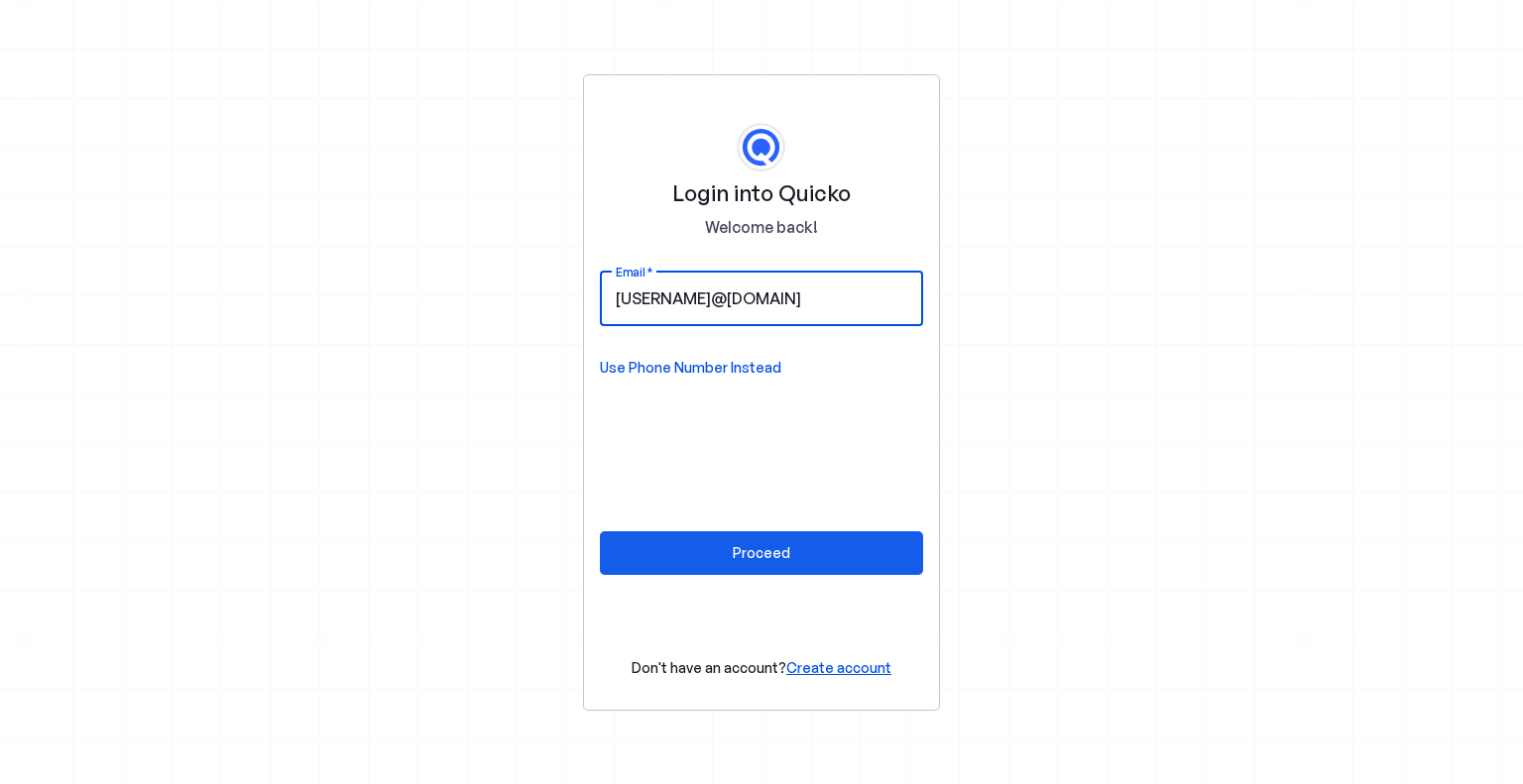 click at bounding box center (762, 553) 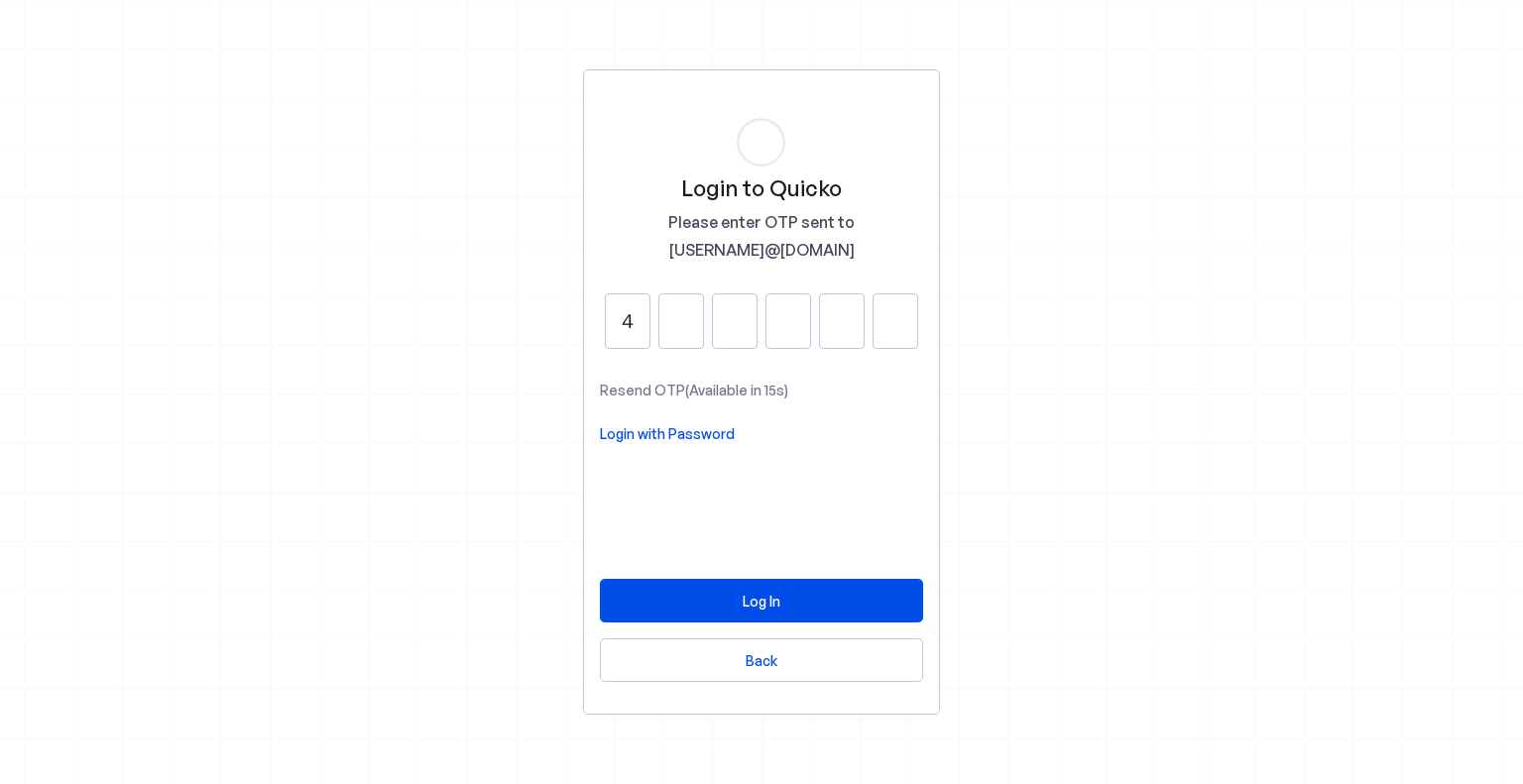 type on "4" 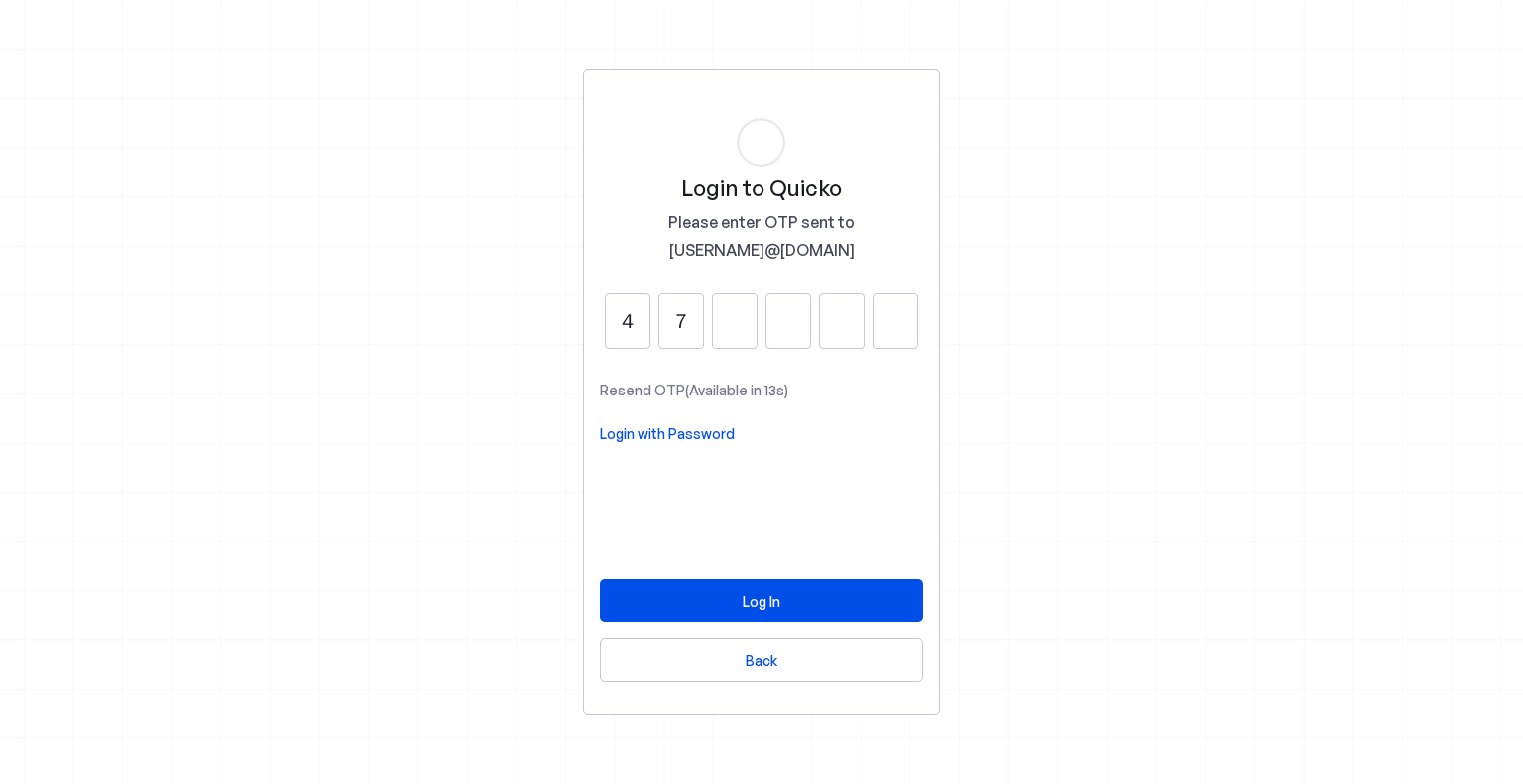 type on "7" 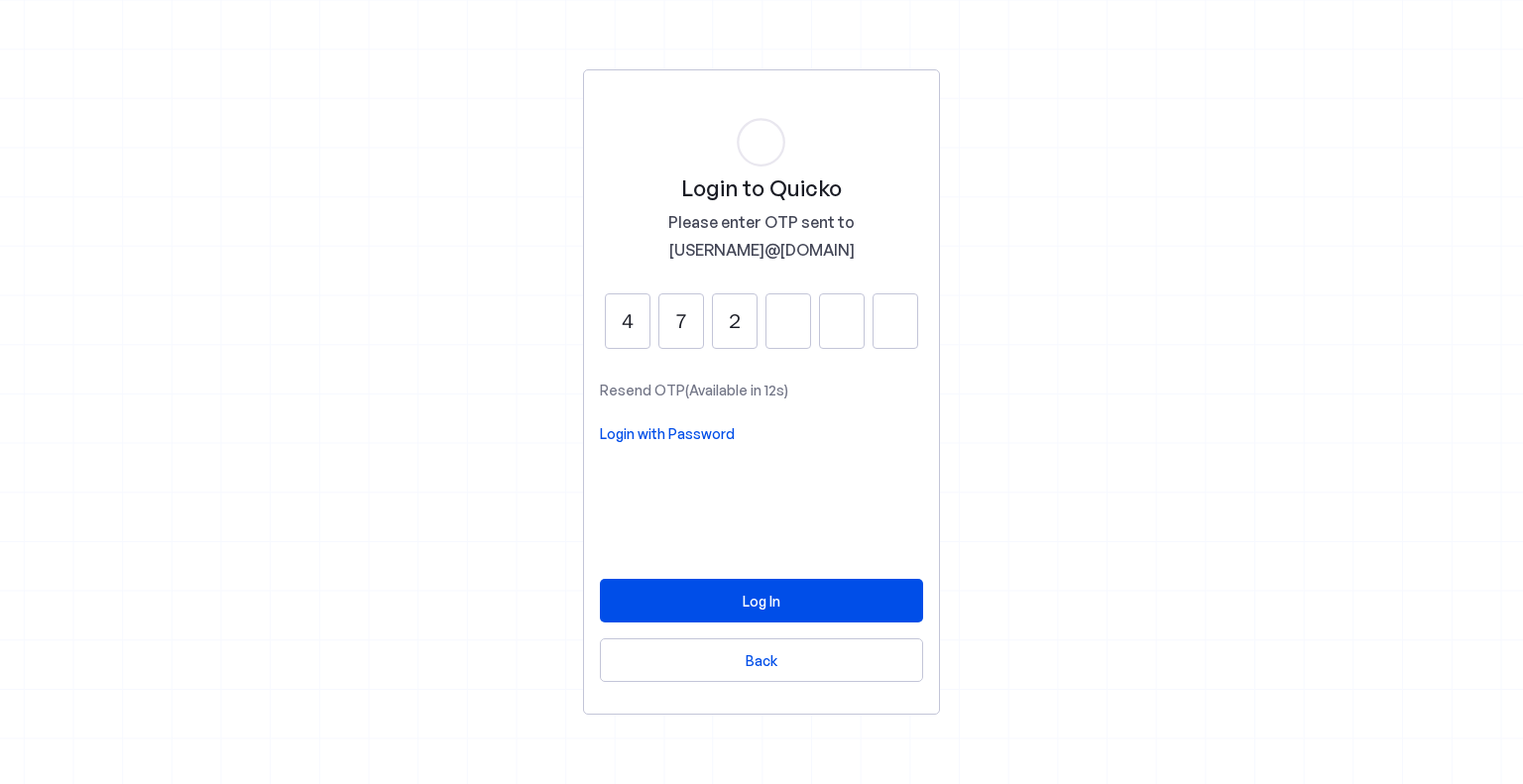 type on "2" 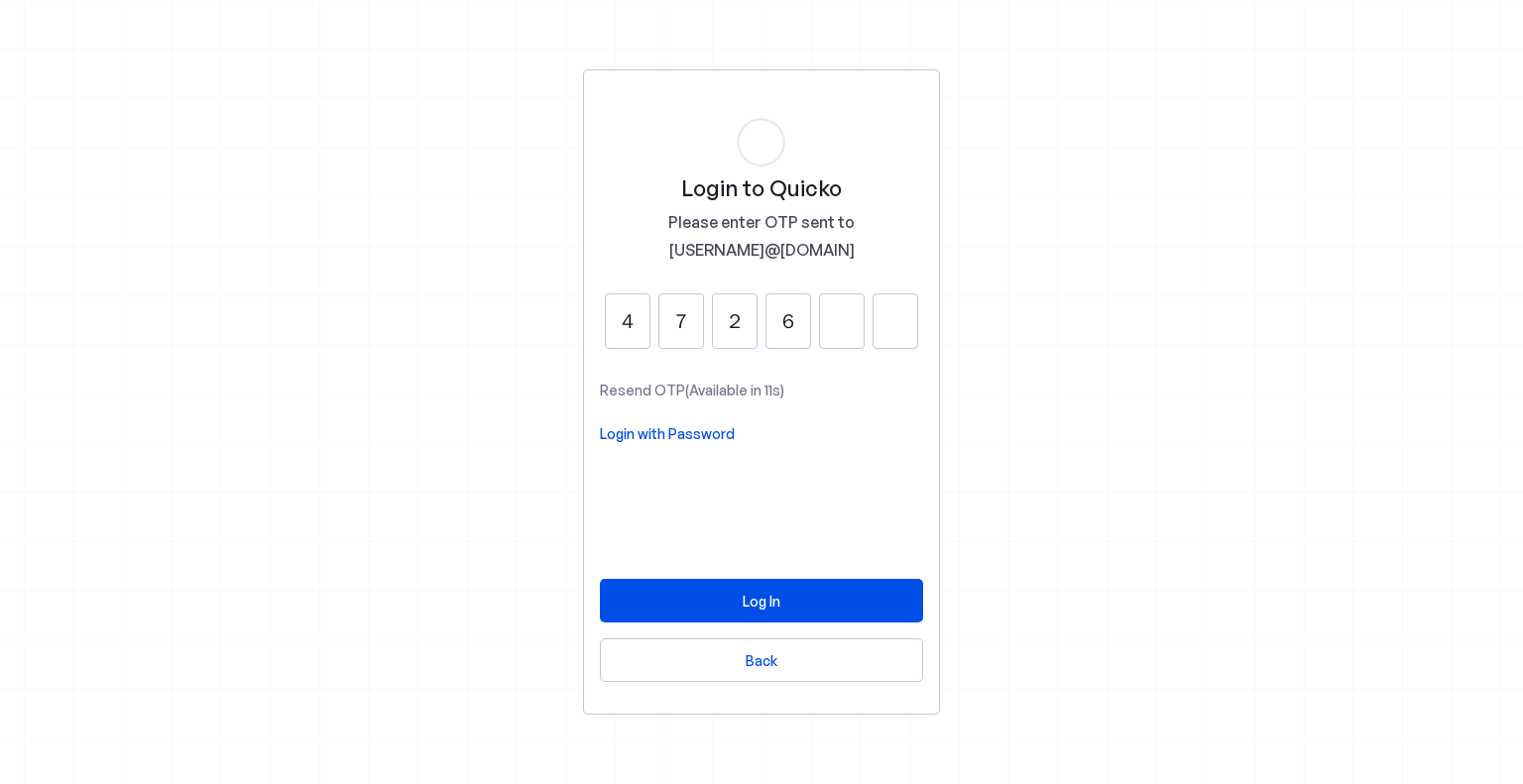 type on "6" 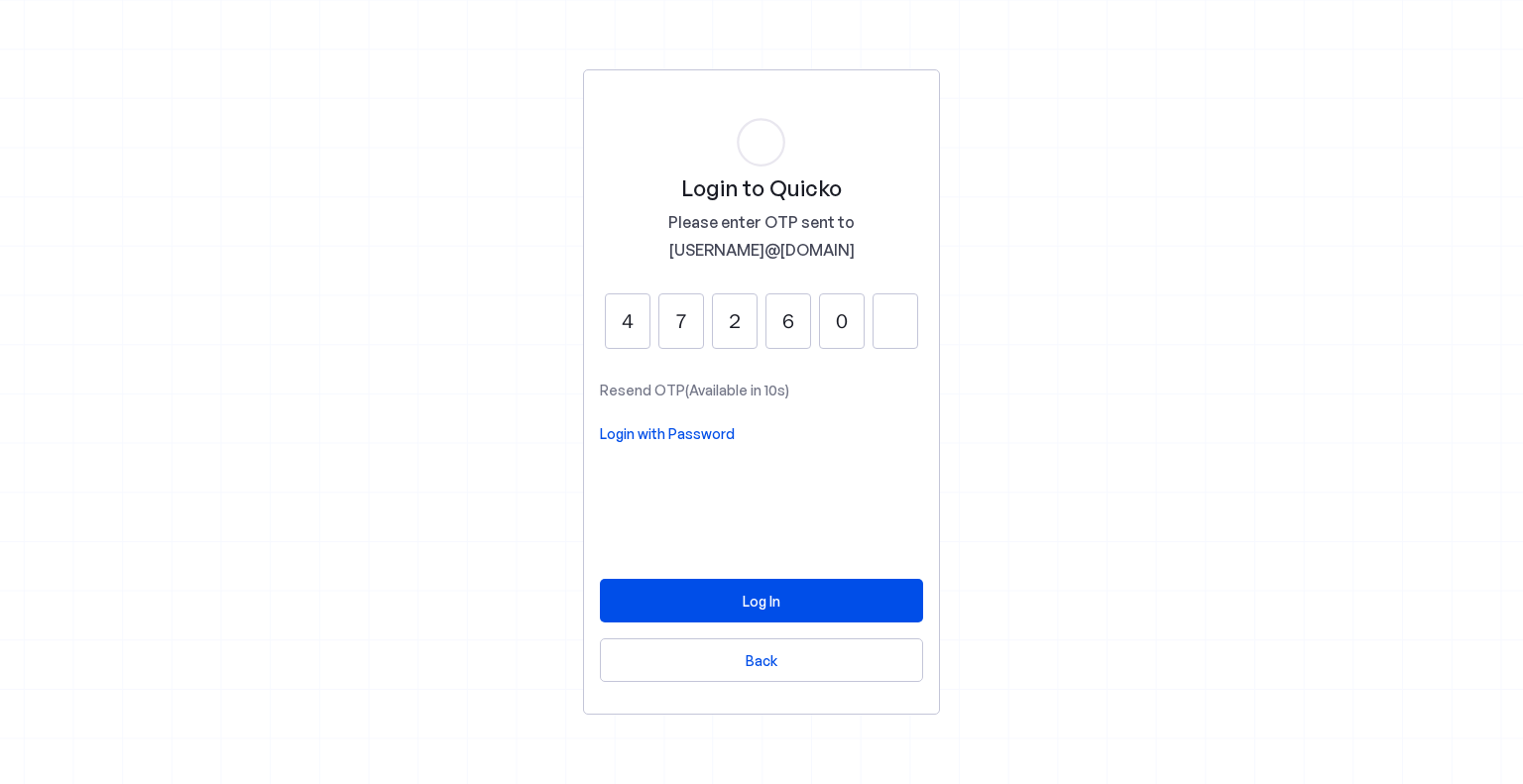type on "0" 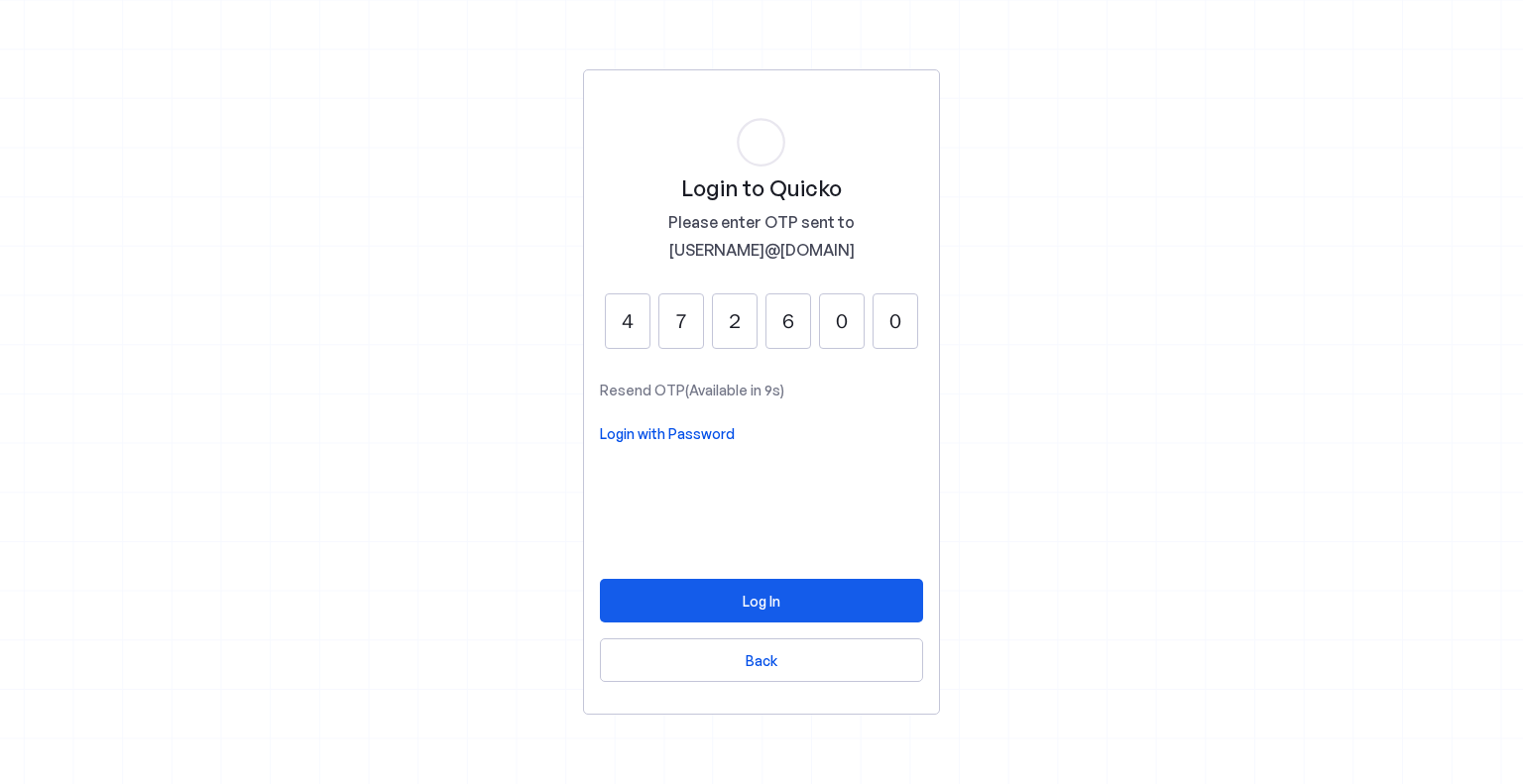 type on "0" 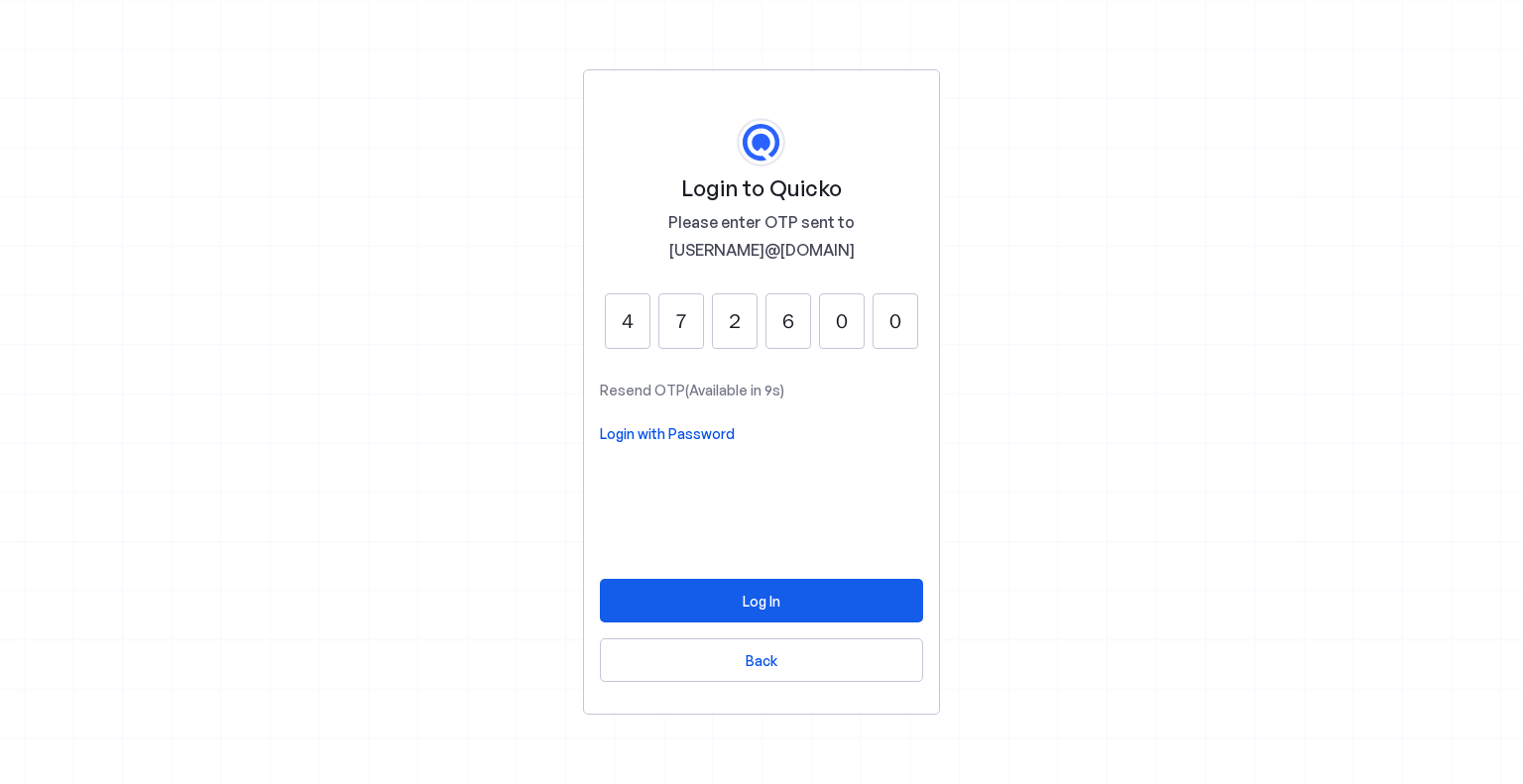 click at bounding box center [762, 601] 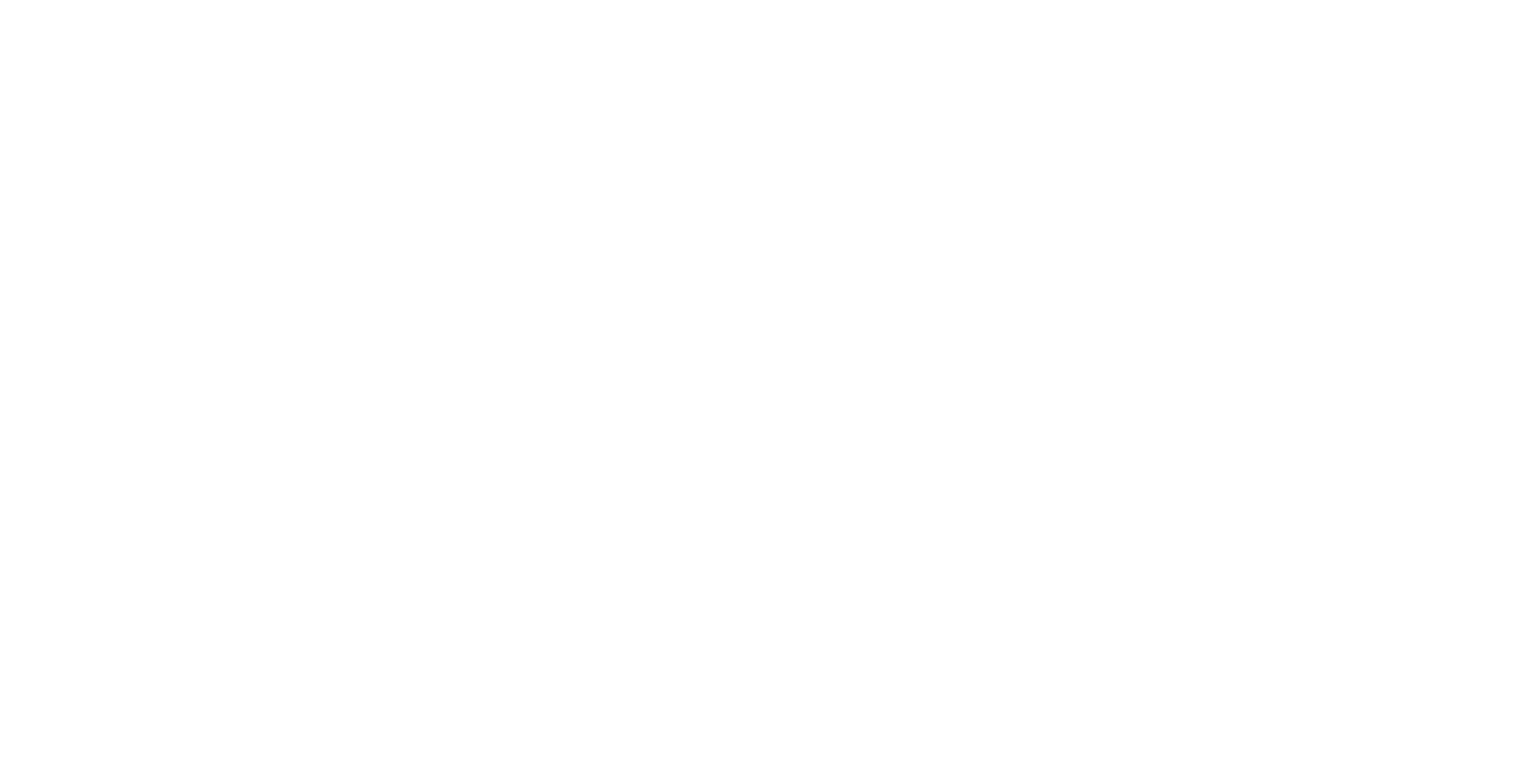 scroll, scrollTop: 0, scrollLeft: 0, axis: both 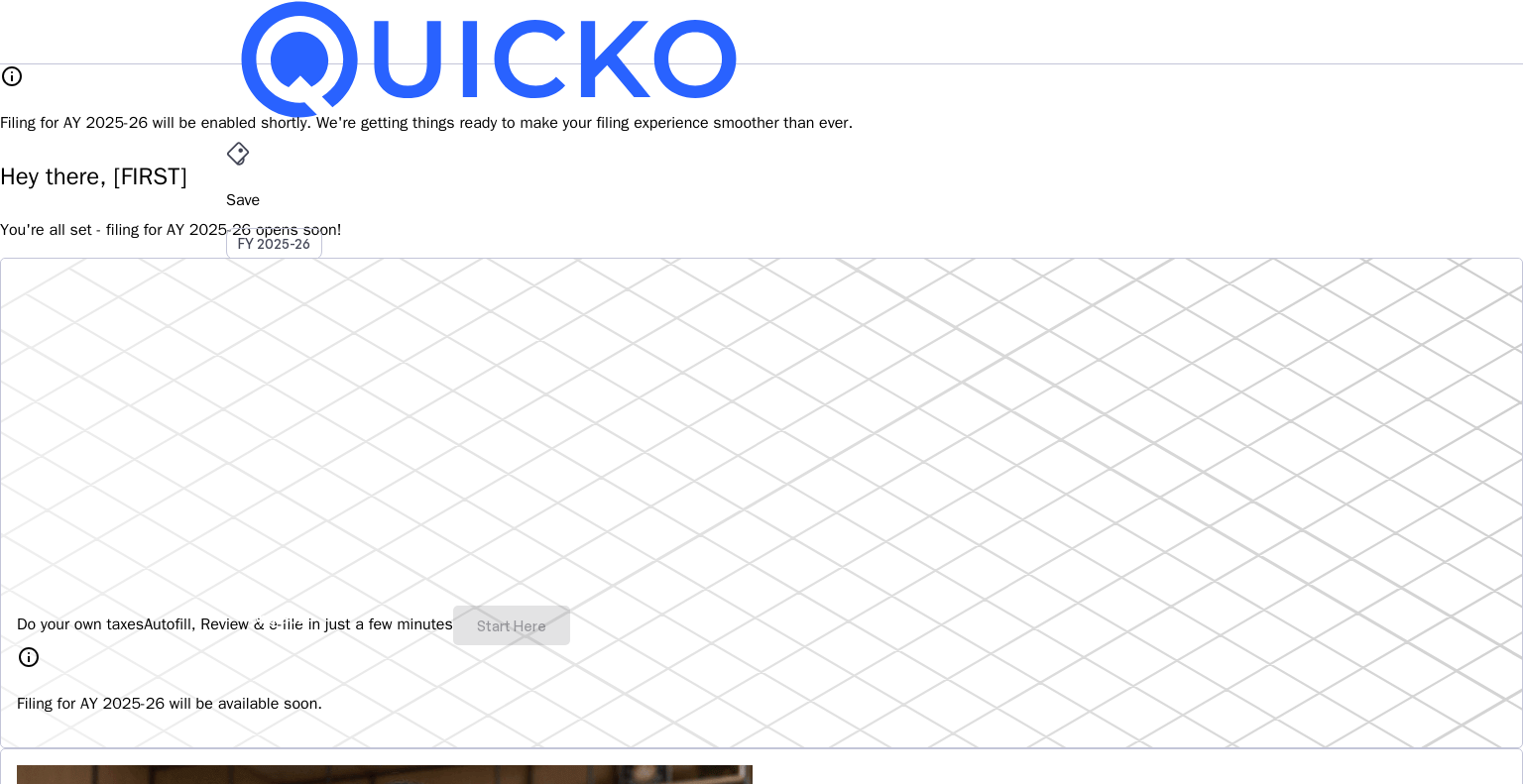 click on "Upgrade" at bounding box center (278, 617) 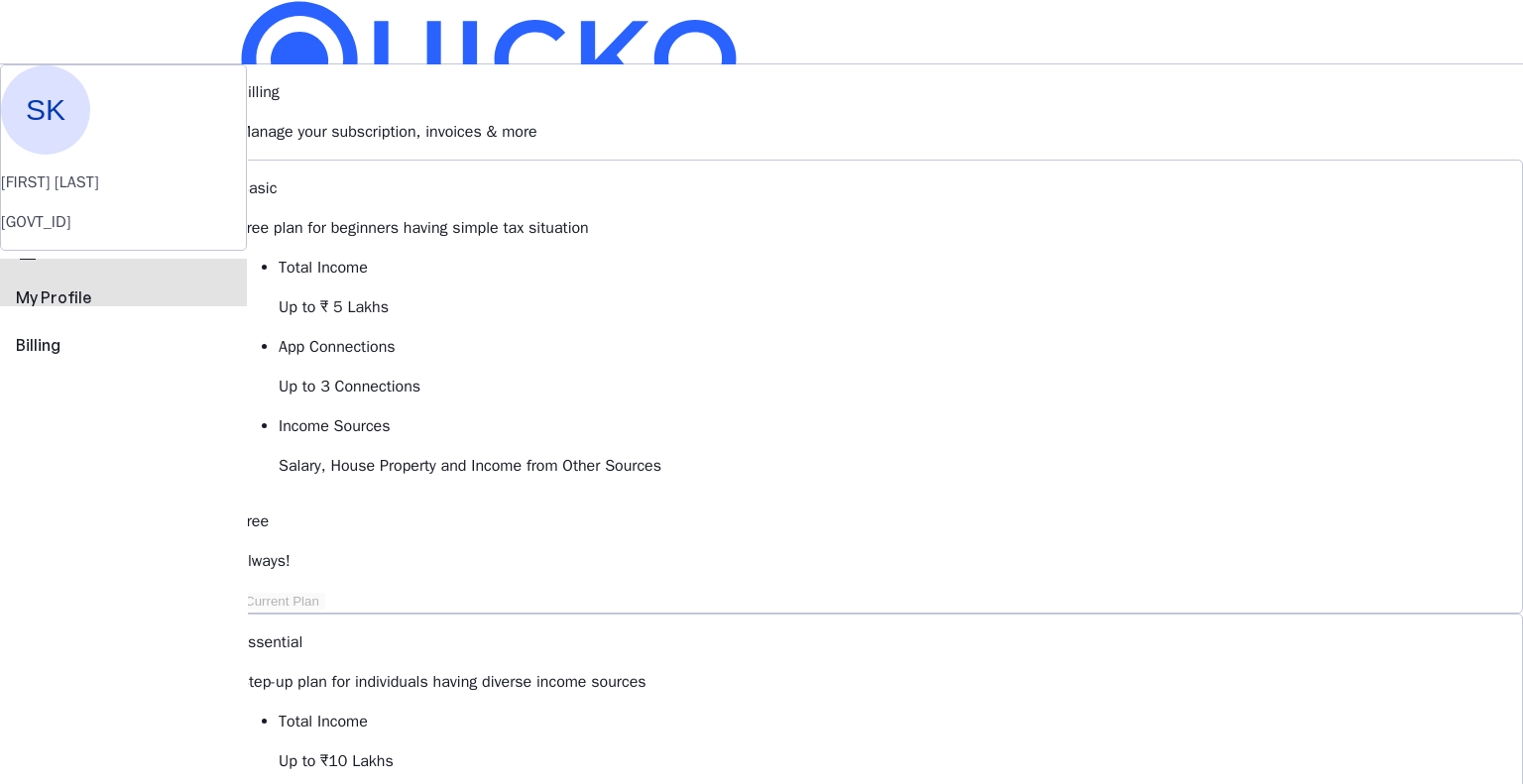 click on "perm_identity My Profile" at bounding box center (123, 282) 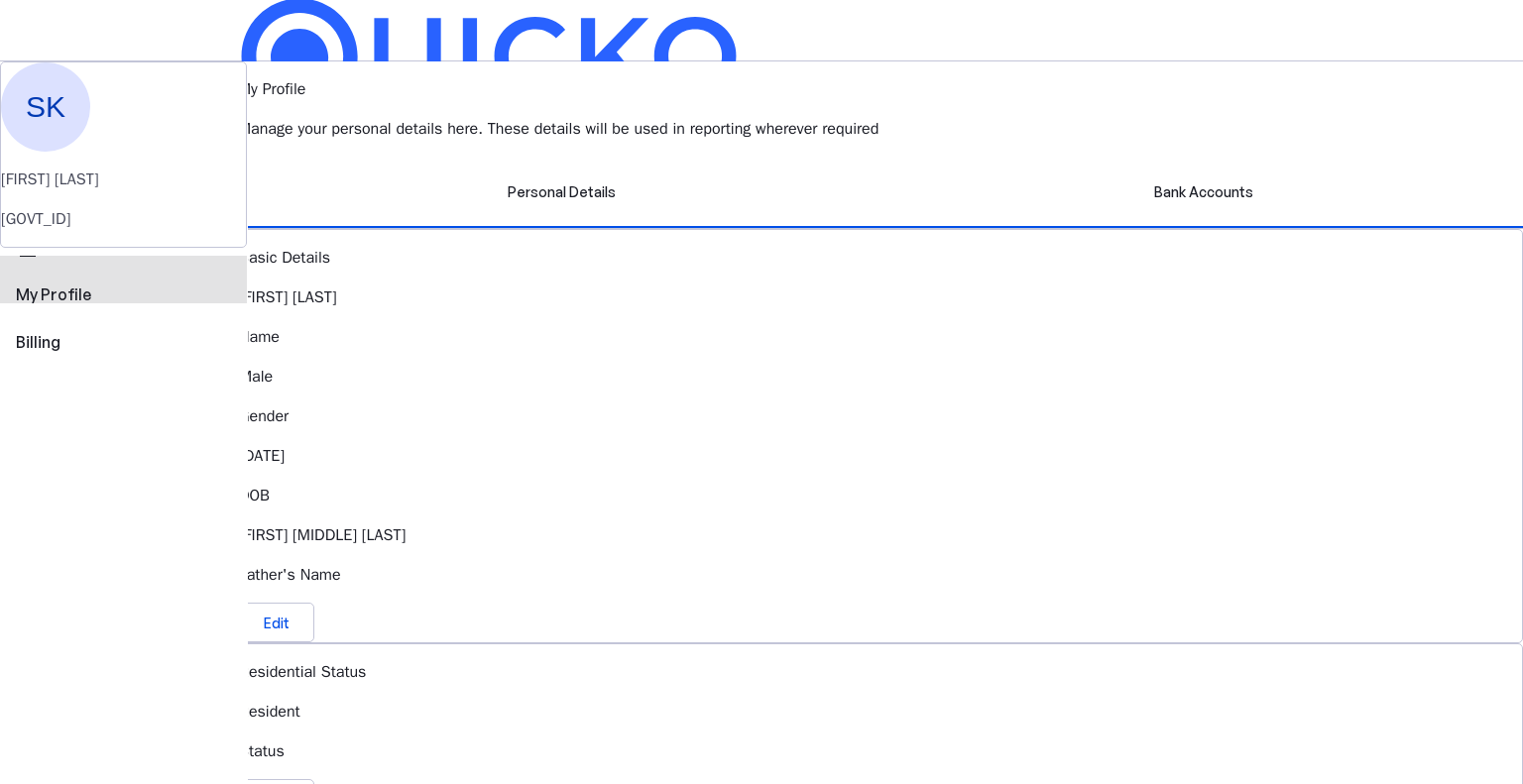 scroll, scrollTop: 0, scrollLeft: 0, axis: both 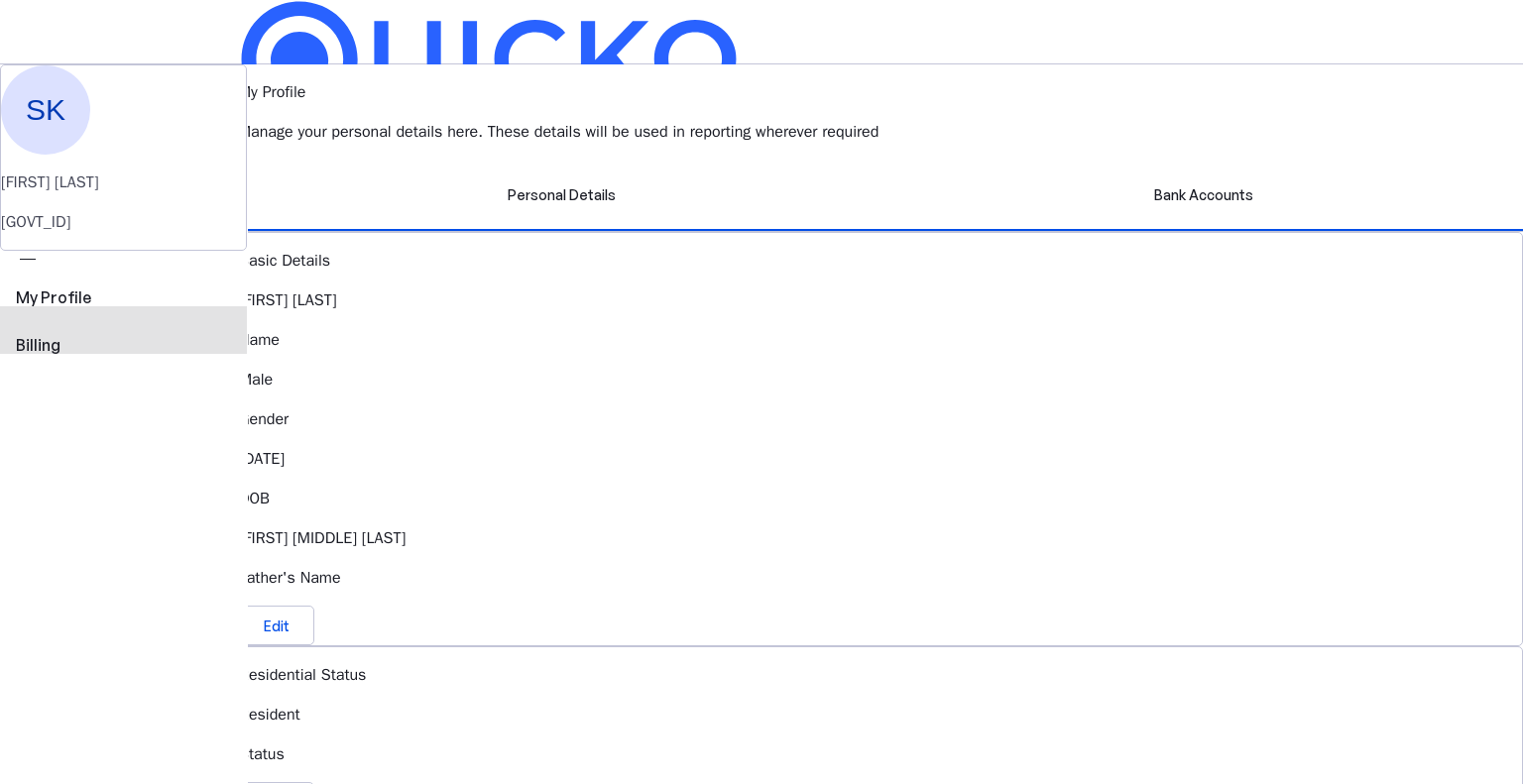 click on "Billing" at bounding box center (123, 345) 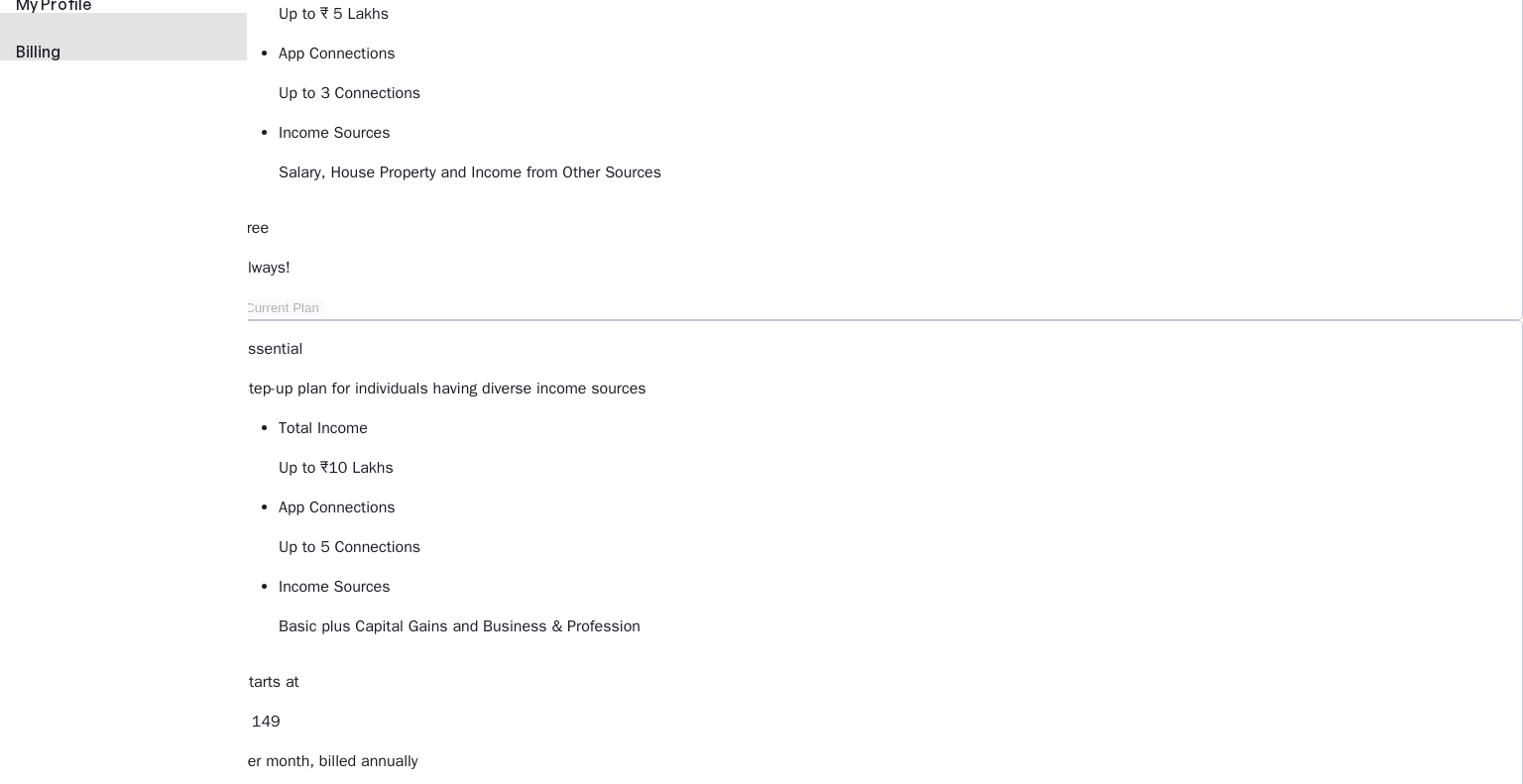 scroll, scrollTop: 297, scrollLeft: 0, axis: vertical 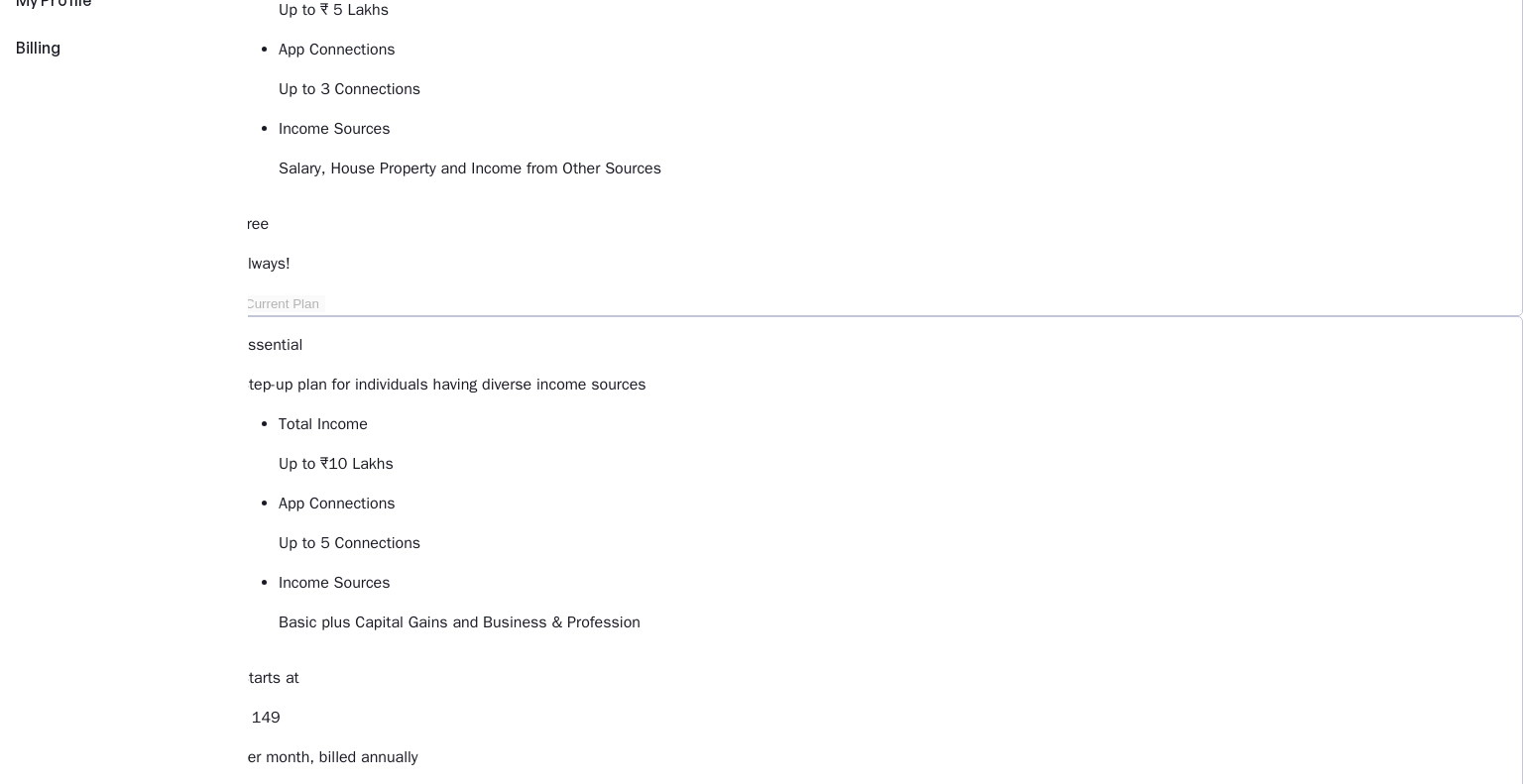 click on "Upgrade to Elite" at bounding box center (316, 1354) 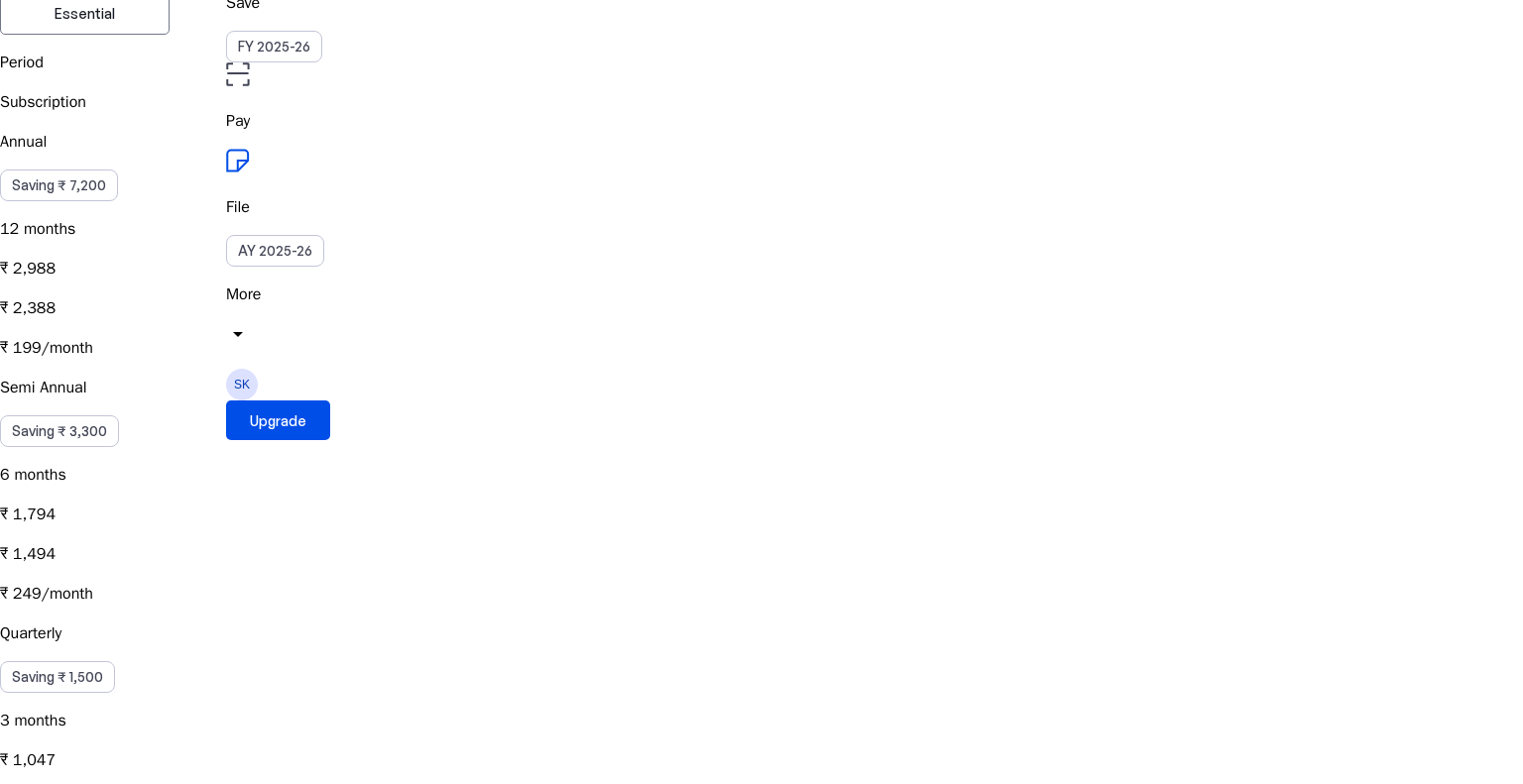 scroll, scrollTop: 198, scrollLeft: 0, axis: vertical 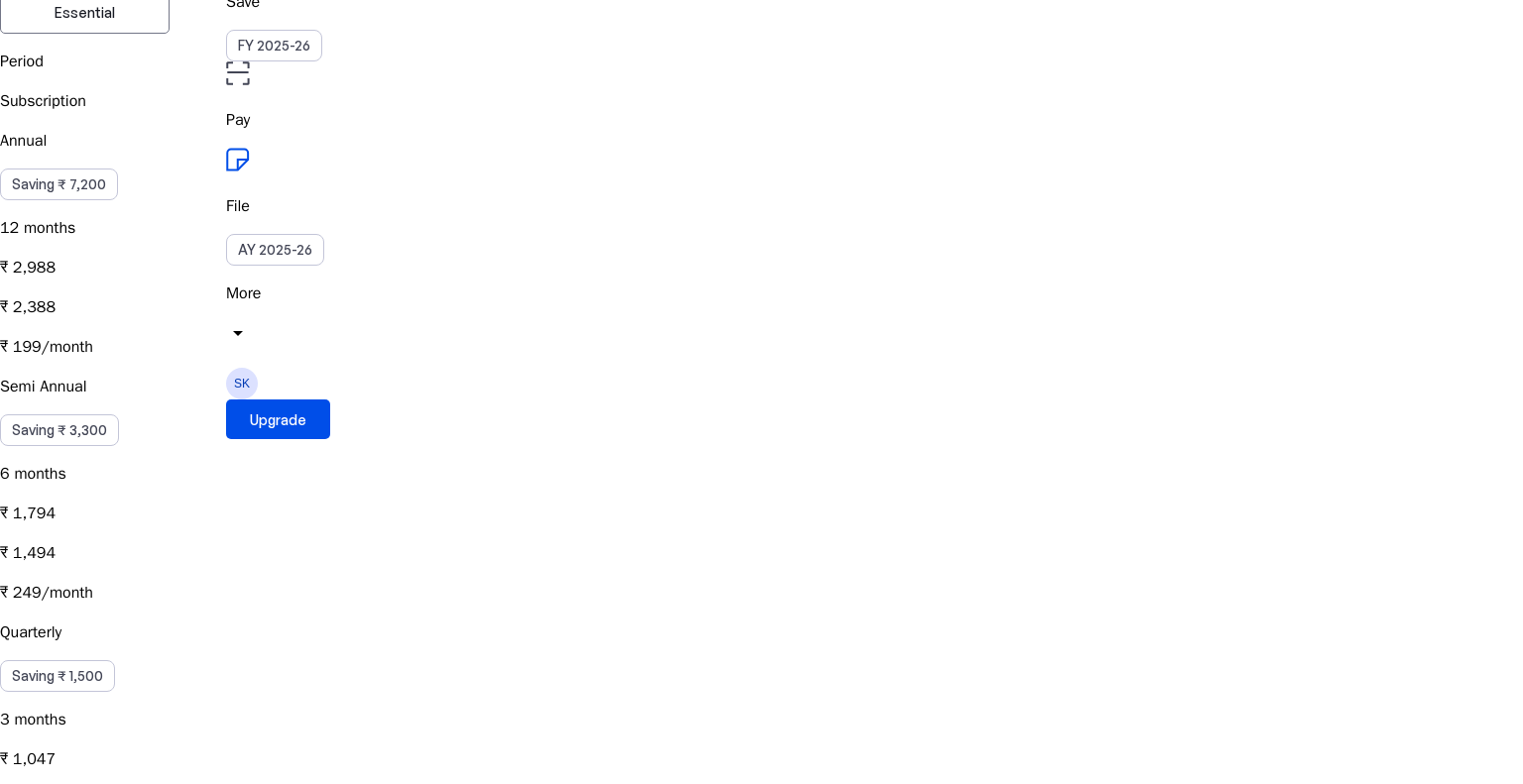 click on "Quarterly  Saving ₹ 1,500  3 months   ₹ 1,047   ₹ 897  ₹ 299/month" at bounding box center [762, 735] 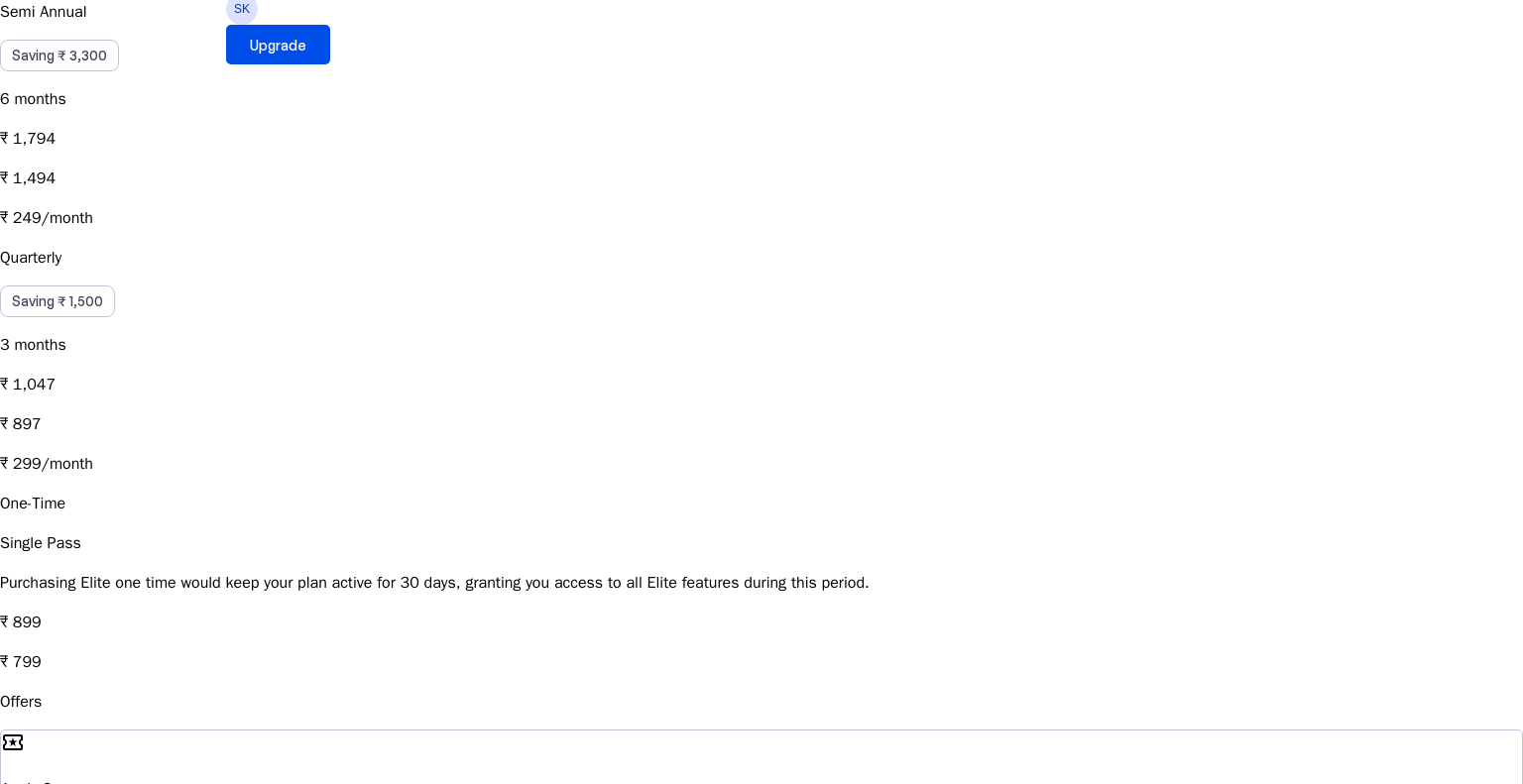 scroll, scrollTop: 595, scrollLeft: 0, axis: vertical 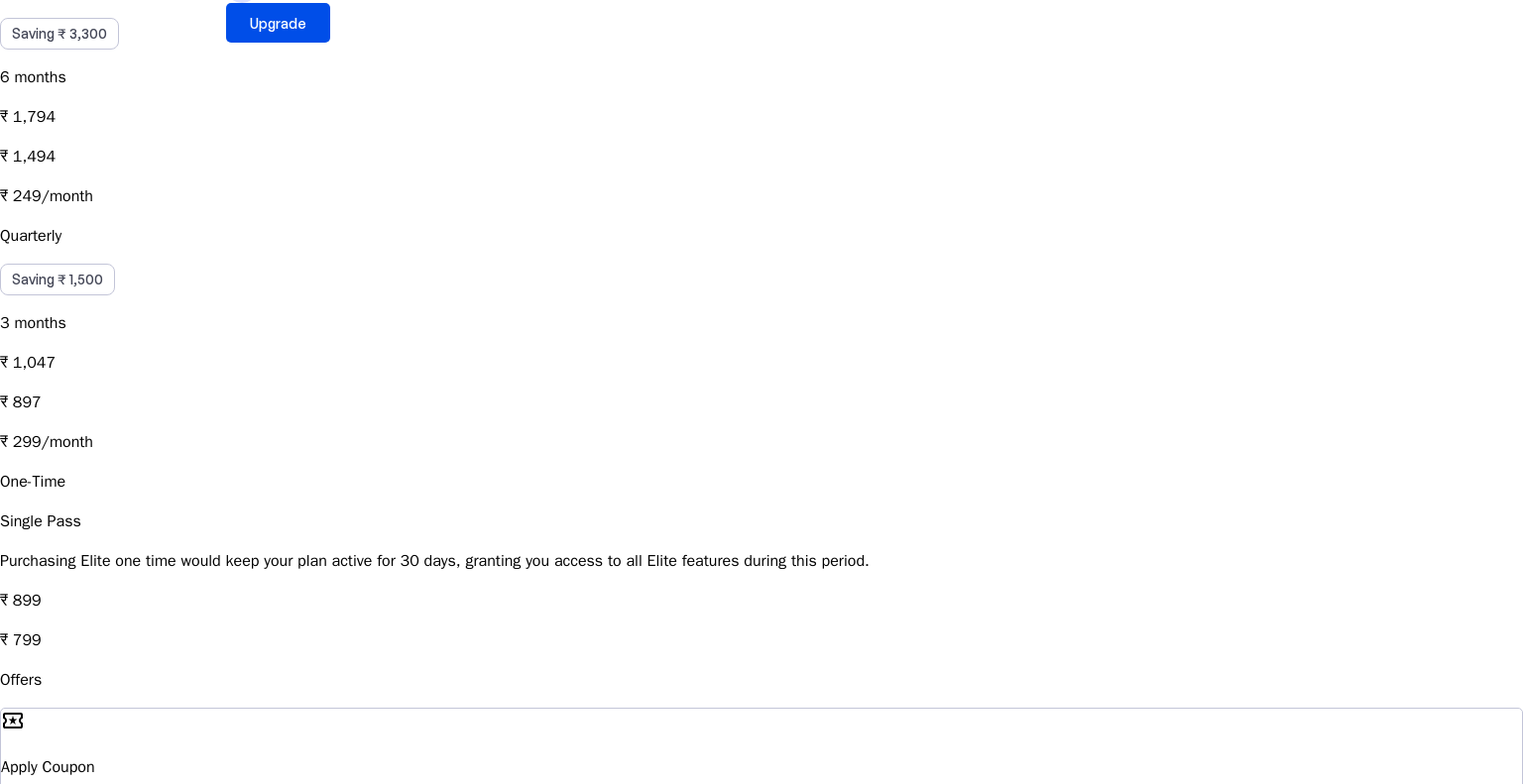 click on "local_activity Apply Coupon chevron_right" at bounding box center (762, 767) 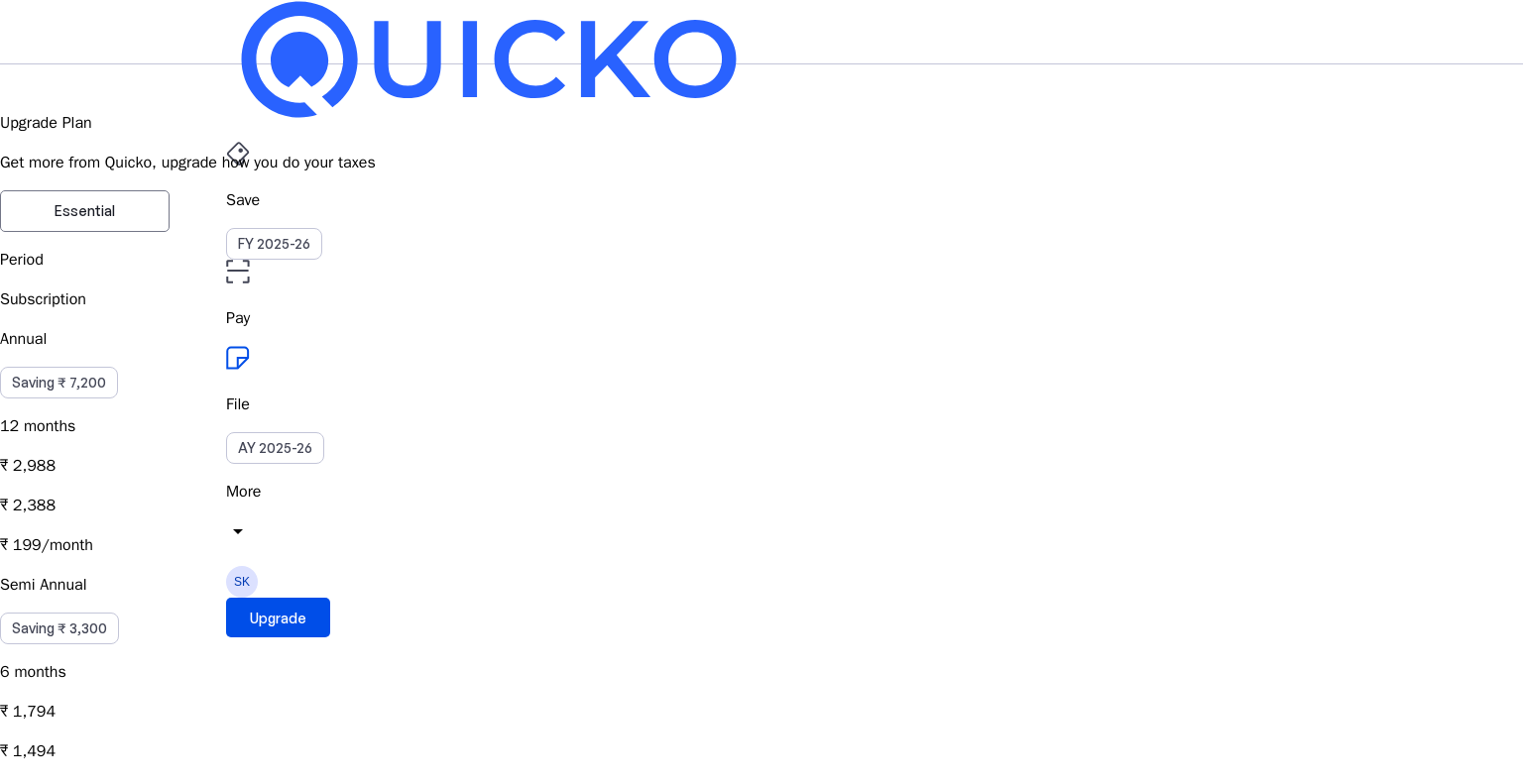 click on "Coupon Code" at bounding box center [105, 2501] 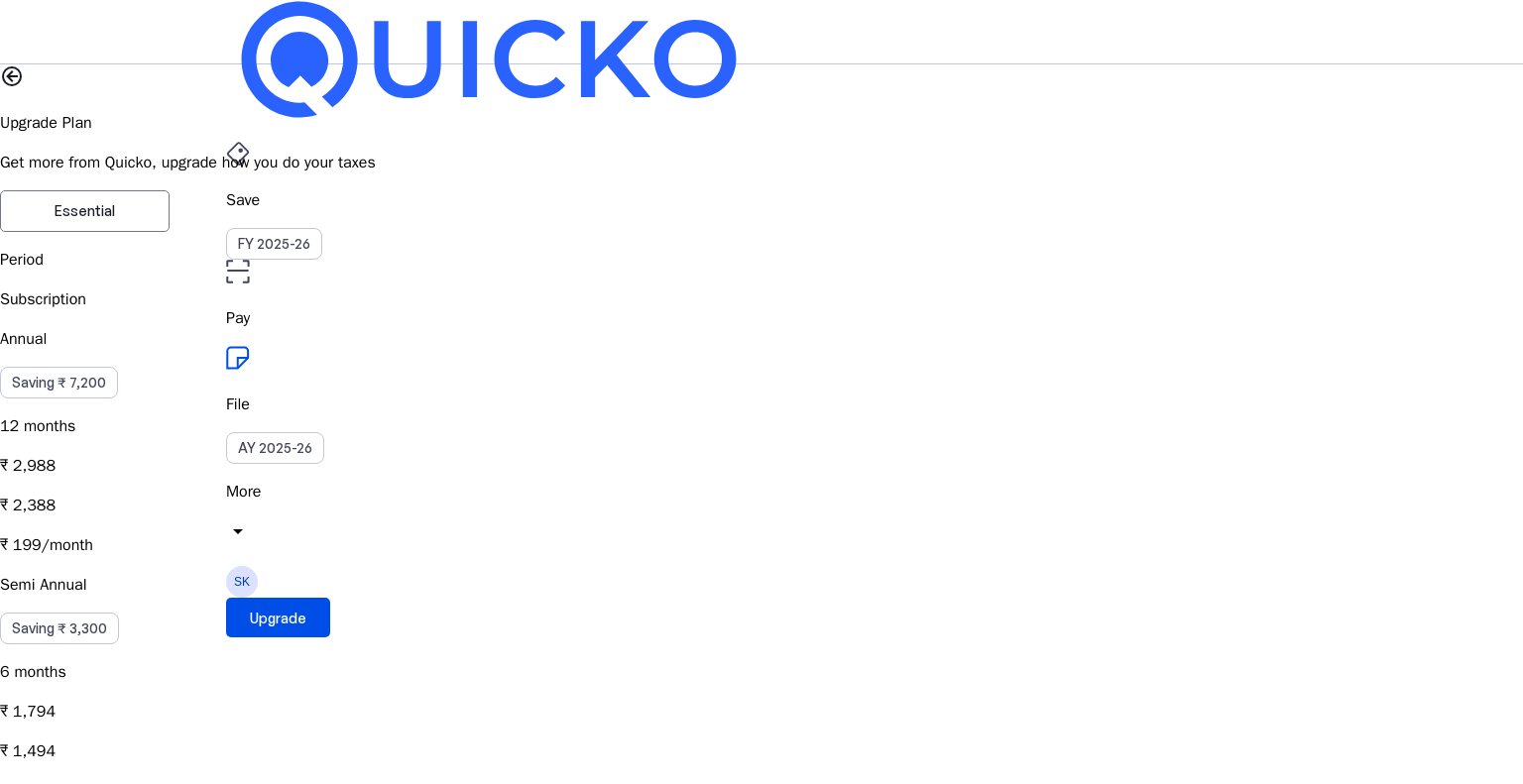 click on "Apply" at bounding box center (230, 2501) 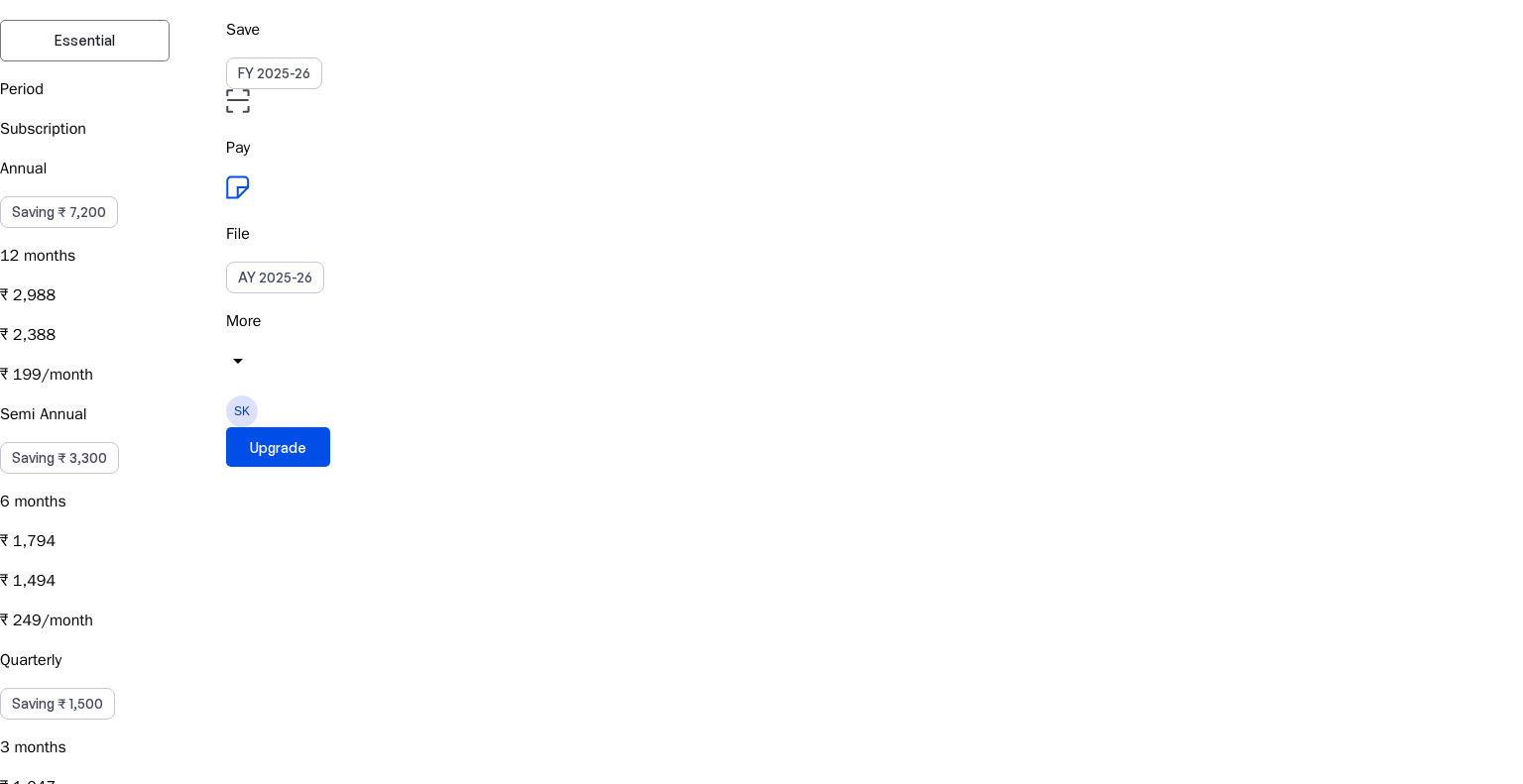 scroll, scrollTop: 0, scrollLeft: 0, axis: both 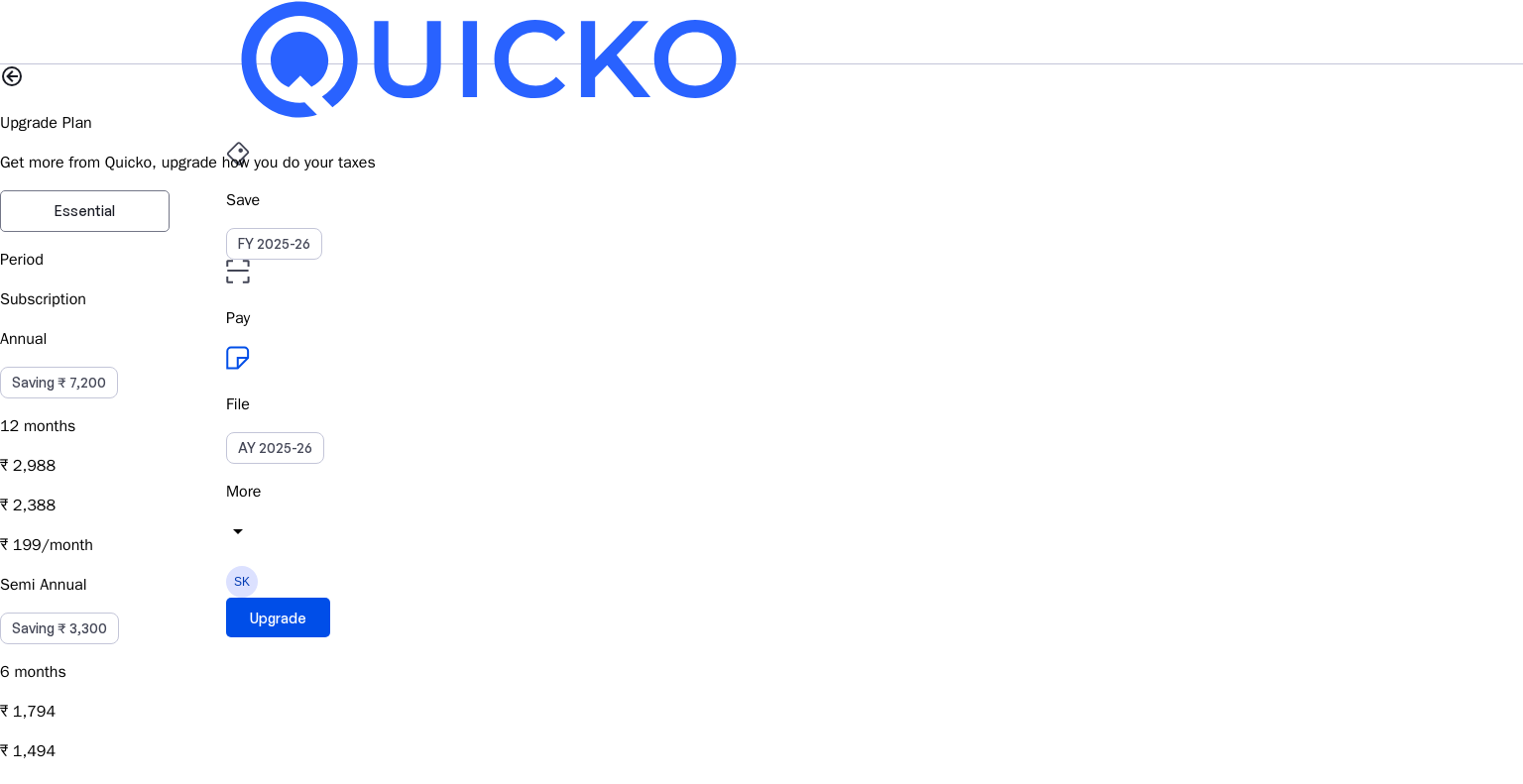click at bounding box center (12, 76) 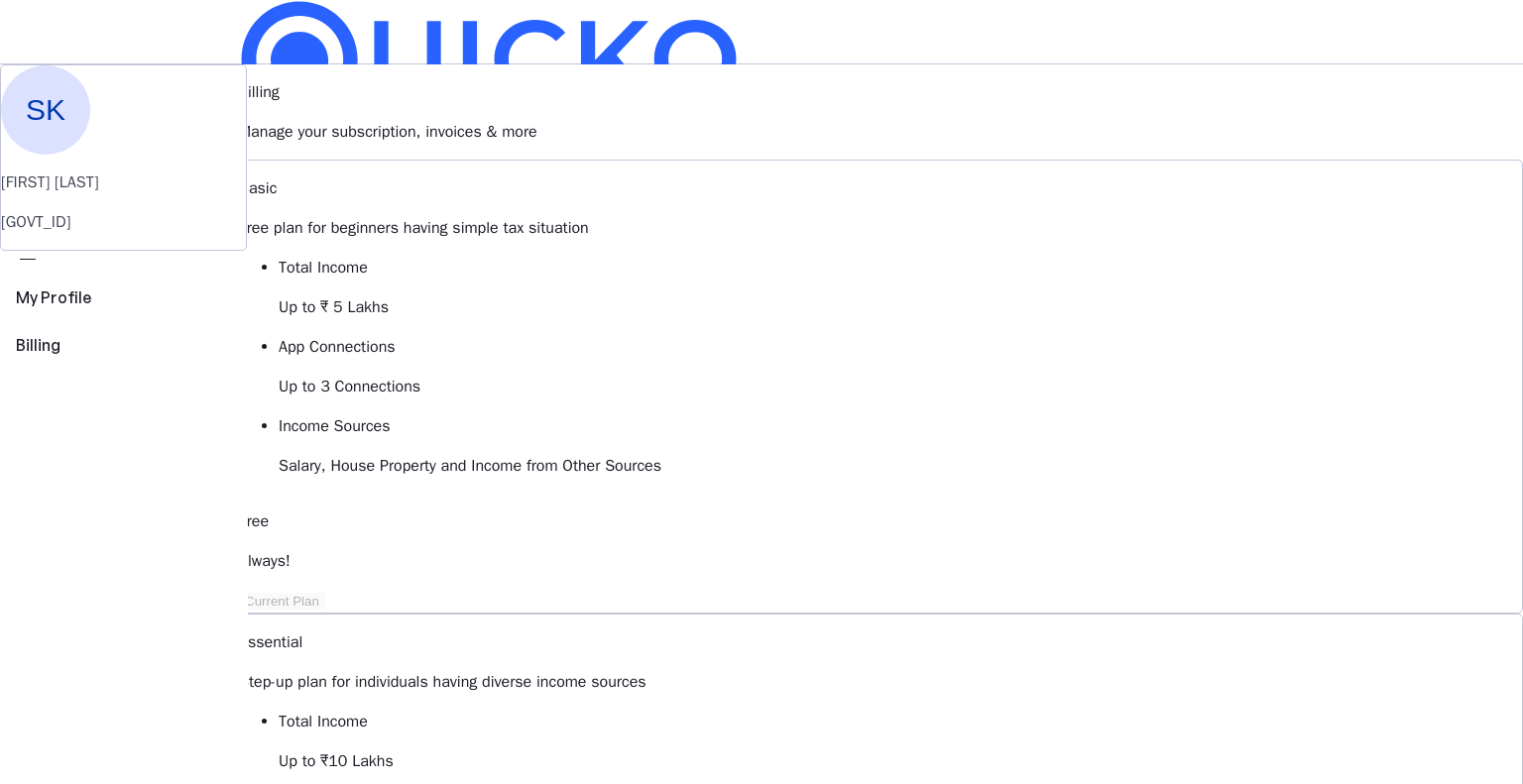click on "Save" at bounding box center [762, 200] 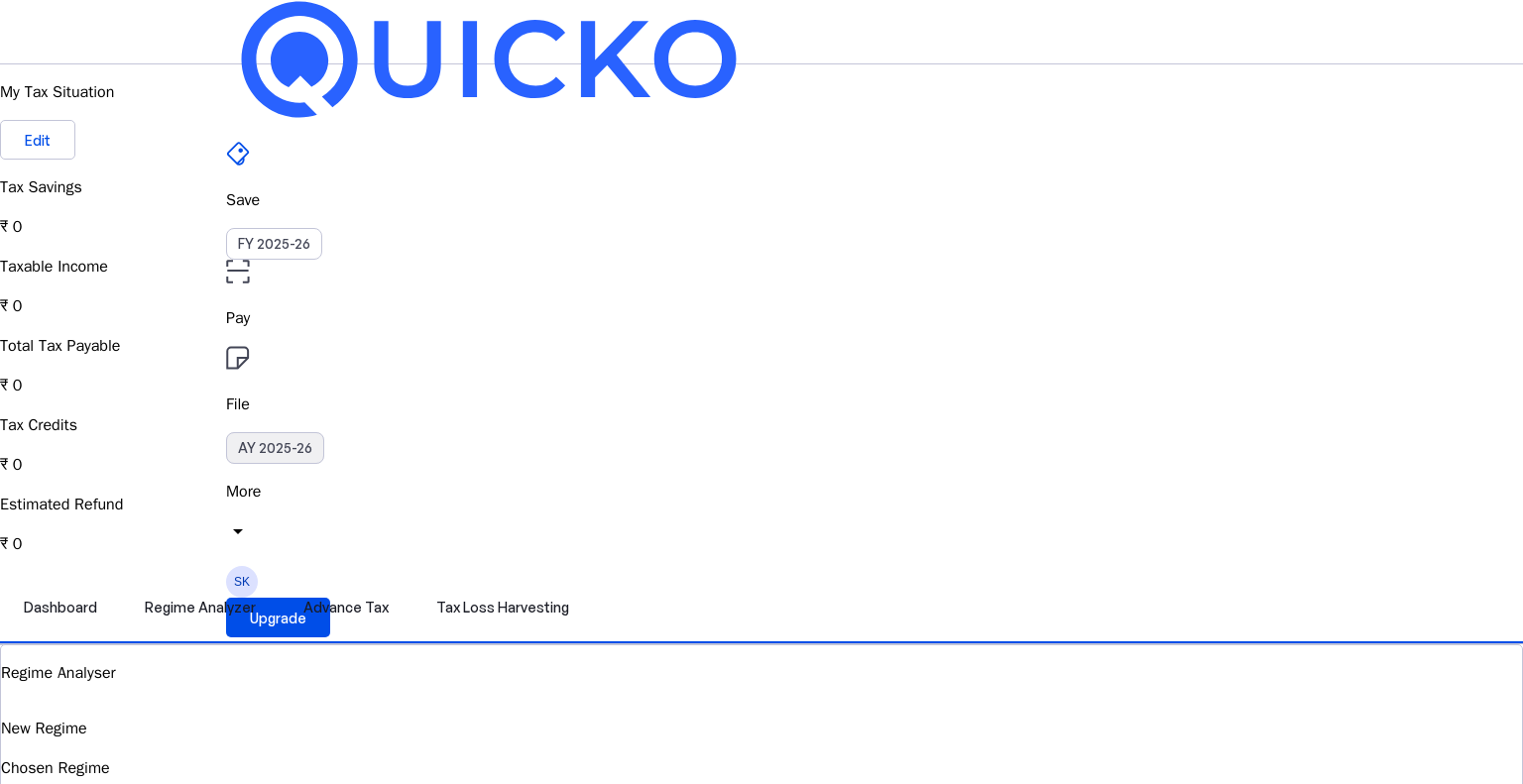 click on "AY 2025-26" at bounding box center [275, 448] 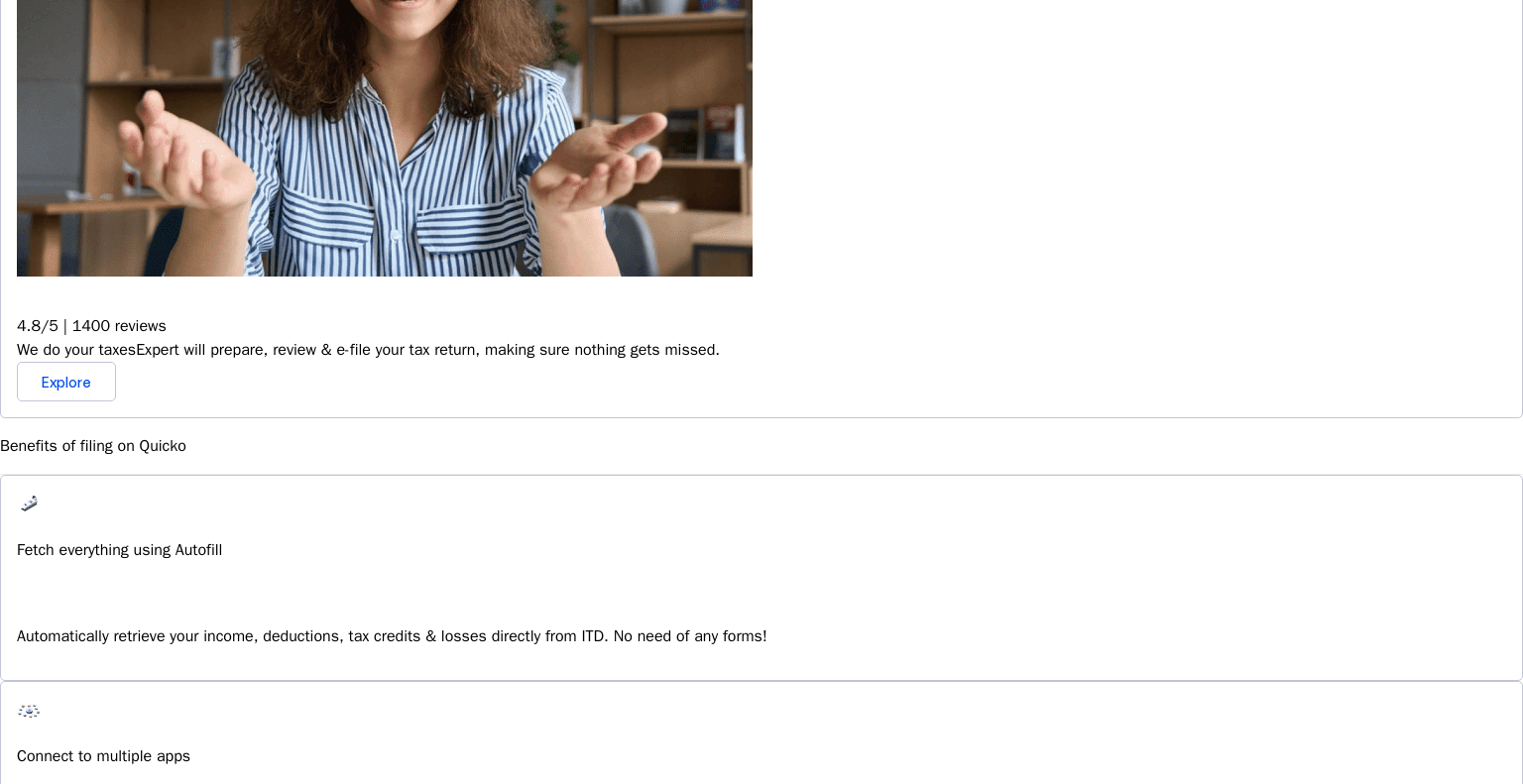 scroll, scrollTop: 694, scrollLeft: 0, axis: vertical 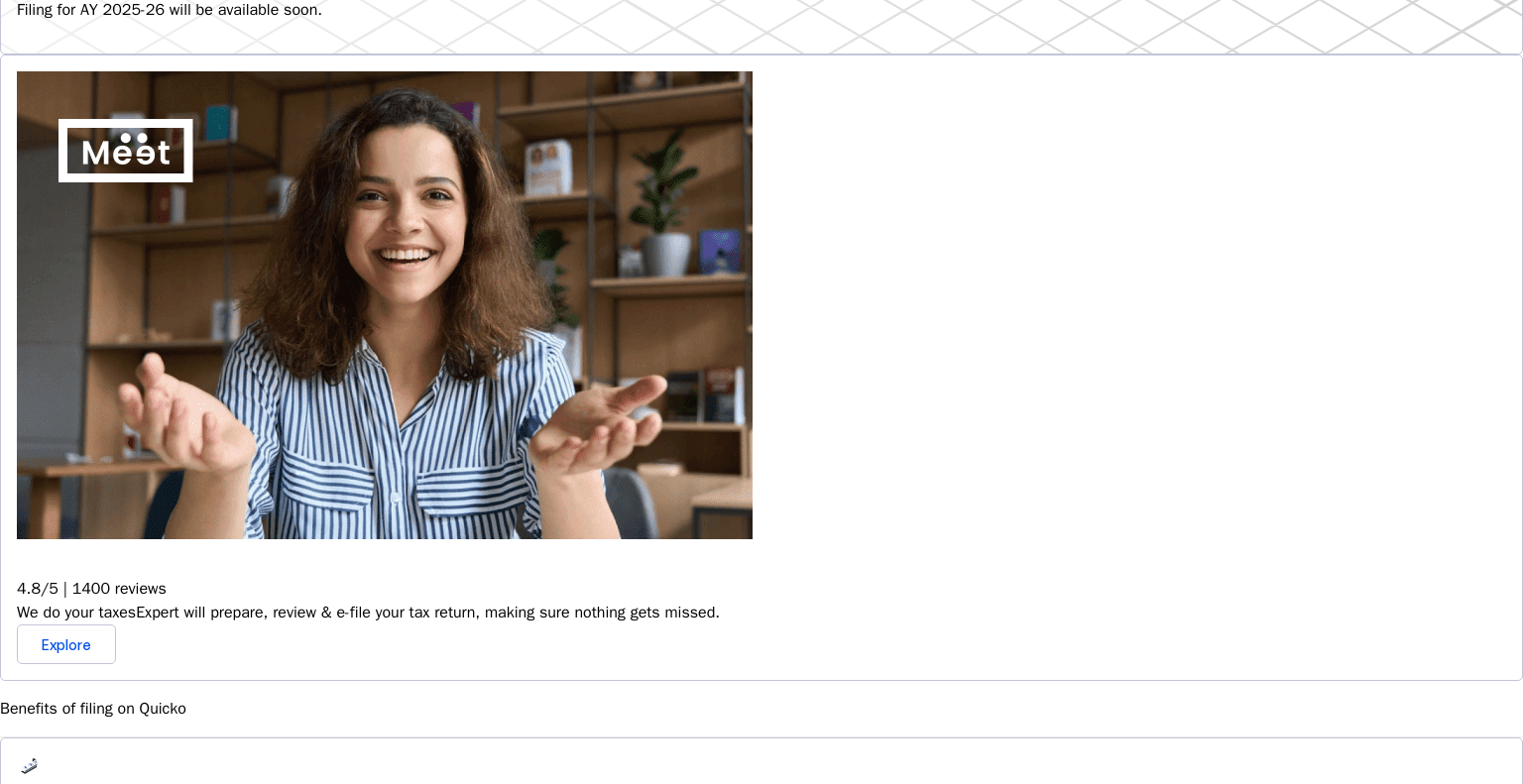 click on "Automatically retrieve your income, deductions, tax credits & losses directly from ITD. No need of any forms!" at bounding box center [762, 899] 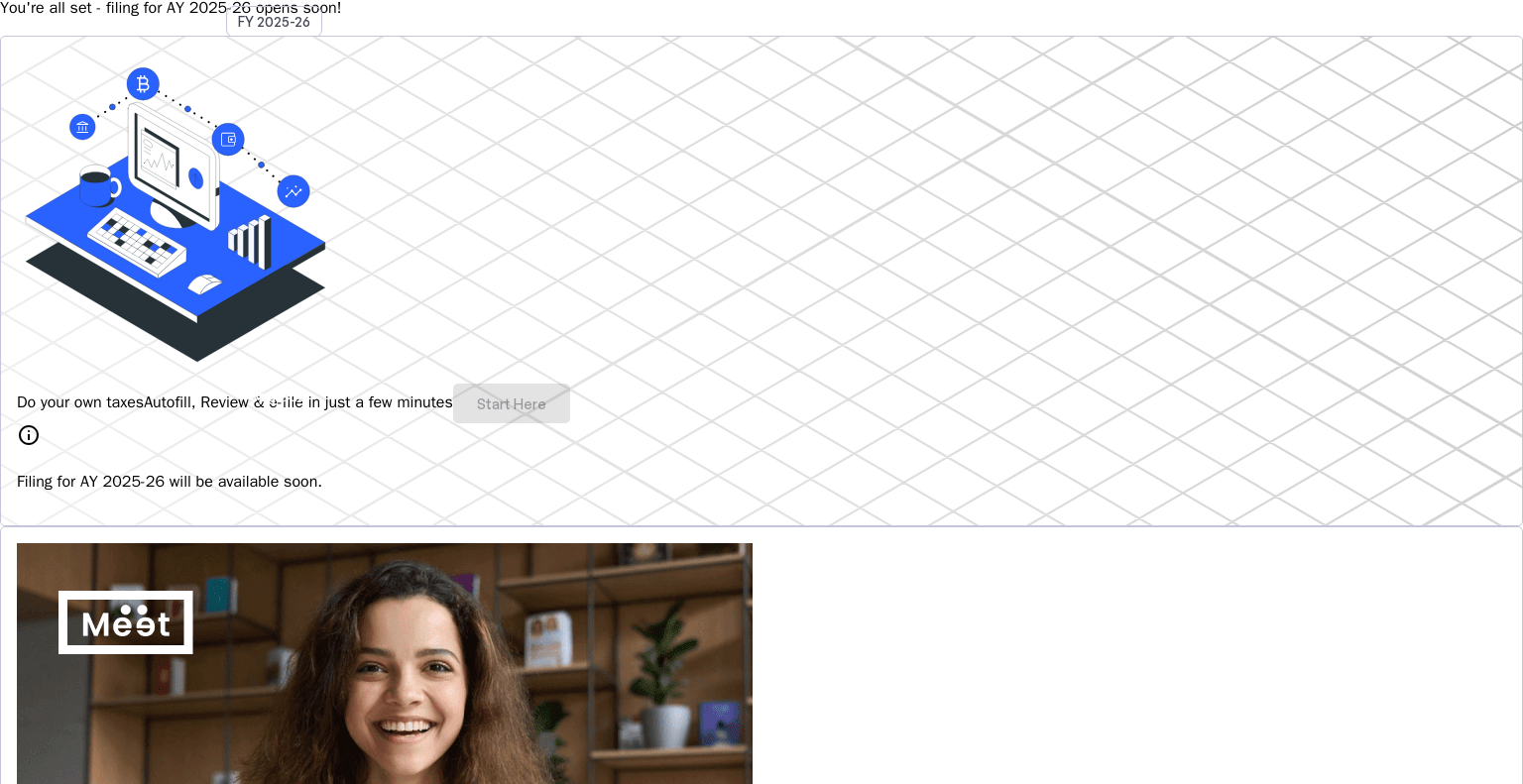 scroll, scrollTop: 198, scrollLeft: 0, axis: vertical 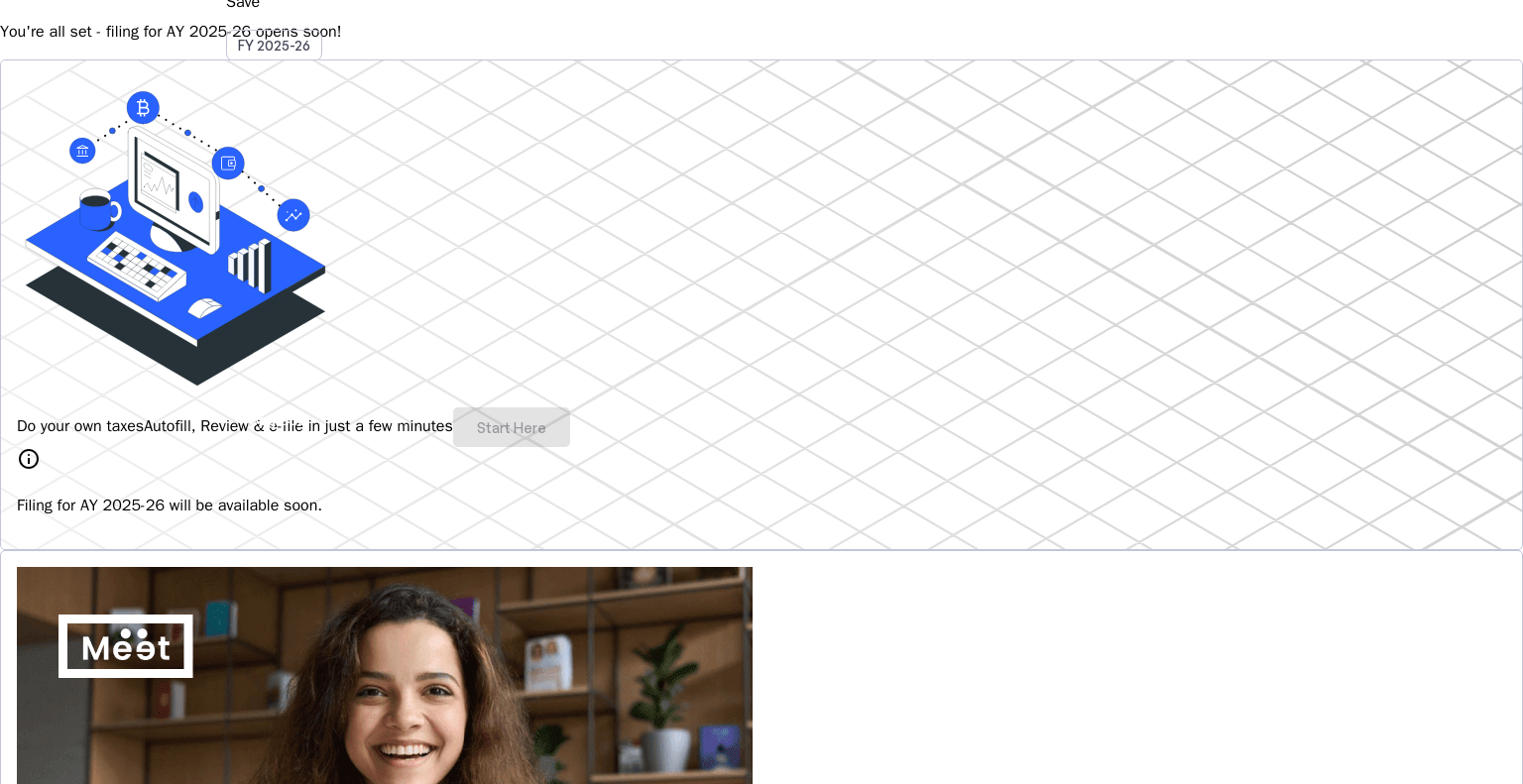 click on "Do your own taxes   Autofill, Review & e-file in just a few minutes   Start Here" at bounding box center (762, 427) 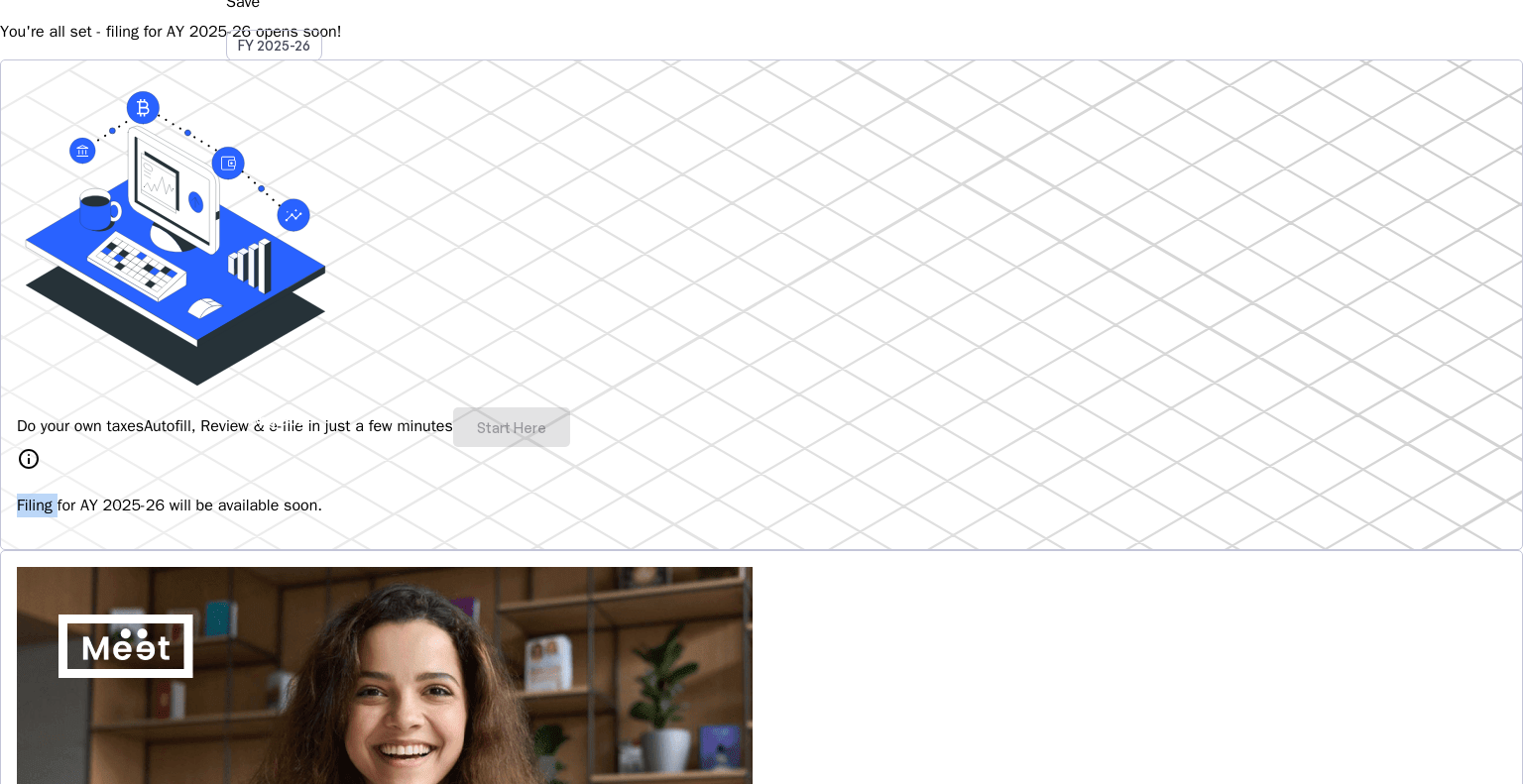 click on "Do your own taxes   Autofill, Review & e-file in just a few minutes   Start Here" at bounding box center [762, 427] 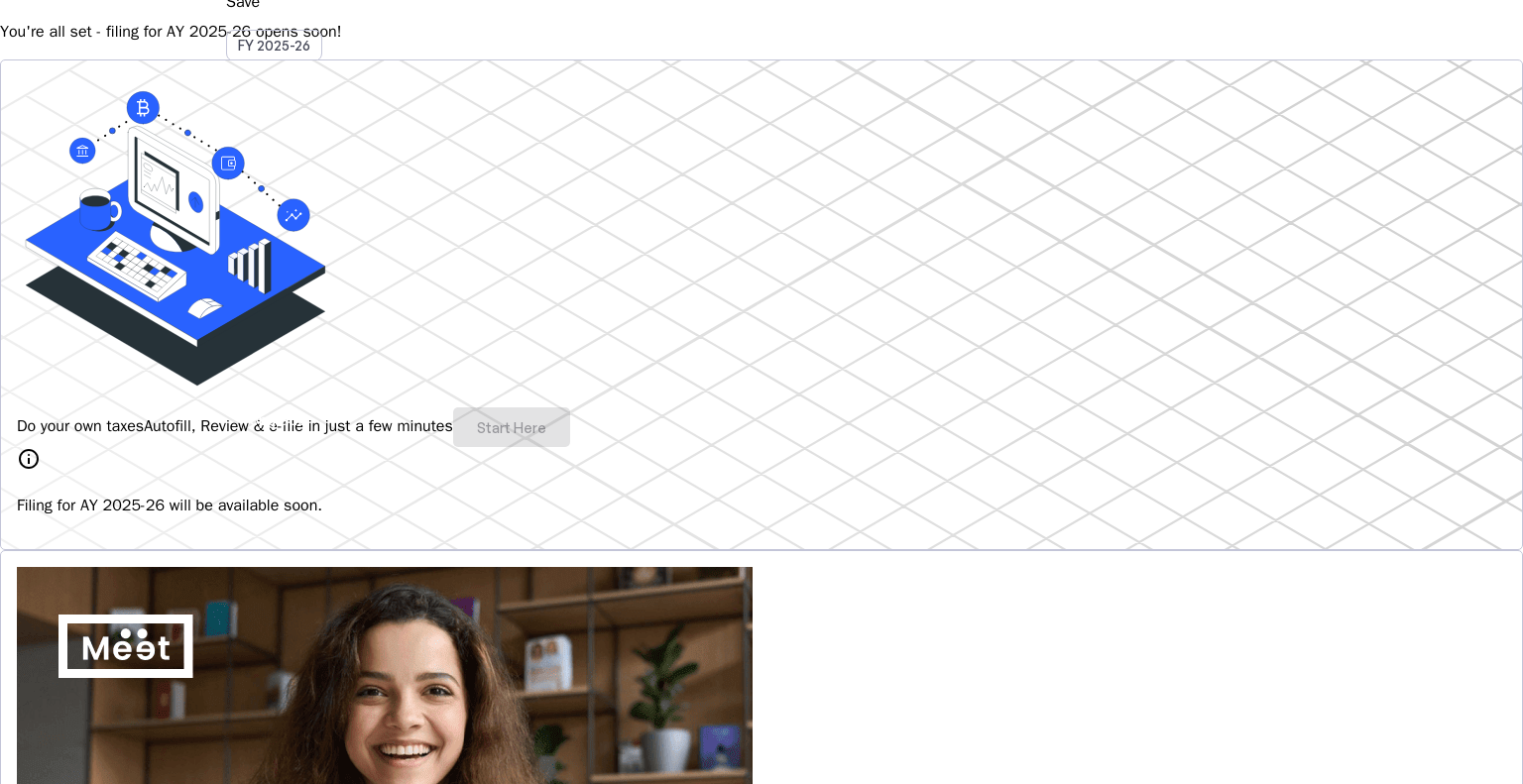 click on "Do your own taxes   Autofill, Review & e-file in just a few minutes   Start Here" at bounding box center [762, 427] 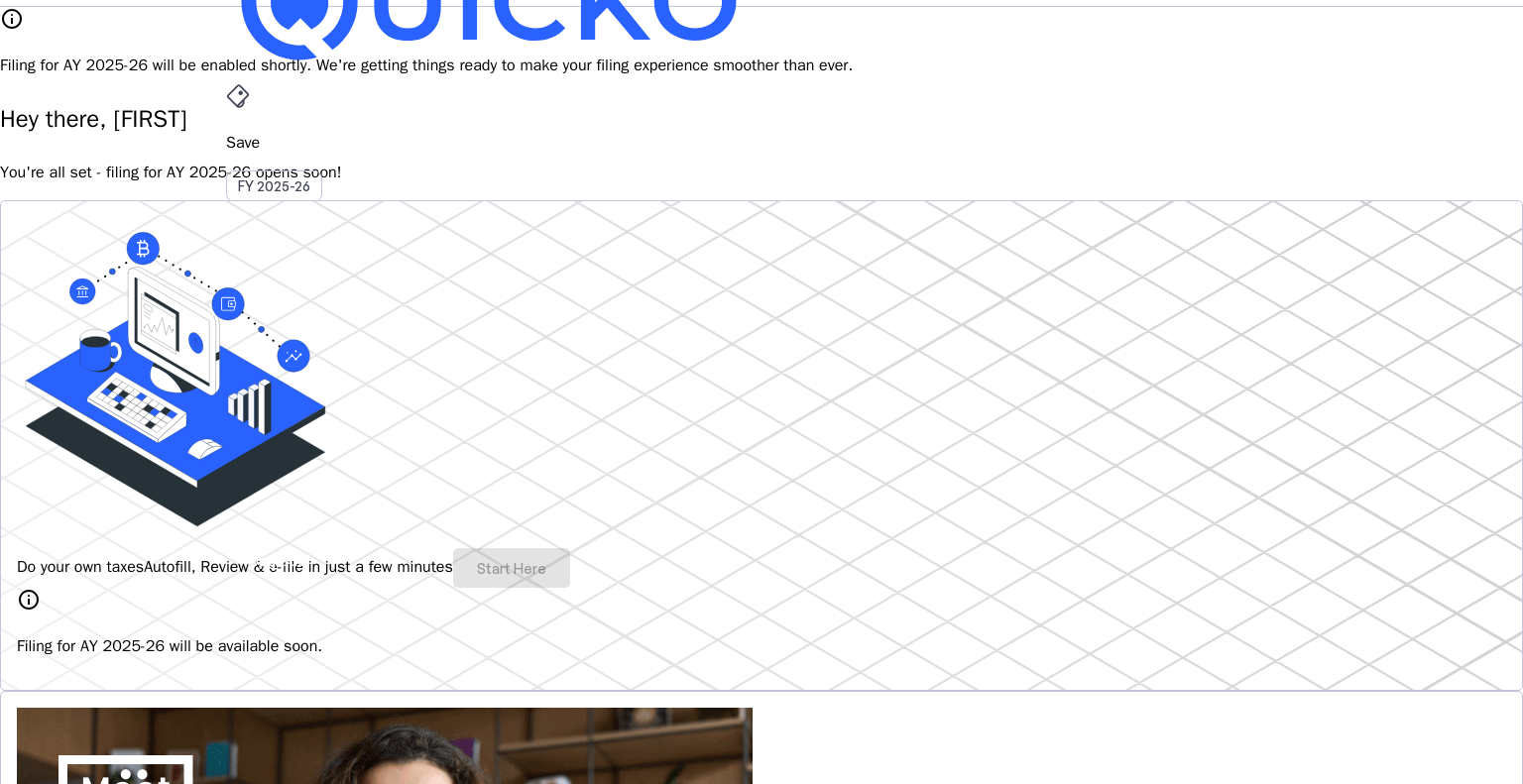 scroll, scrollTop: 0, scrollLeft: 0, axis: both 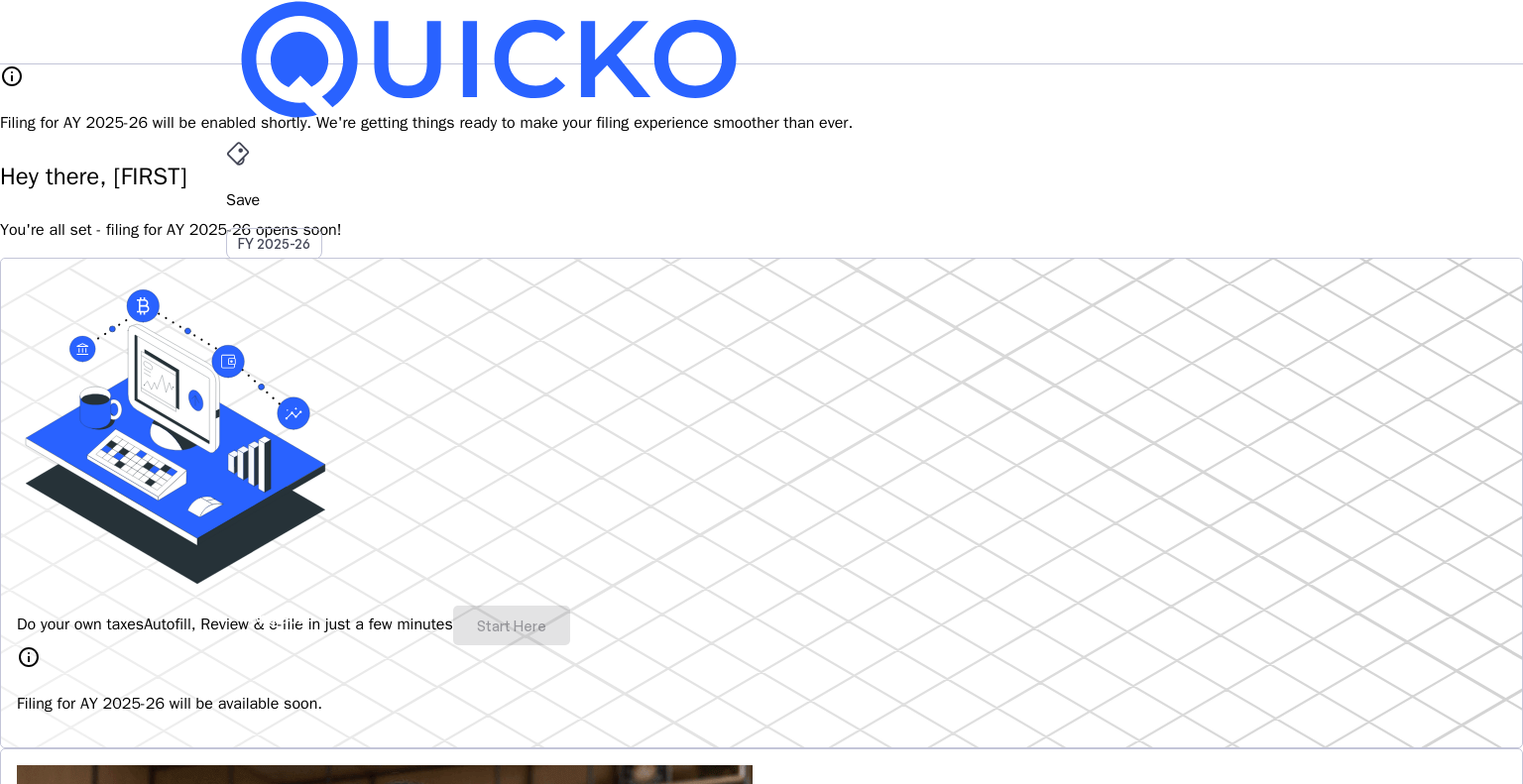 click on "Do your own taxes   Autofill, Review & e-file in just a few minutes   Start Here  info Filing for AY 2025-26 will be available soon." at bounding box center (762, 503) 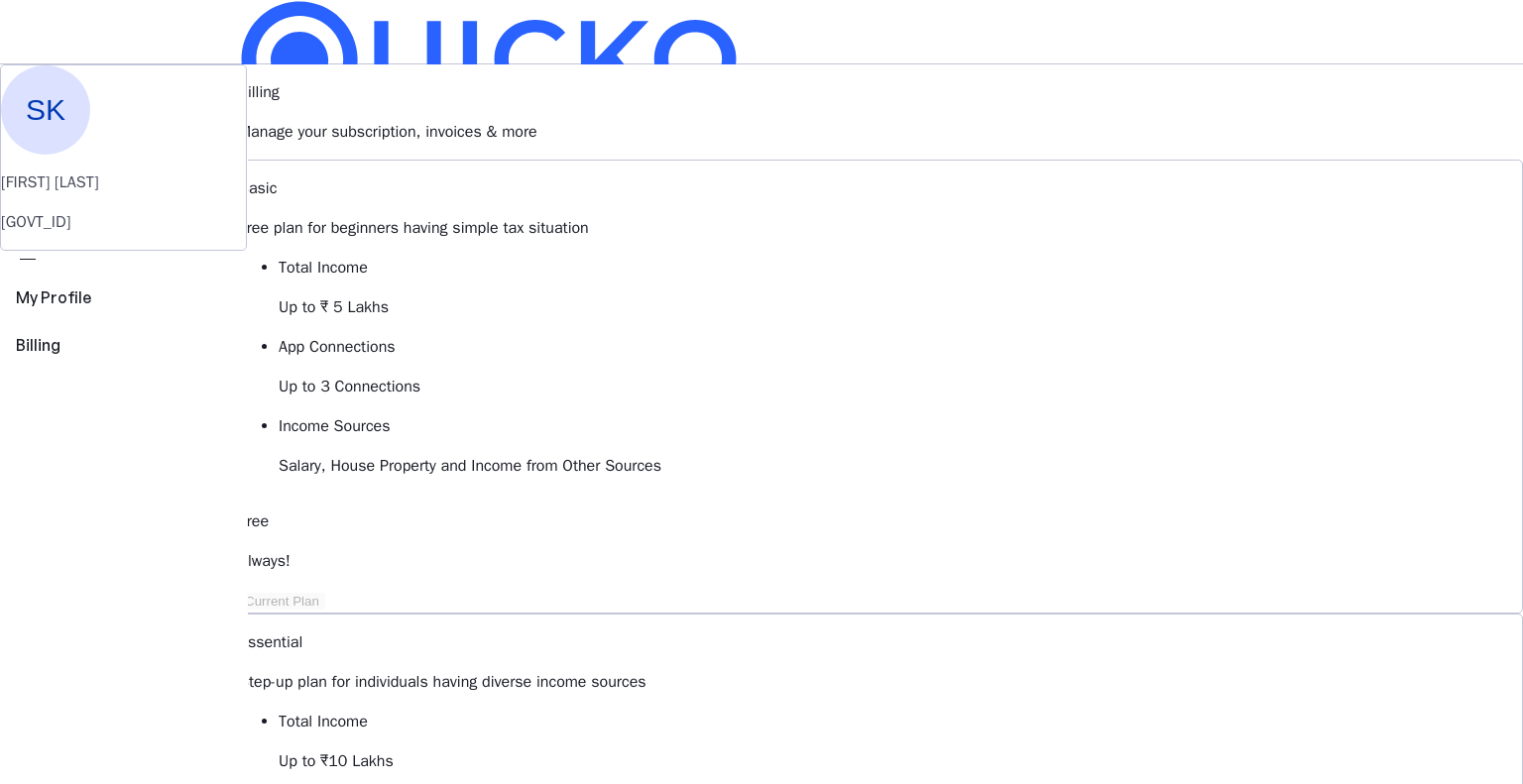 click on "Upgrade to Elite" at bounding box center [316, 1651] 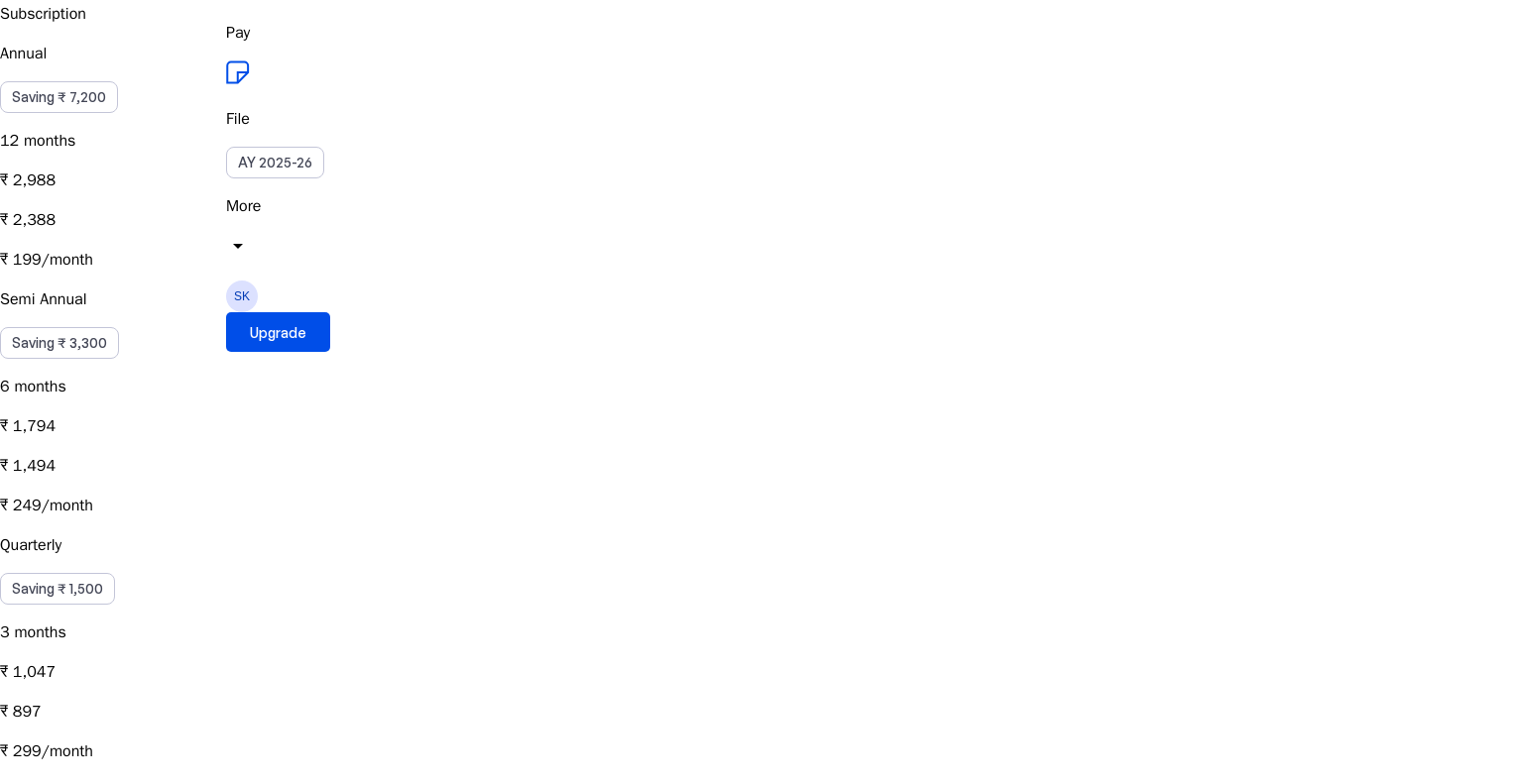 scroll, scrollTop: 297, scrollLeft: 0, axis: vertical 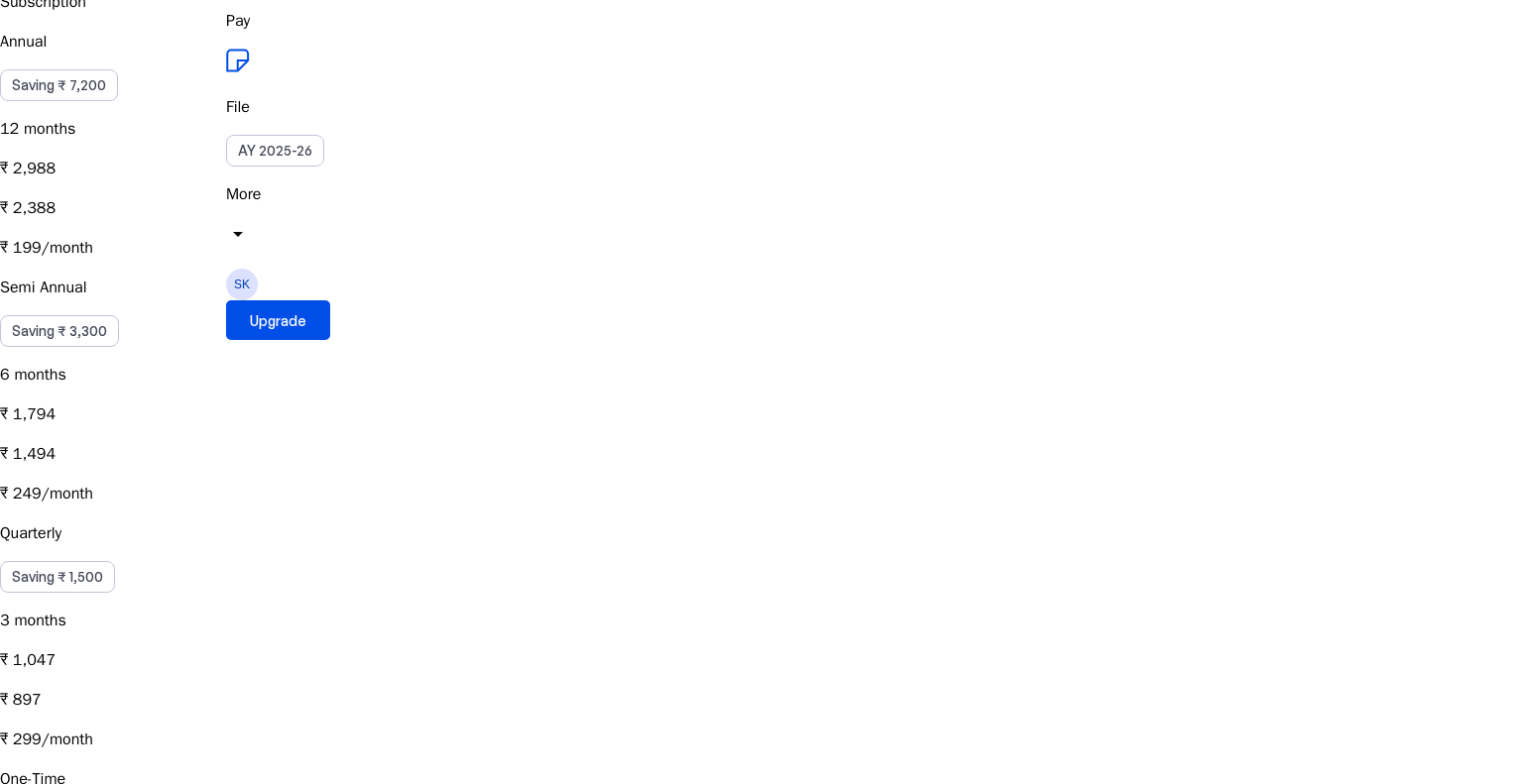 click on "Quarterly  Saving ₹ 1,500  3 months   ₹ 1,047   ₹ 897  ₹ 299/month" at bounding box center [762, 636] 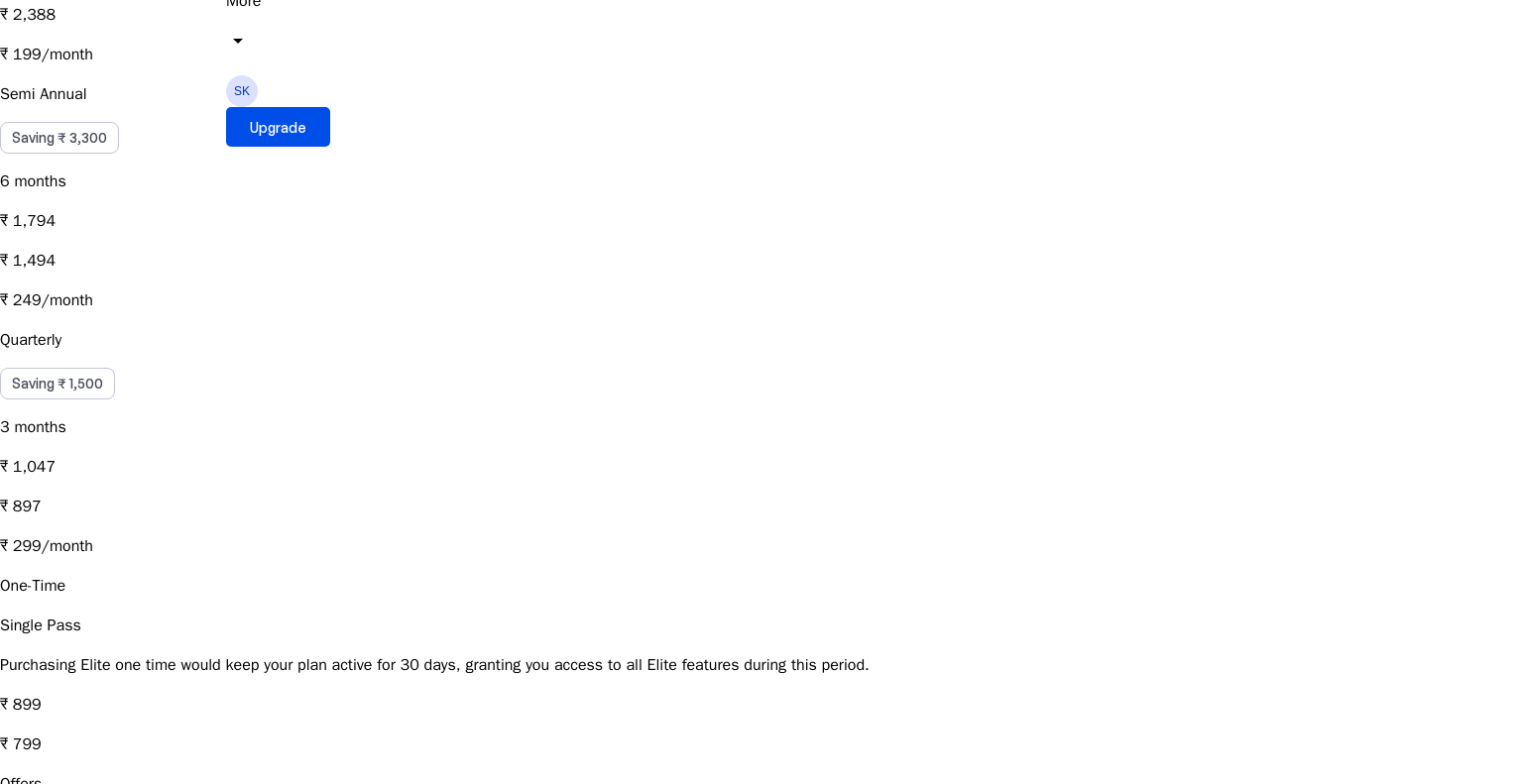 scroll, scrollTop: 496, scrollLeft: 0, axis: vertical 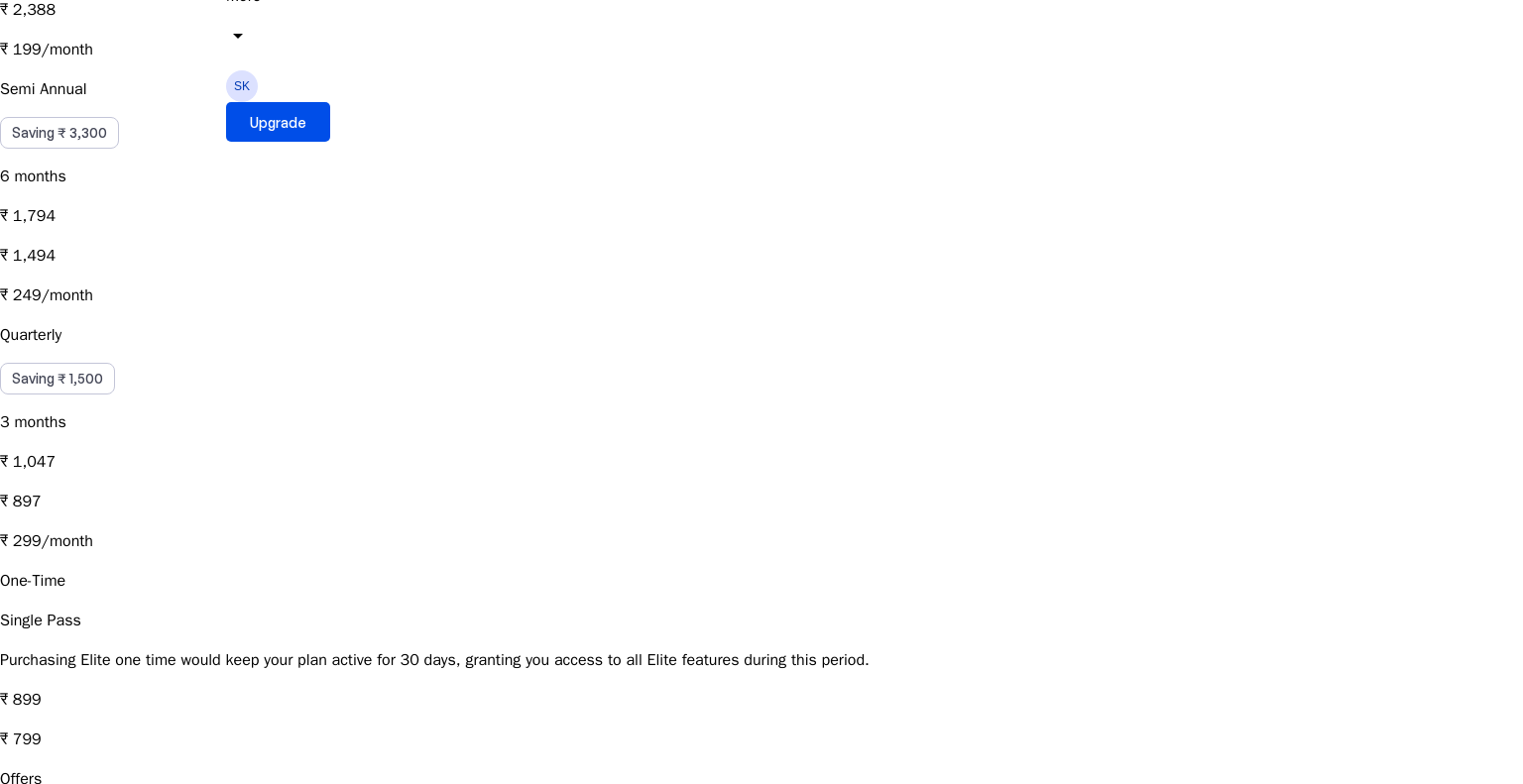 click on "local_activity Apply Coupon chevron_right" at bounding box center [762, 866] 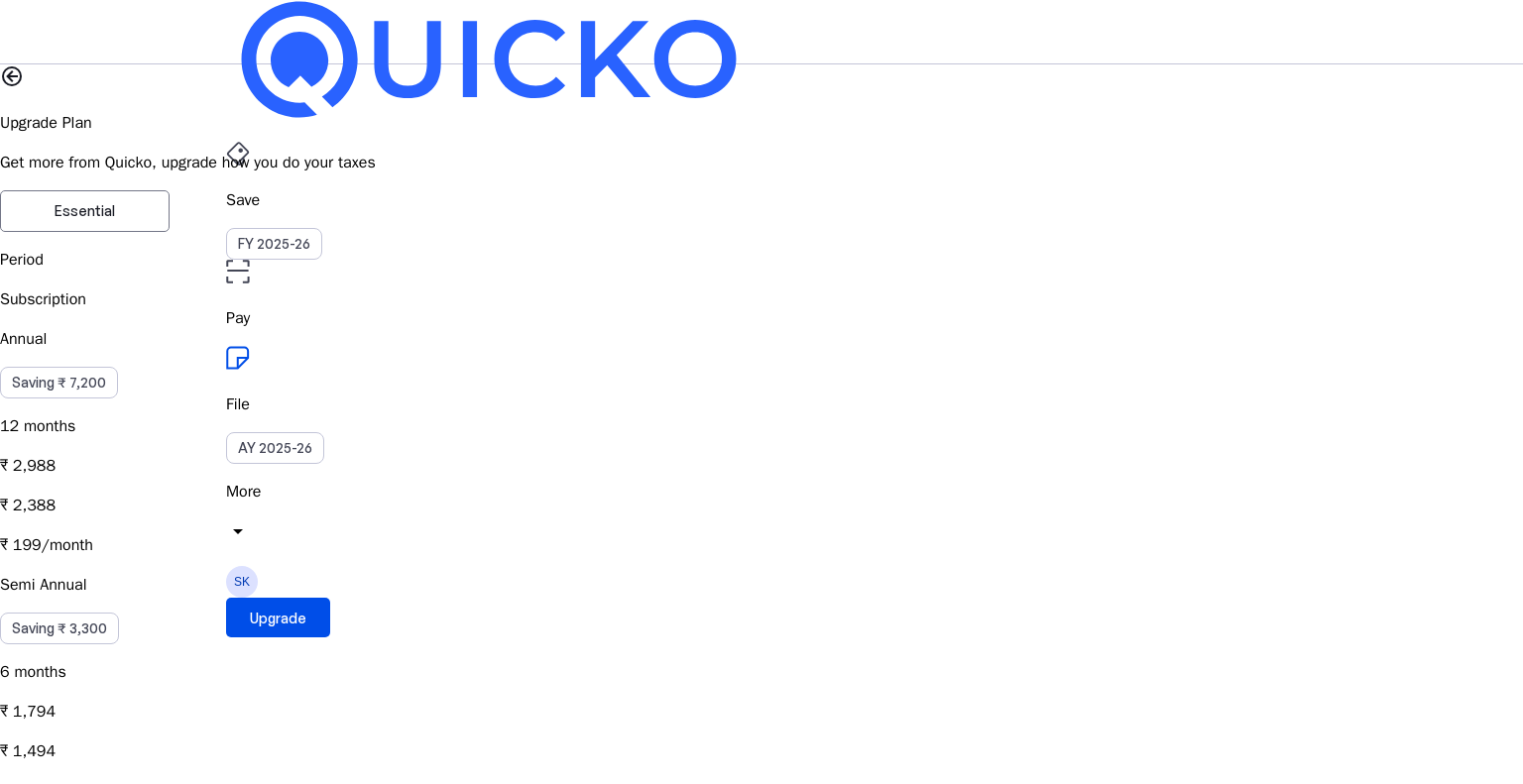 click on "cancel" at bounding box center (12, 2399) 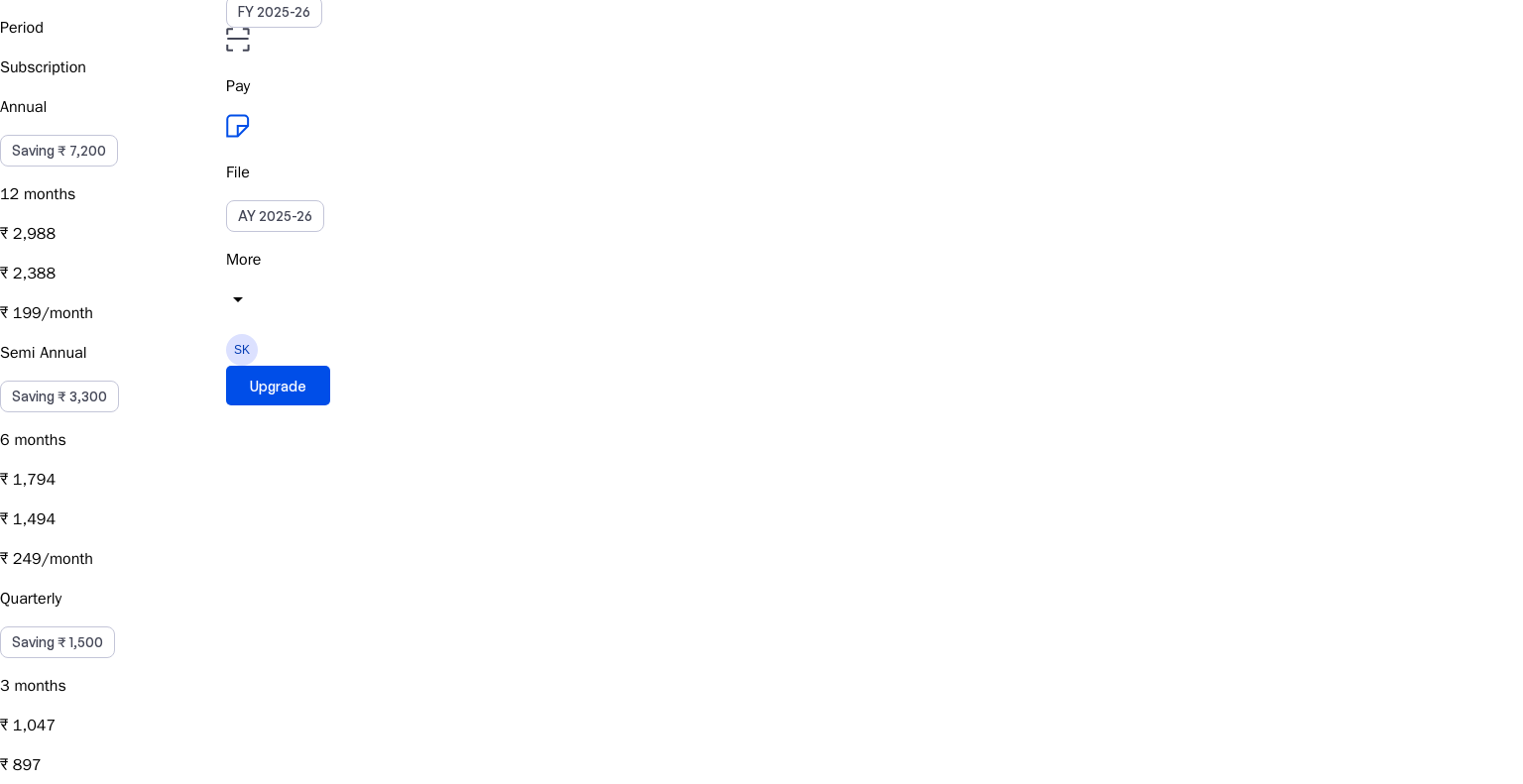 scroll, scrollTop: 198, scrollLeft: 0, axis: vertical 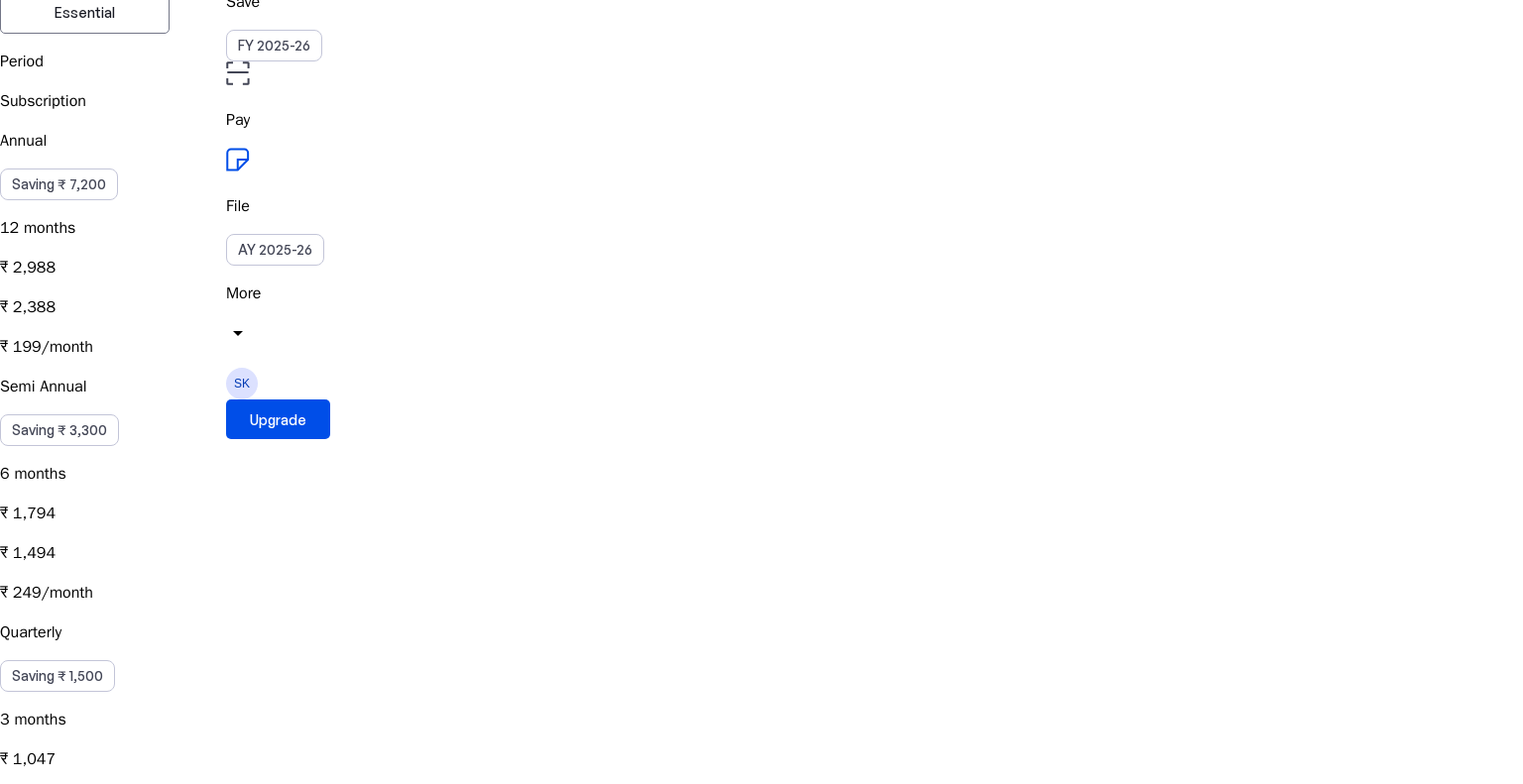 click on "Annual  Saving ₹ 7,200  12 months   ₹ 2,988   ₹ 2,388  ₹ 199/month" at bounding box center (762, 244) 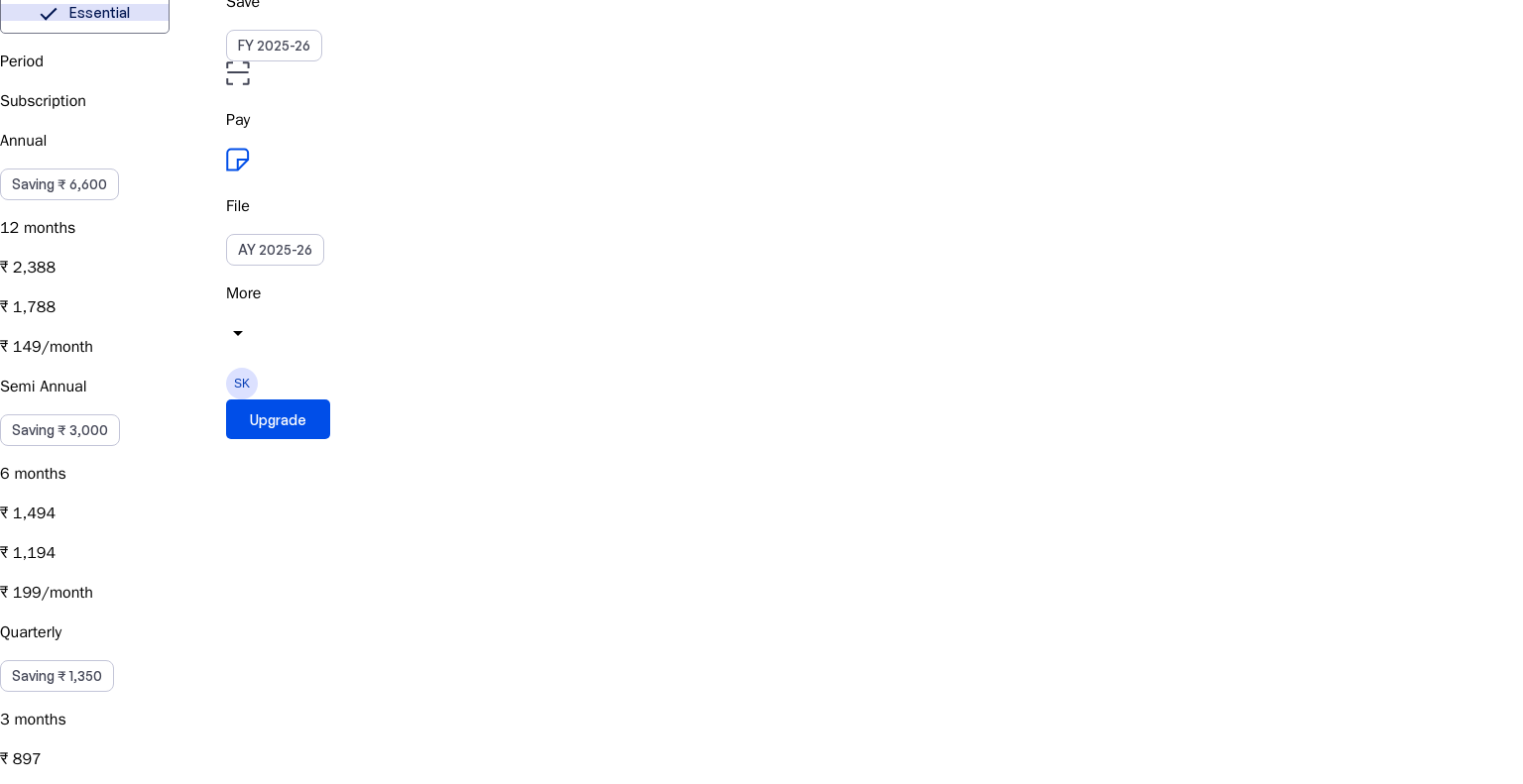 click on "Quarterly  Saving ₹ 1,350  3 months   ₹ 897   ₹ 747  ₹ 249/month" at bounding box center (762, 735) 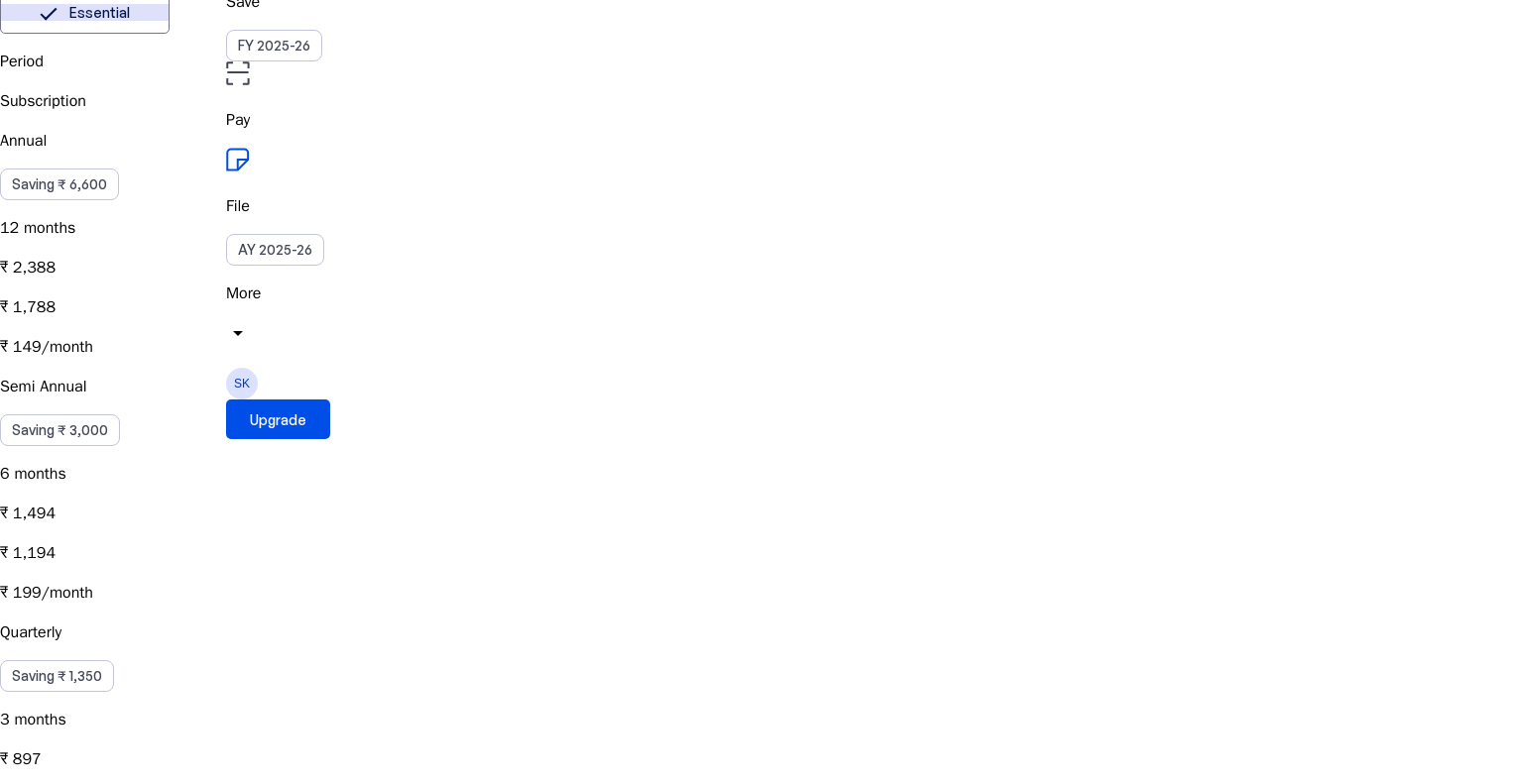 scroll, scrollTop: 0, scrollLeft: 0, axis: both 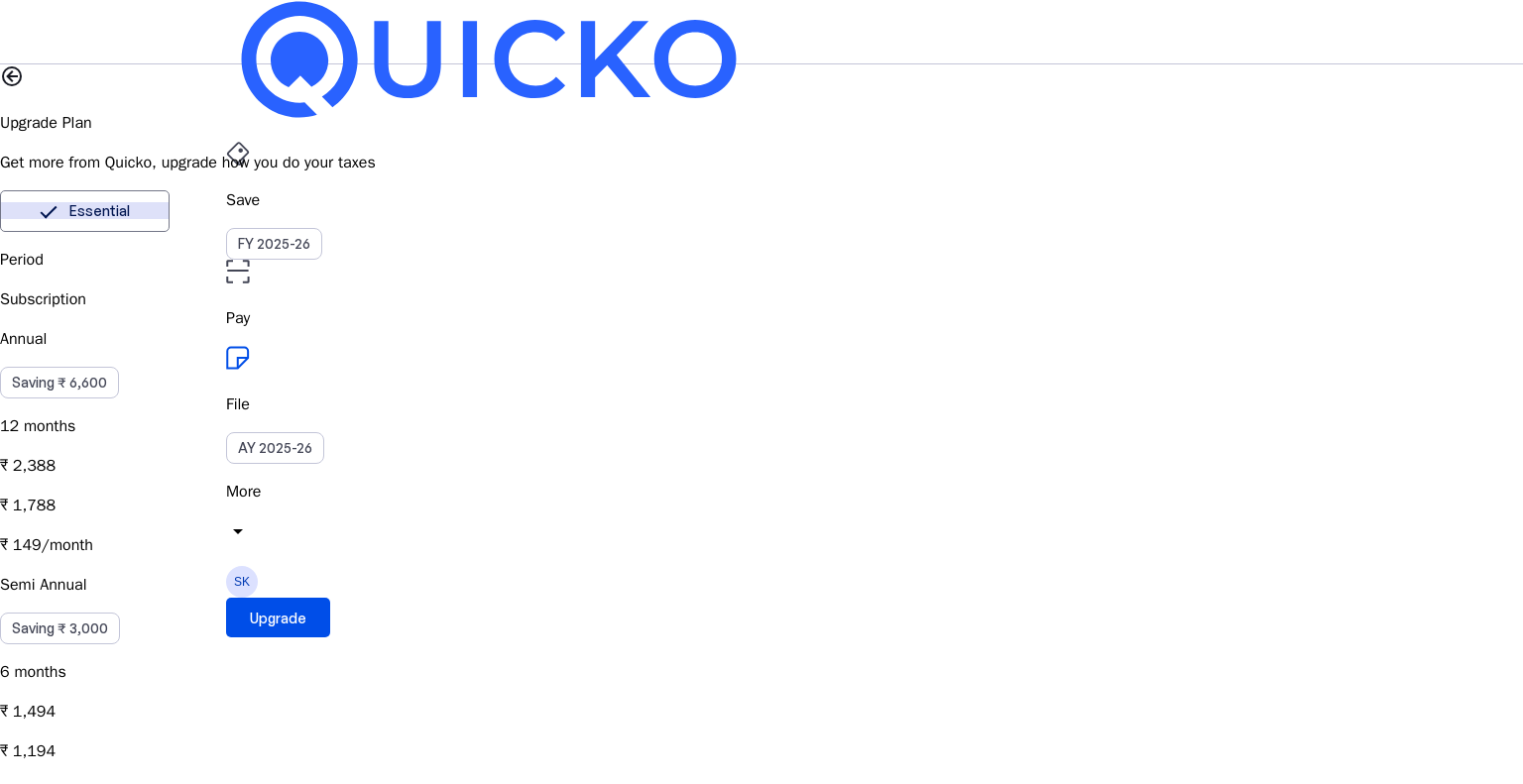 click at bounding box center [12, 76] 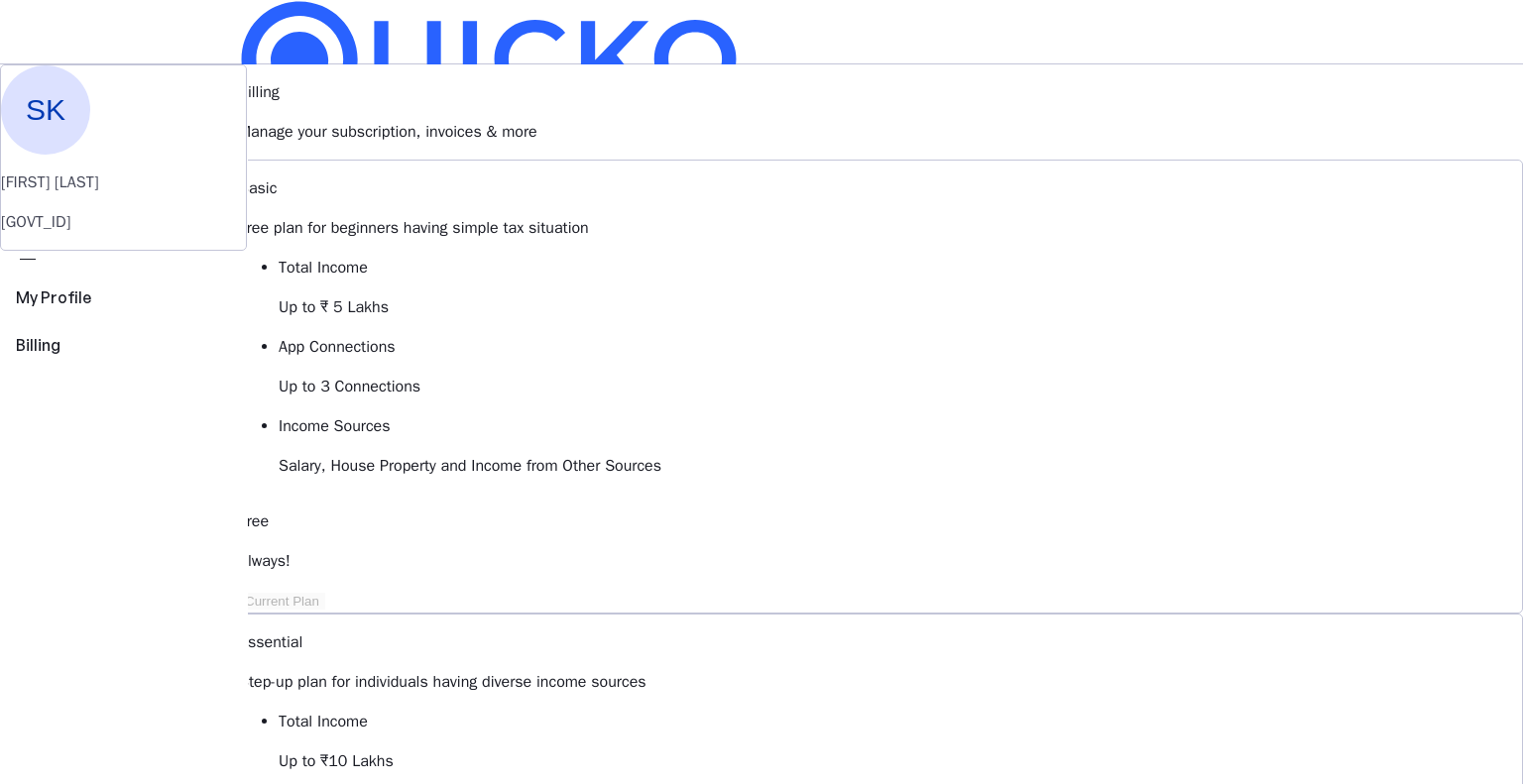 click on "Upgrade to Elite" at bounding box center [316, 1651] 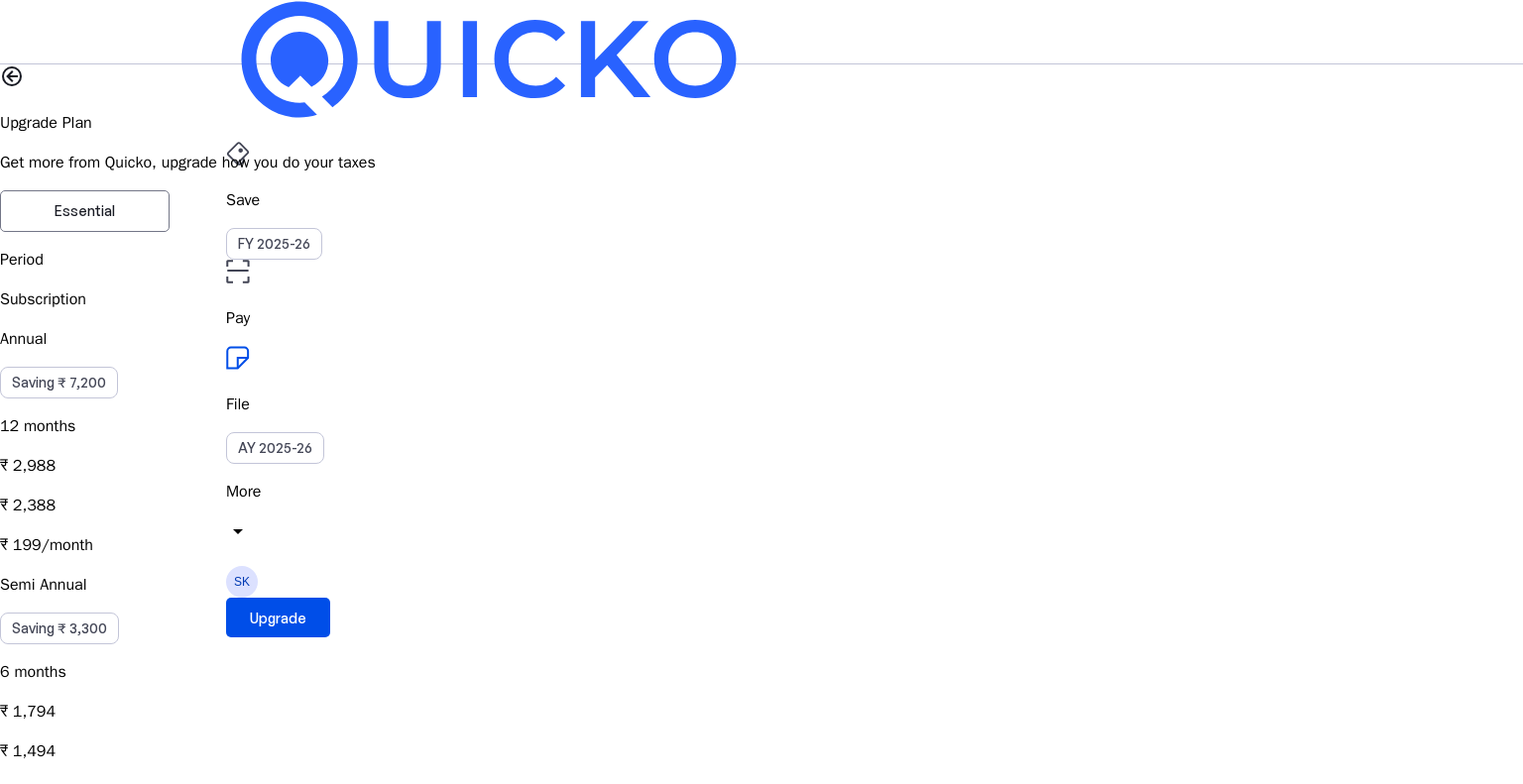 click on "Quarterly  Saving ₹ 1,500  3 months   ₹ 1,047   ₹ 897  ₹ 299/month" at bounding box center (762, 934) 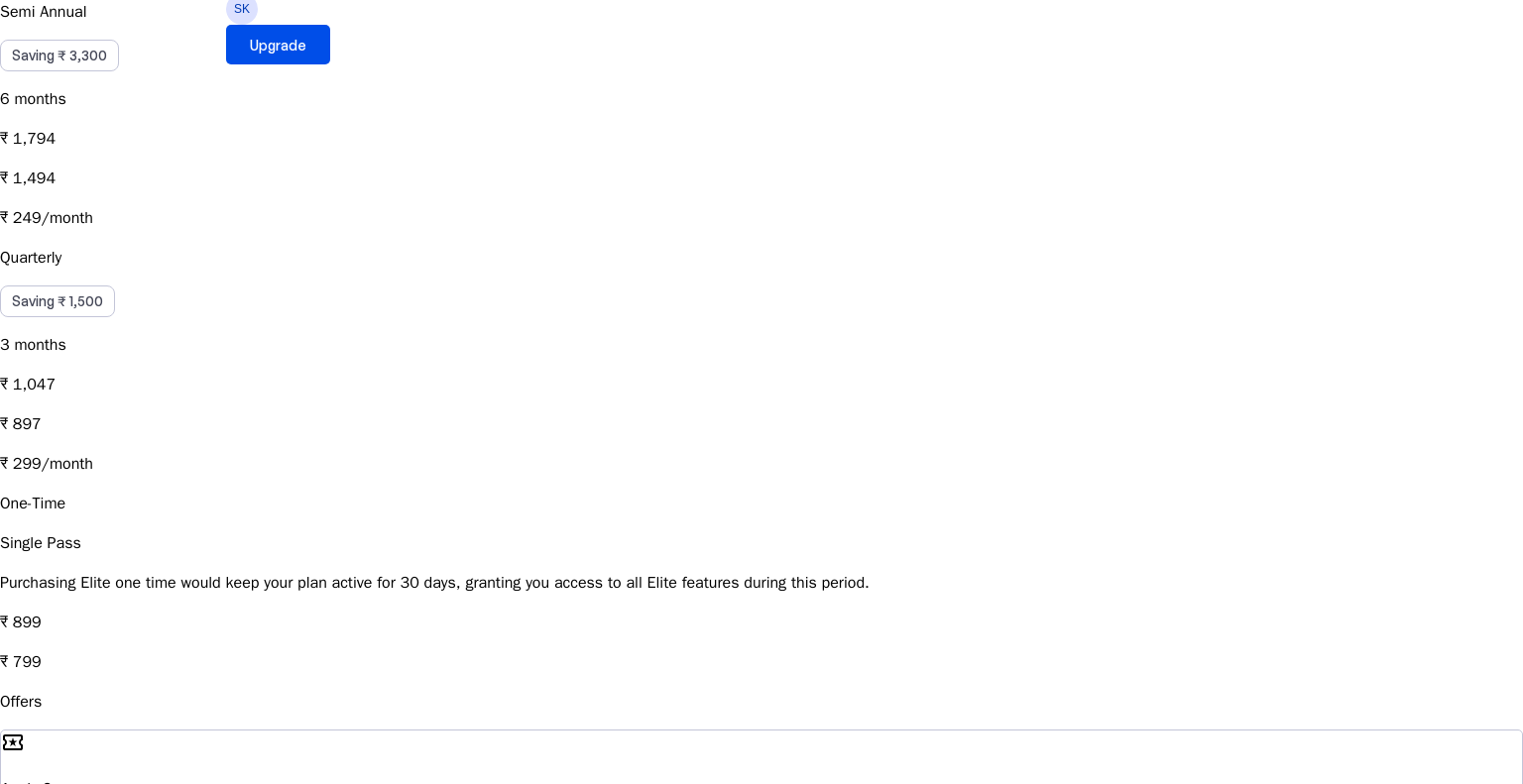 scroll, scrollTop: 595, scrollLeft: 0, axis: vertical 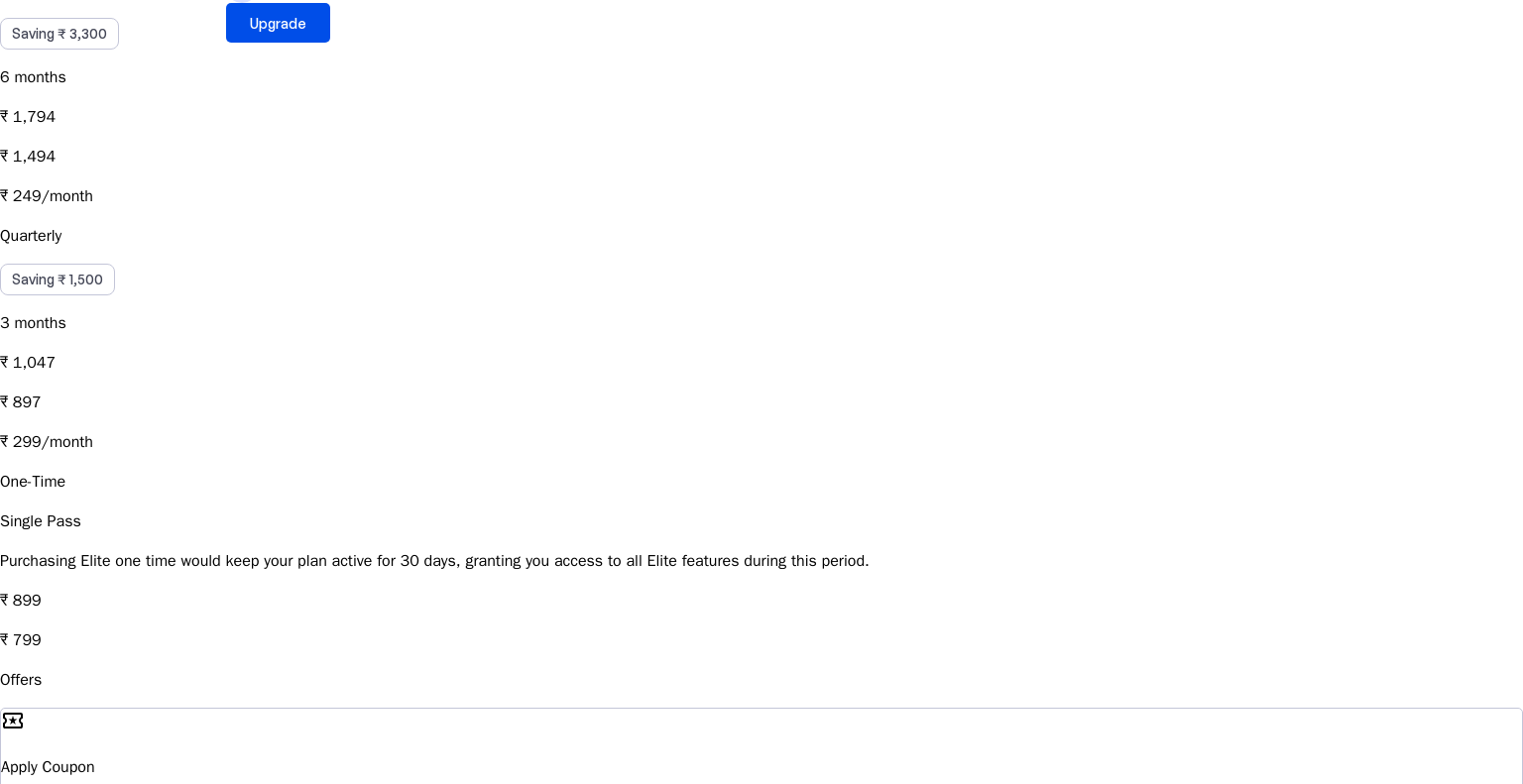 click on "local_activity Apply Coupon chevron_right" at bounding box center (762, 767) 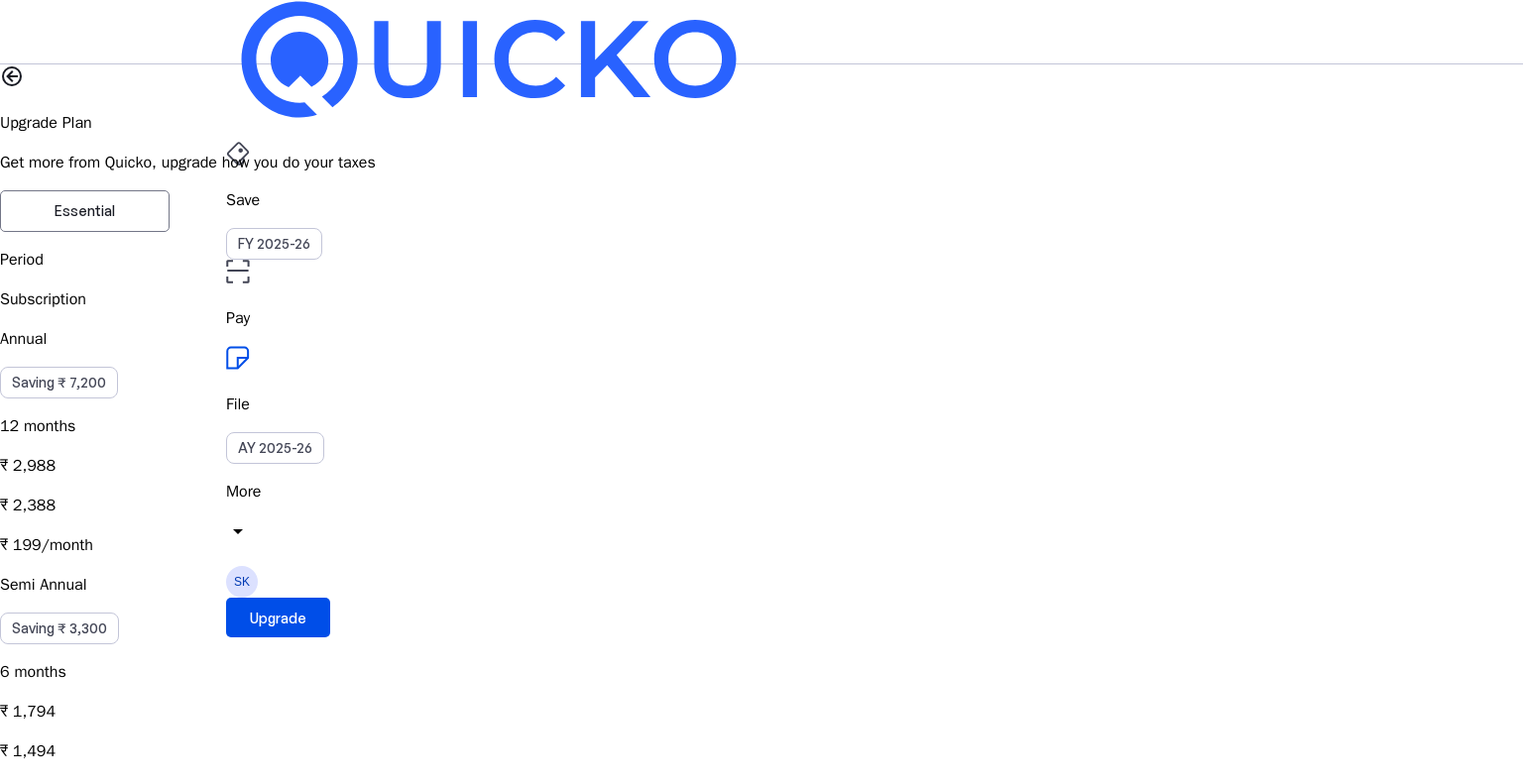 click on "Coupon Code" at bounding box center (68, 2502) 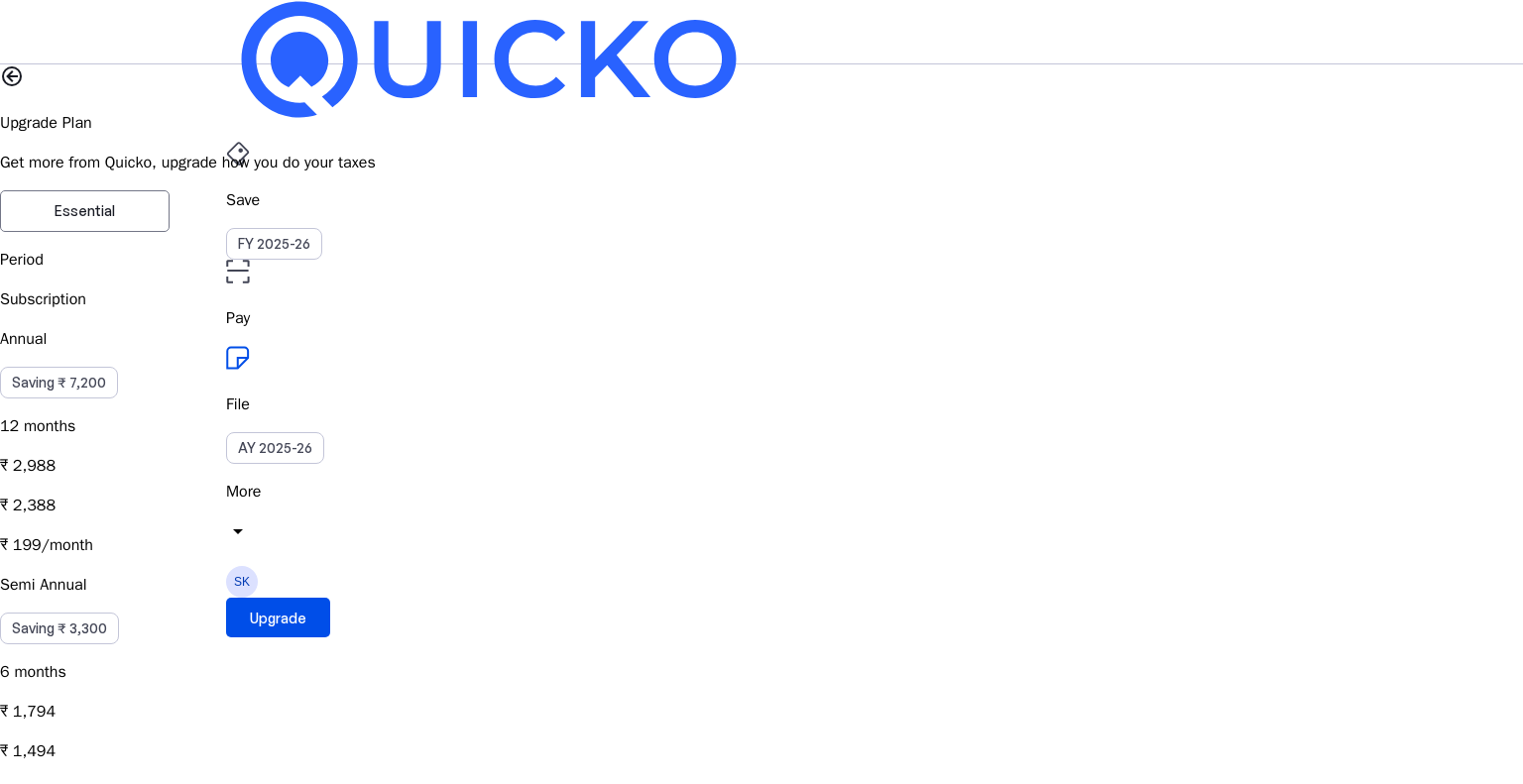 click on "cancel" at bounding box center [12, 2399] 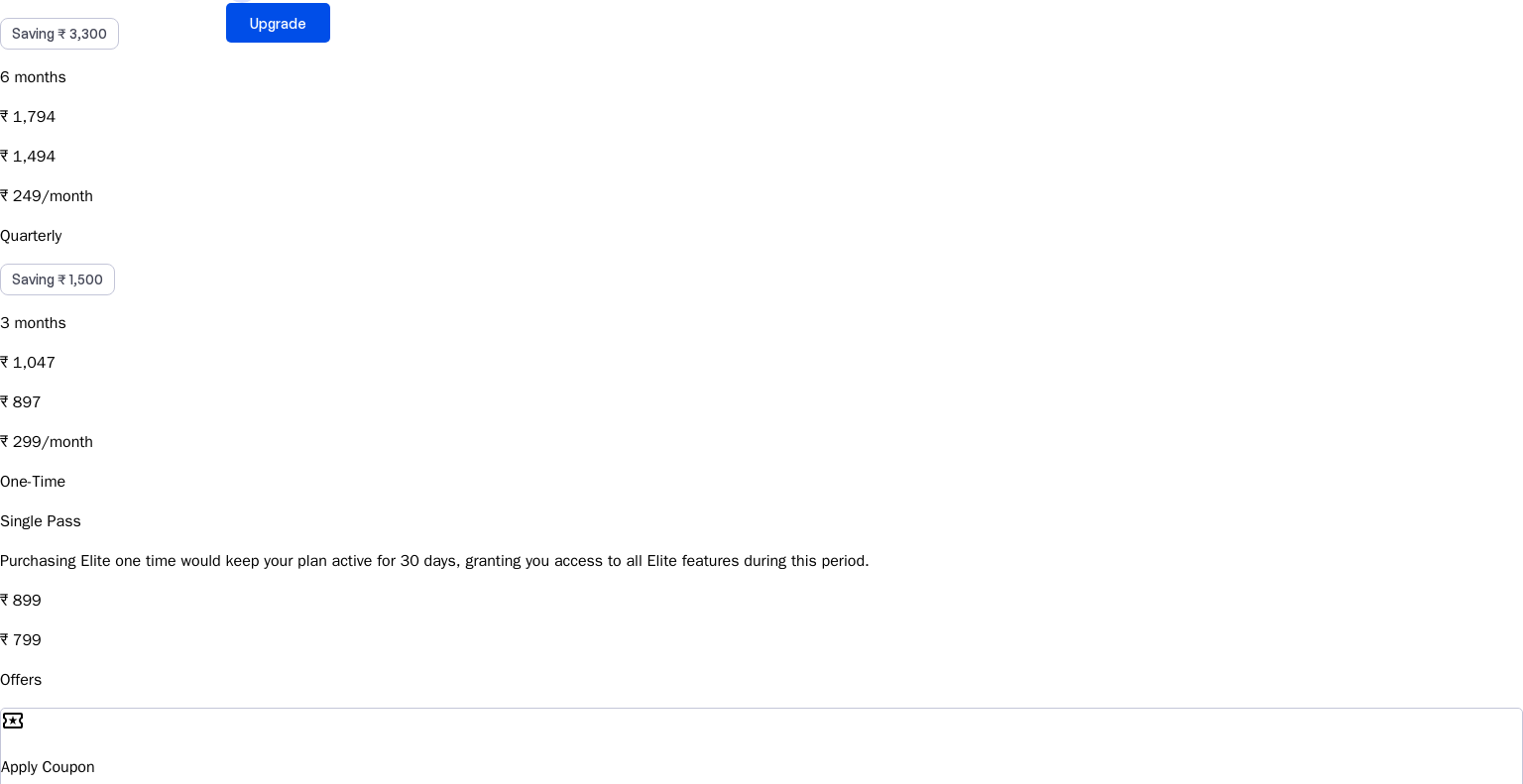 click on "I have a GST number" at bounding box center (20, 1049) 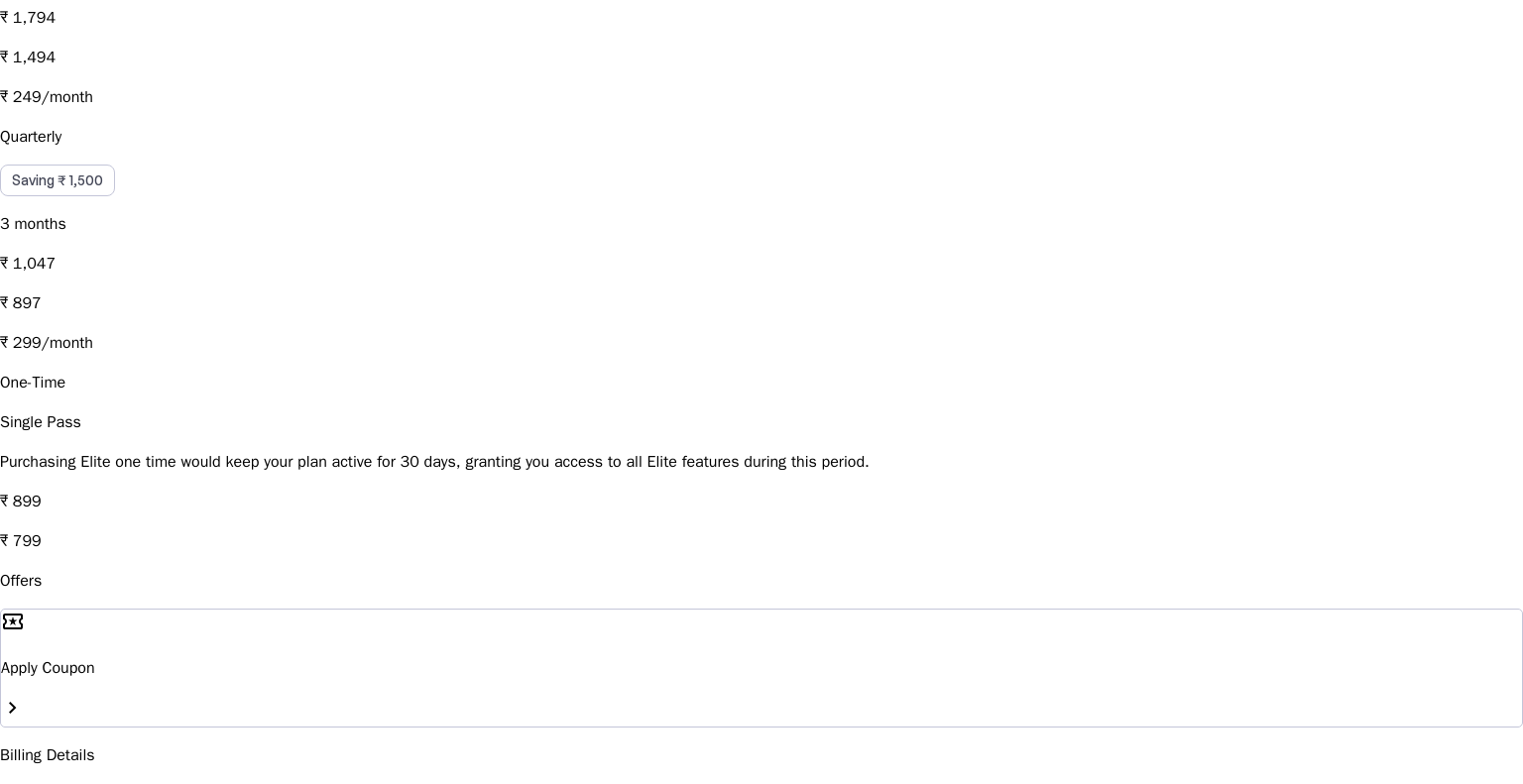 scroll, scrollTop: 793, scrollLeft: 0, axis: vertical 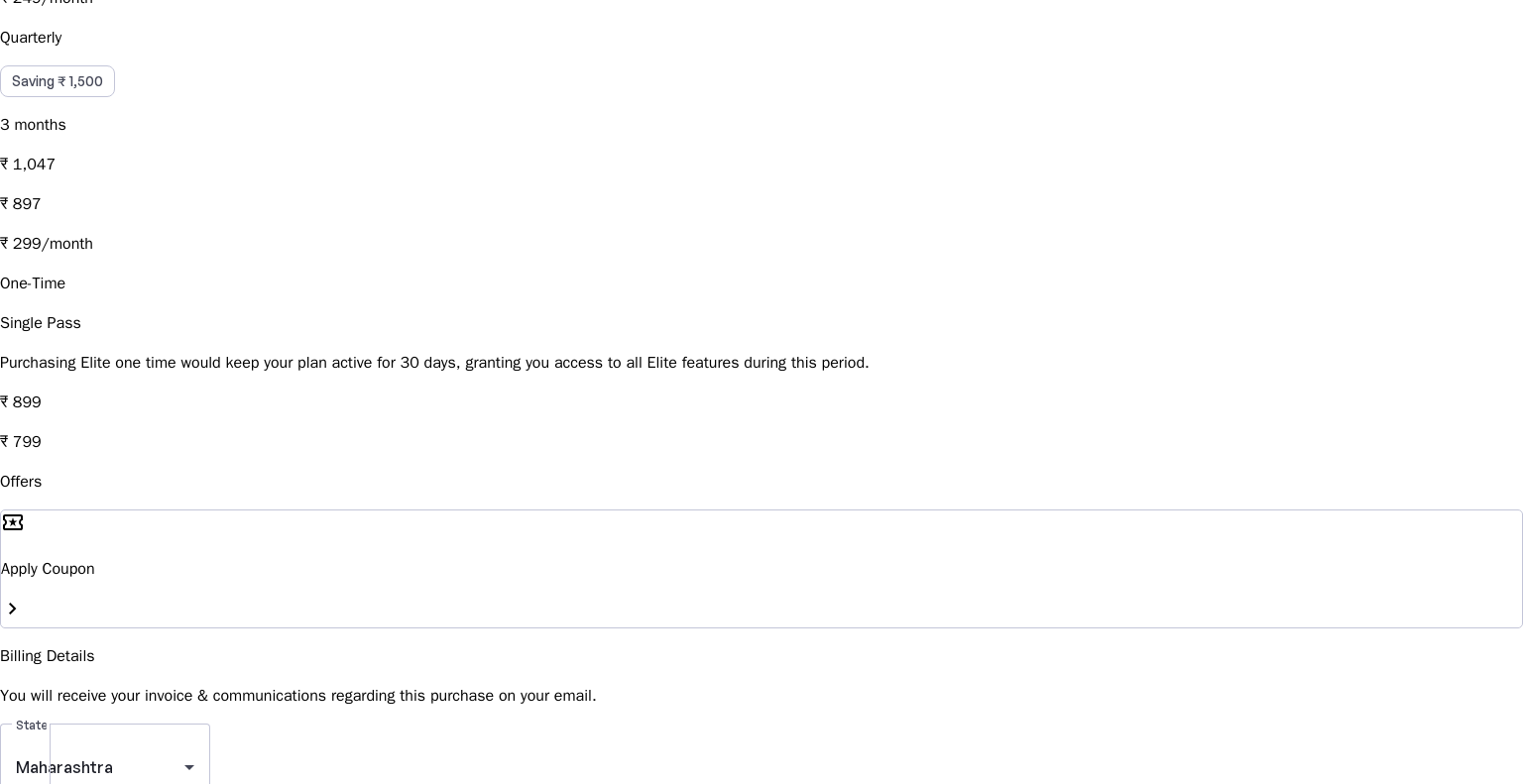 click on "I have a GST number" at bounding box center (20, 850) 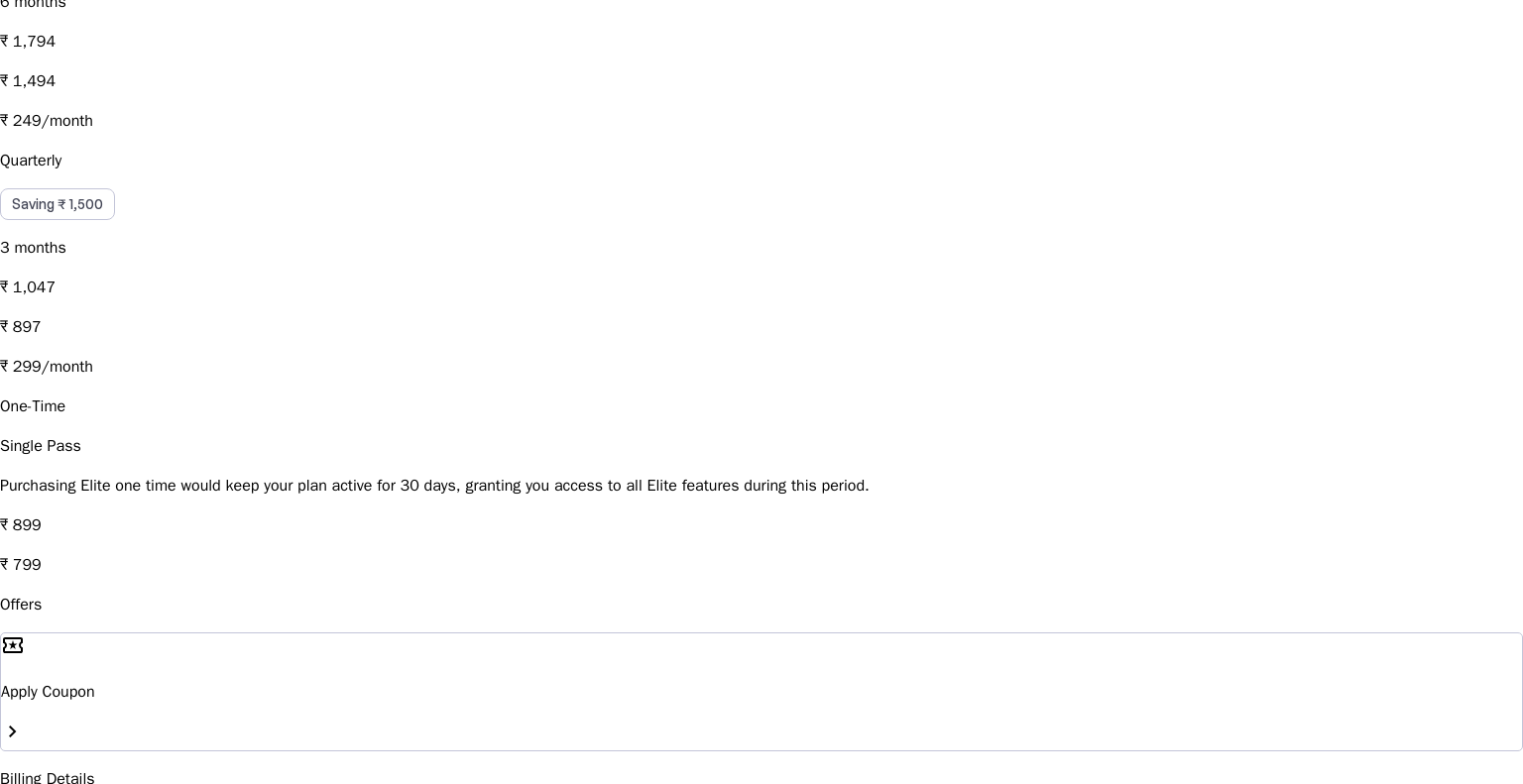 scroll, scrollTop: 666, scrollLeft: 0, axis: vertical 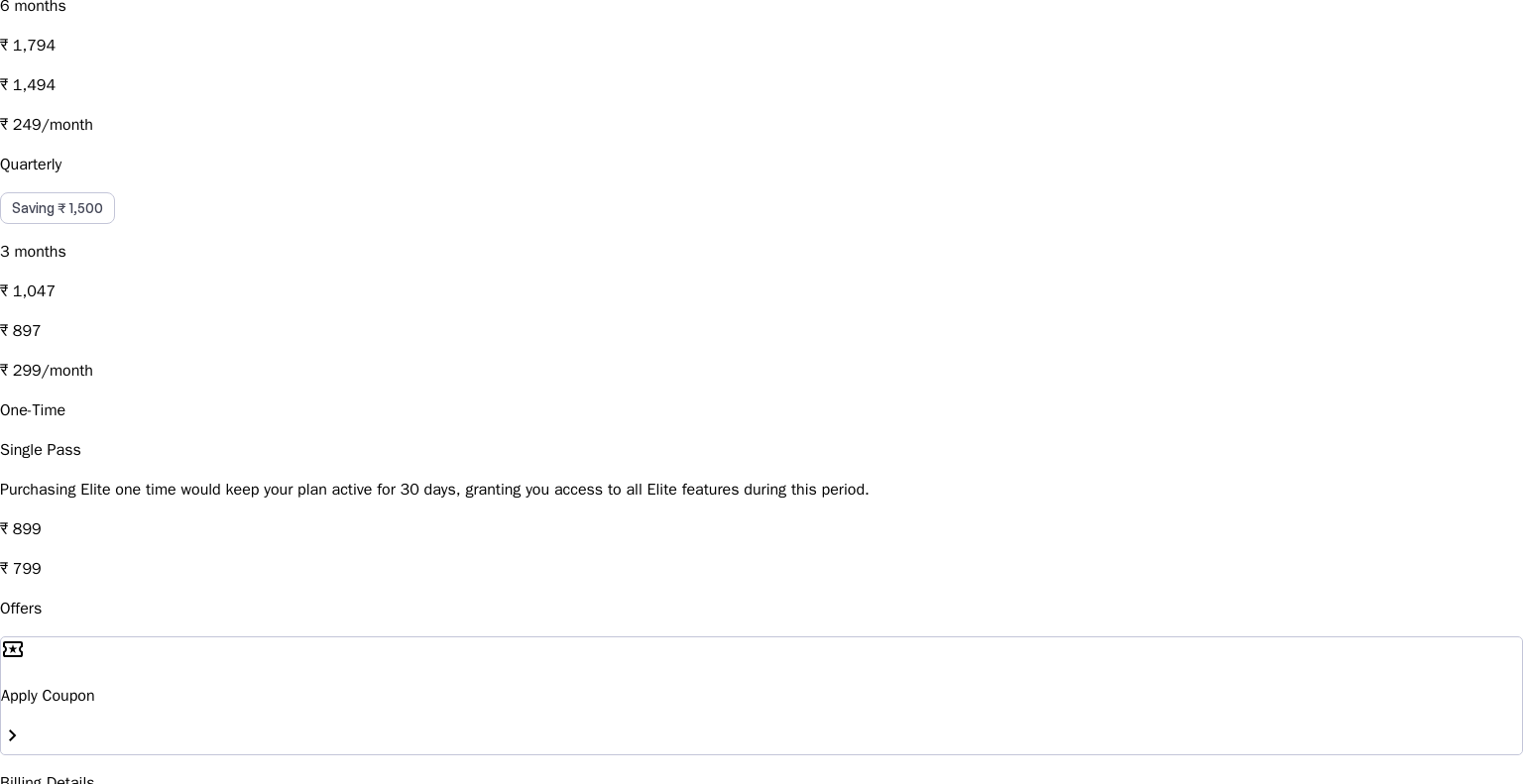click on "Maharashtra" at bounding box center (100, 894) 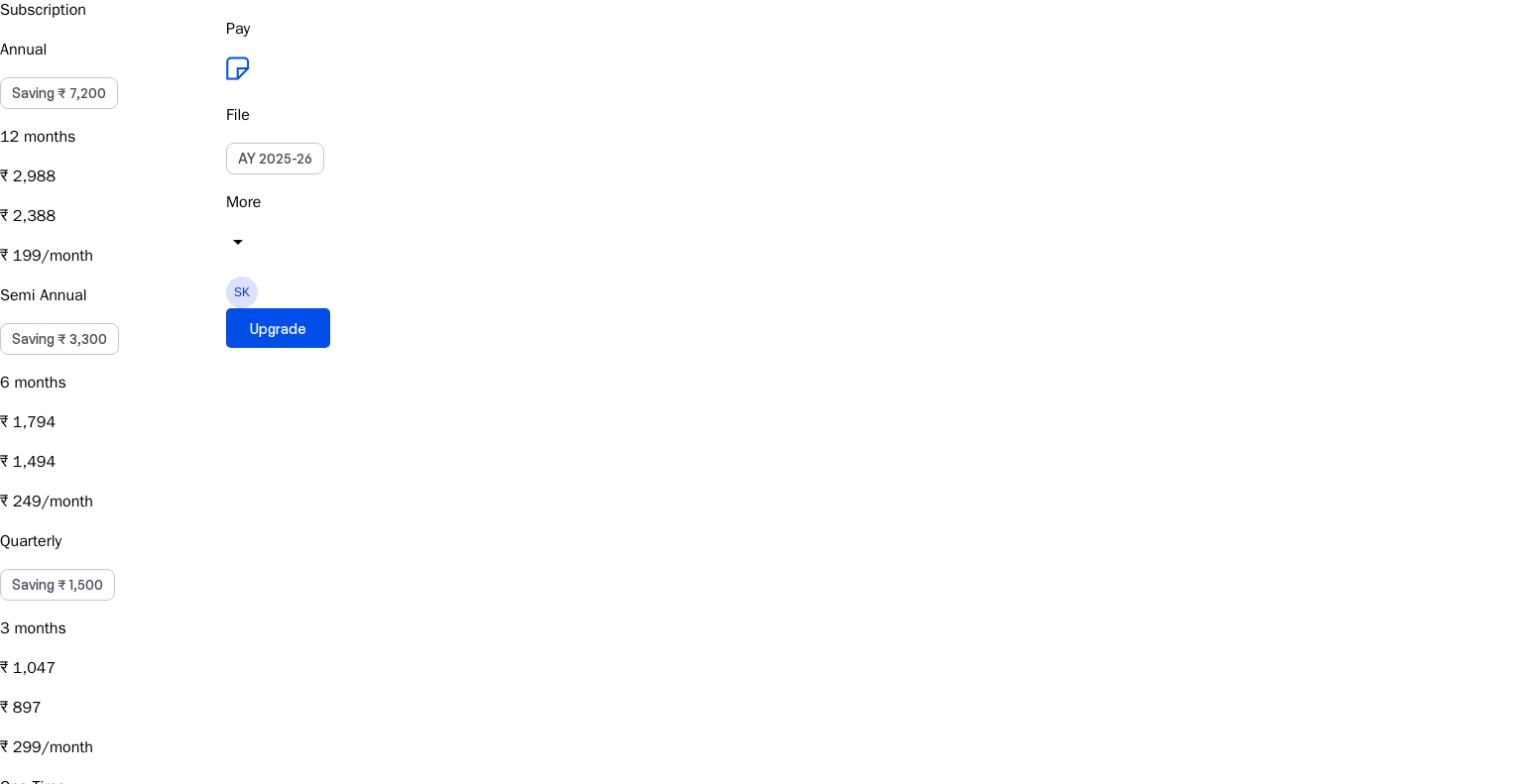 scroll, scrollTop: 270, scrollLeft: 0, axis: vertical 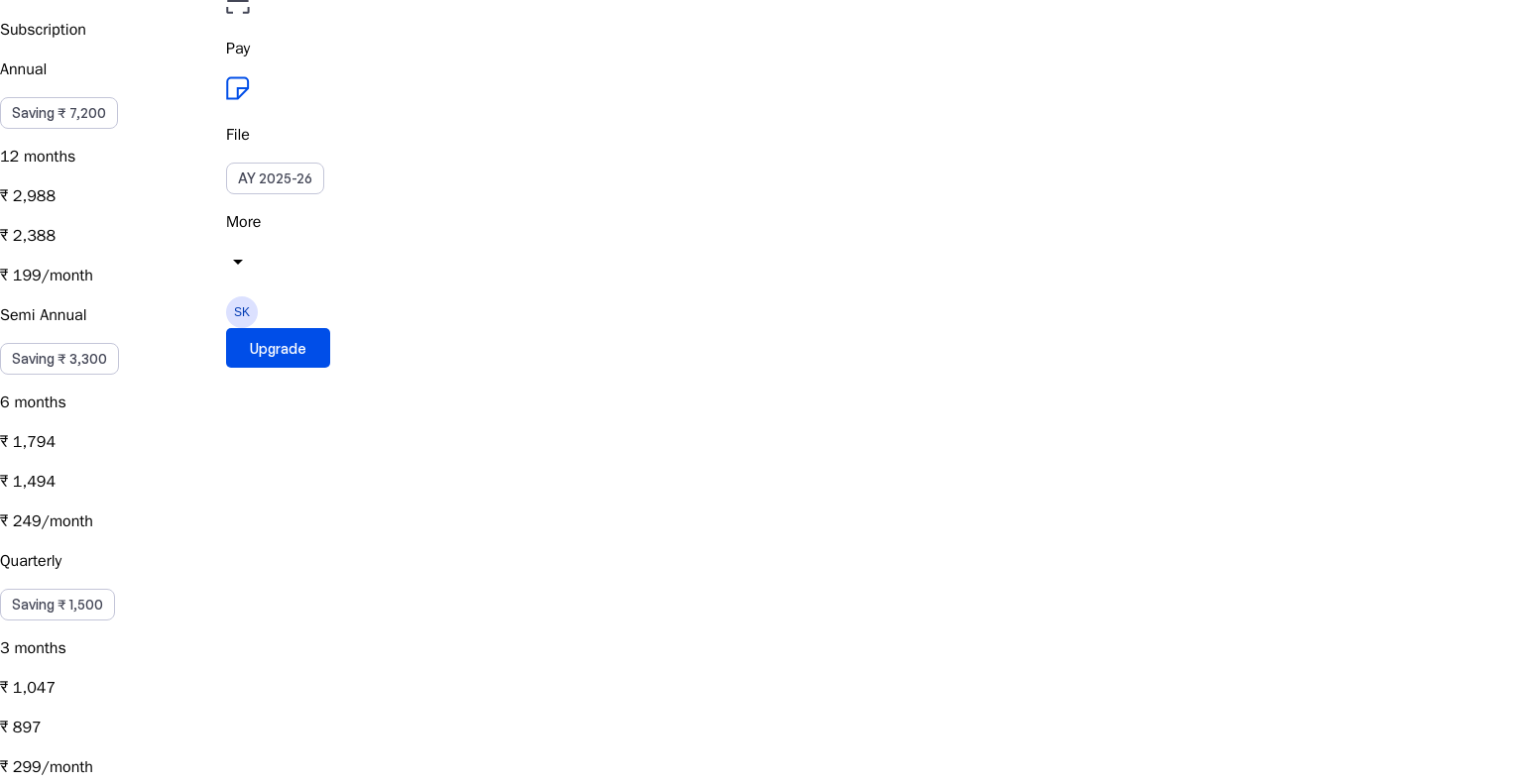 click on "Semi Annual  Saving ₹ 3,300  6 months   ₹ 1,794   ₹ 1,494  ₹ 249/month" at bounding box center (762, 418) 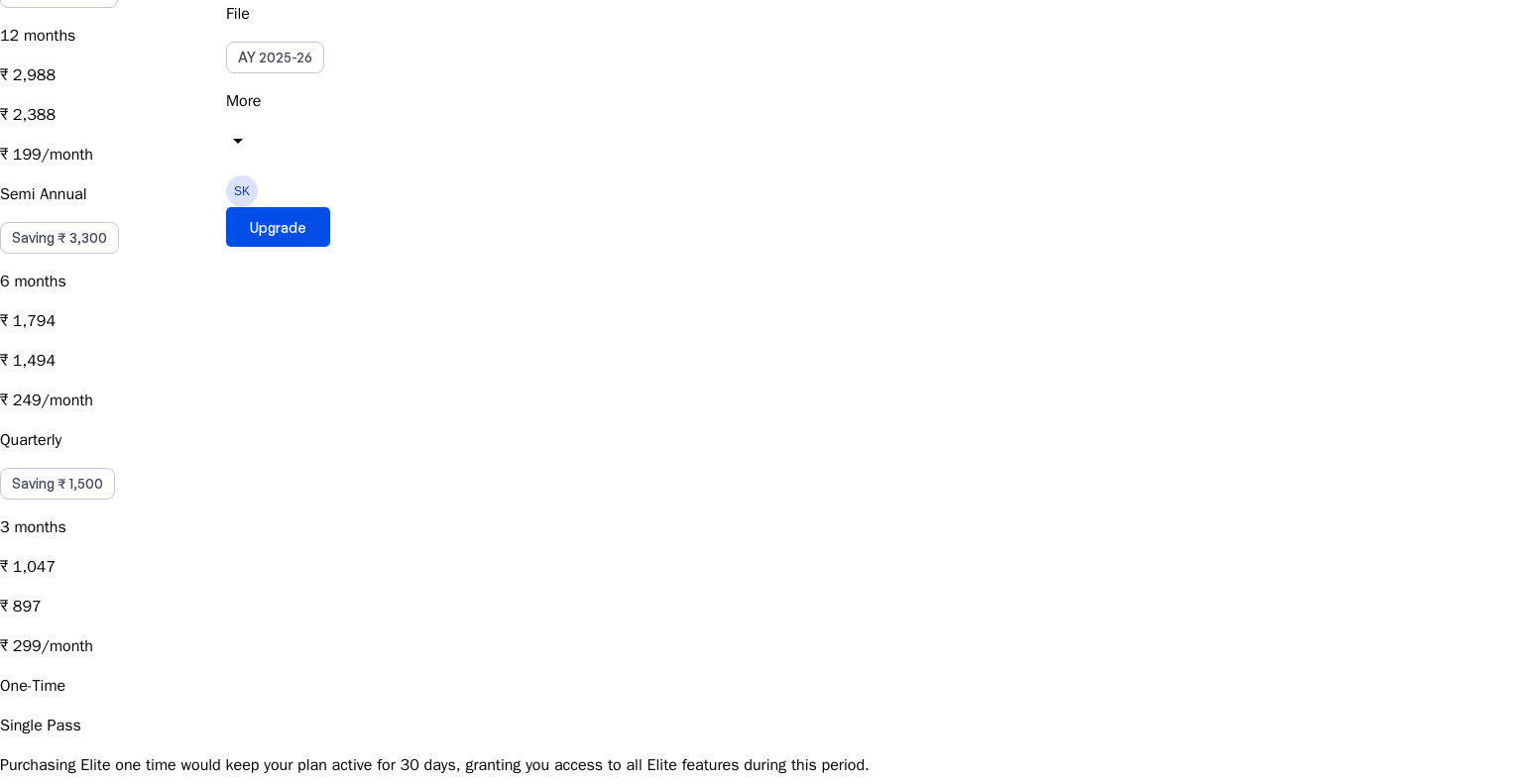 scroll, scrollTop: 567, scrollLeft: 0, axis: vertical 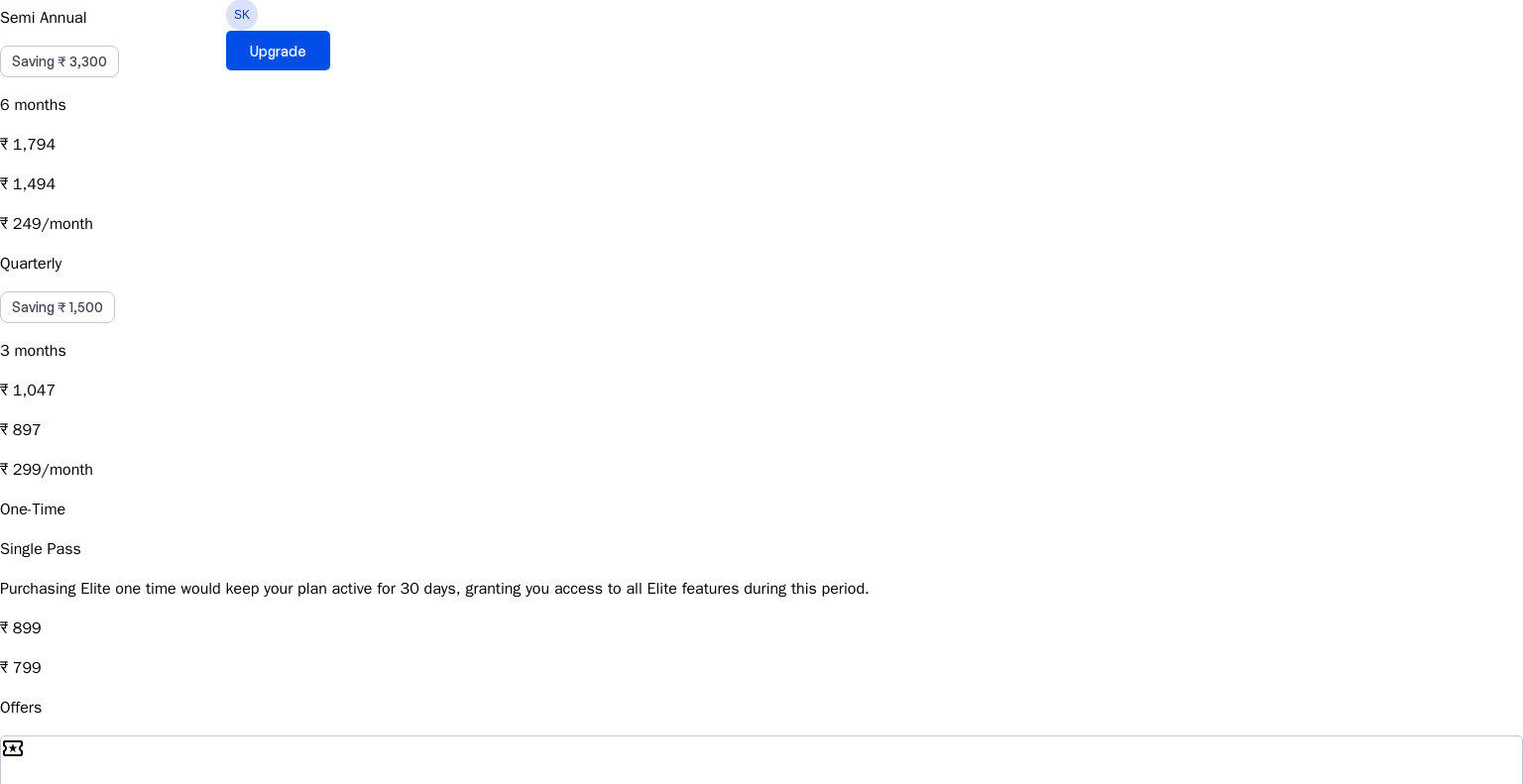 click on "local_activity Apply Coupon chevron_right" at bounding box center (762, 795) 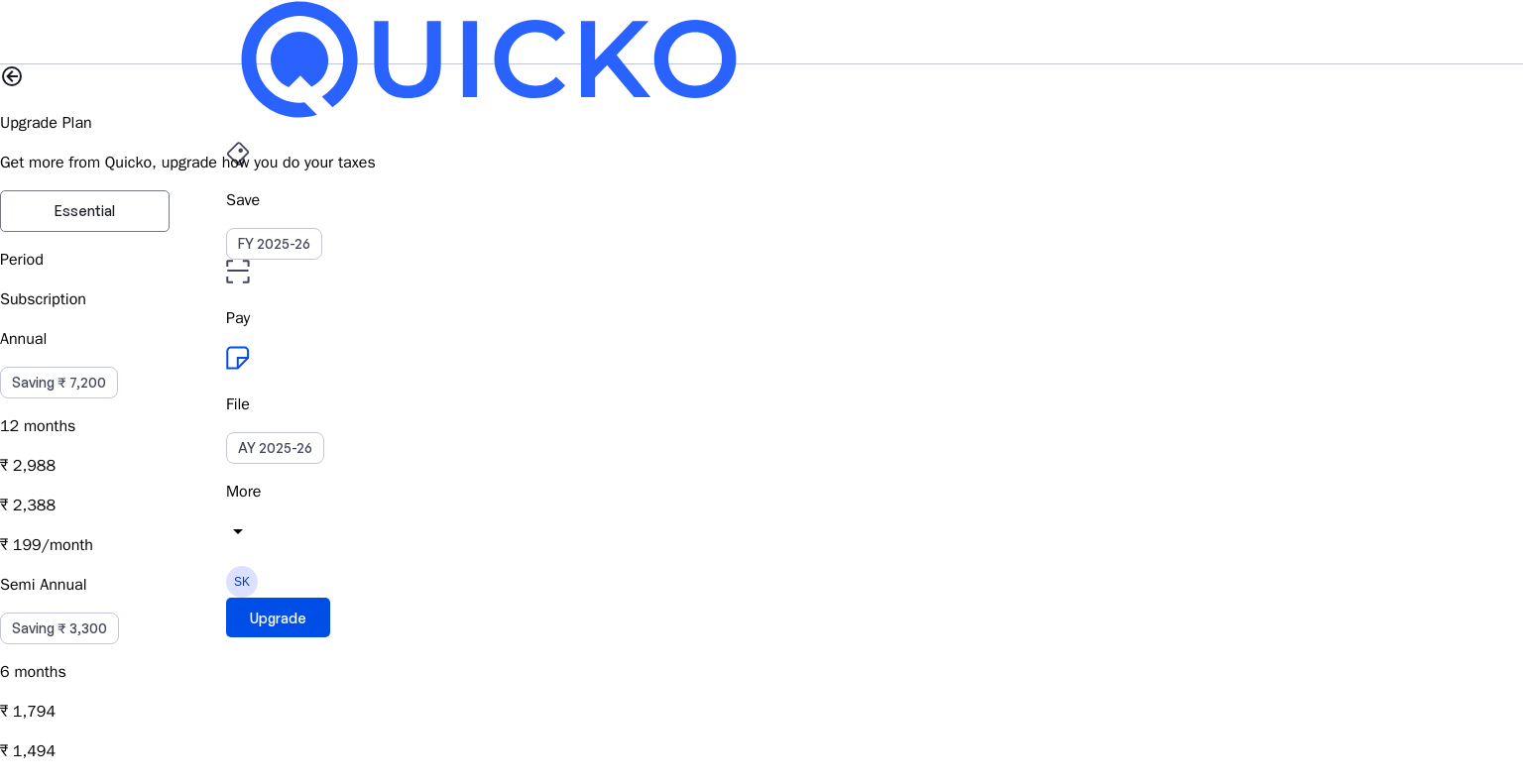 click on "Coupon Code" at bounding box center [105, 2501] 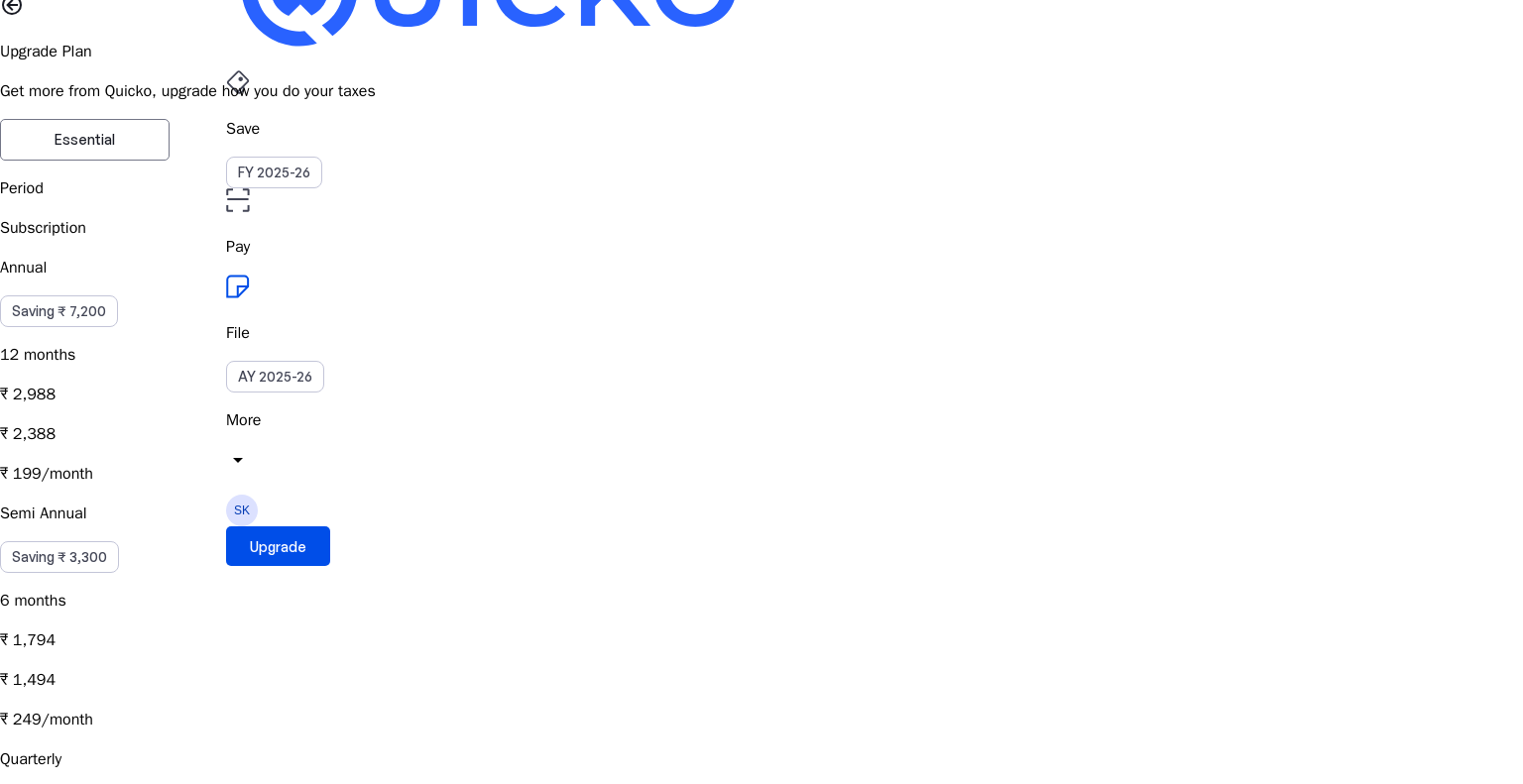 scroll, scrollTop: 0, scrollLeft: 0, axis: both 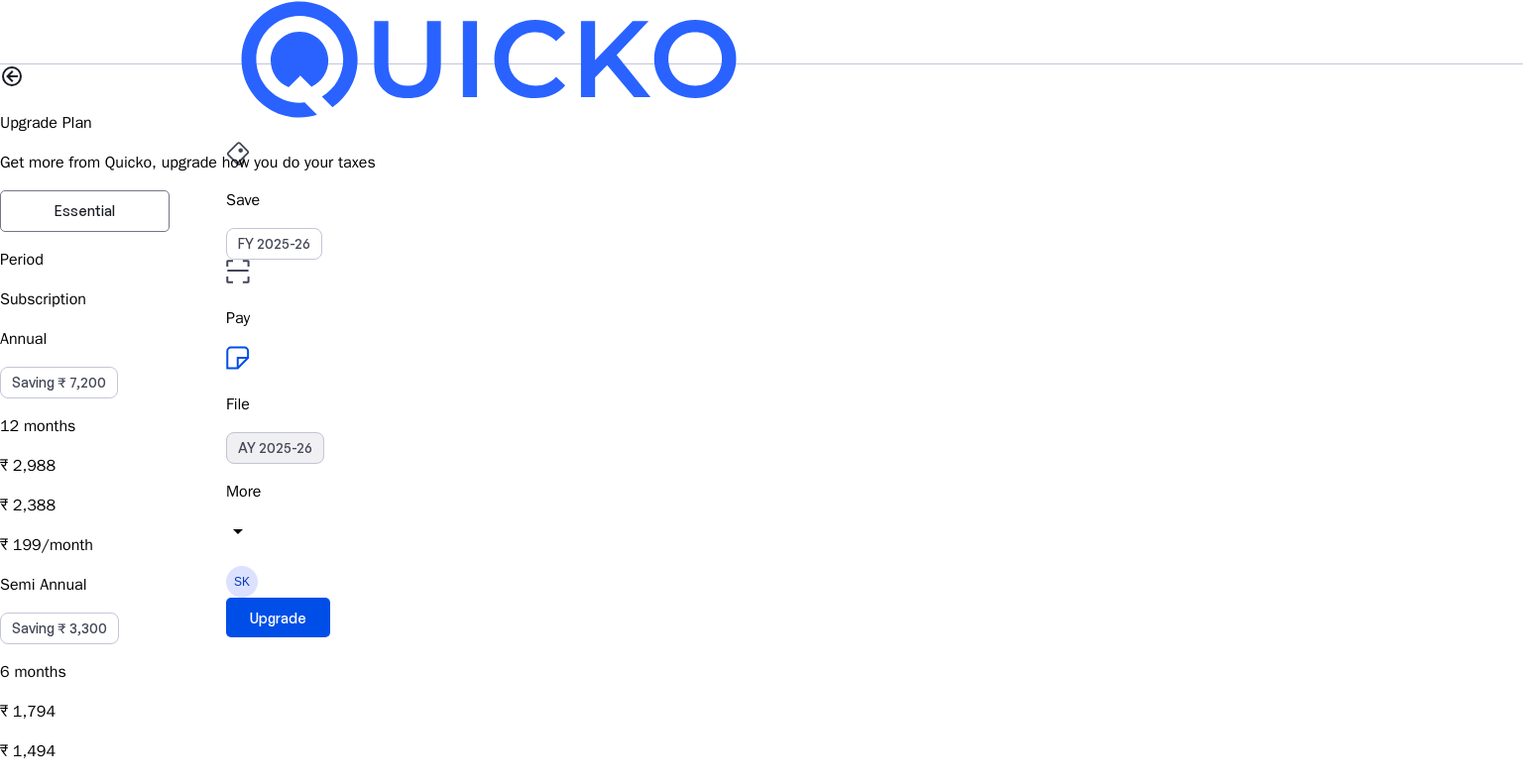 click on "AY 2025-26" at bounding box center [275, 448] 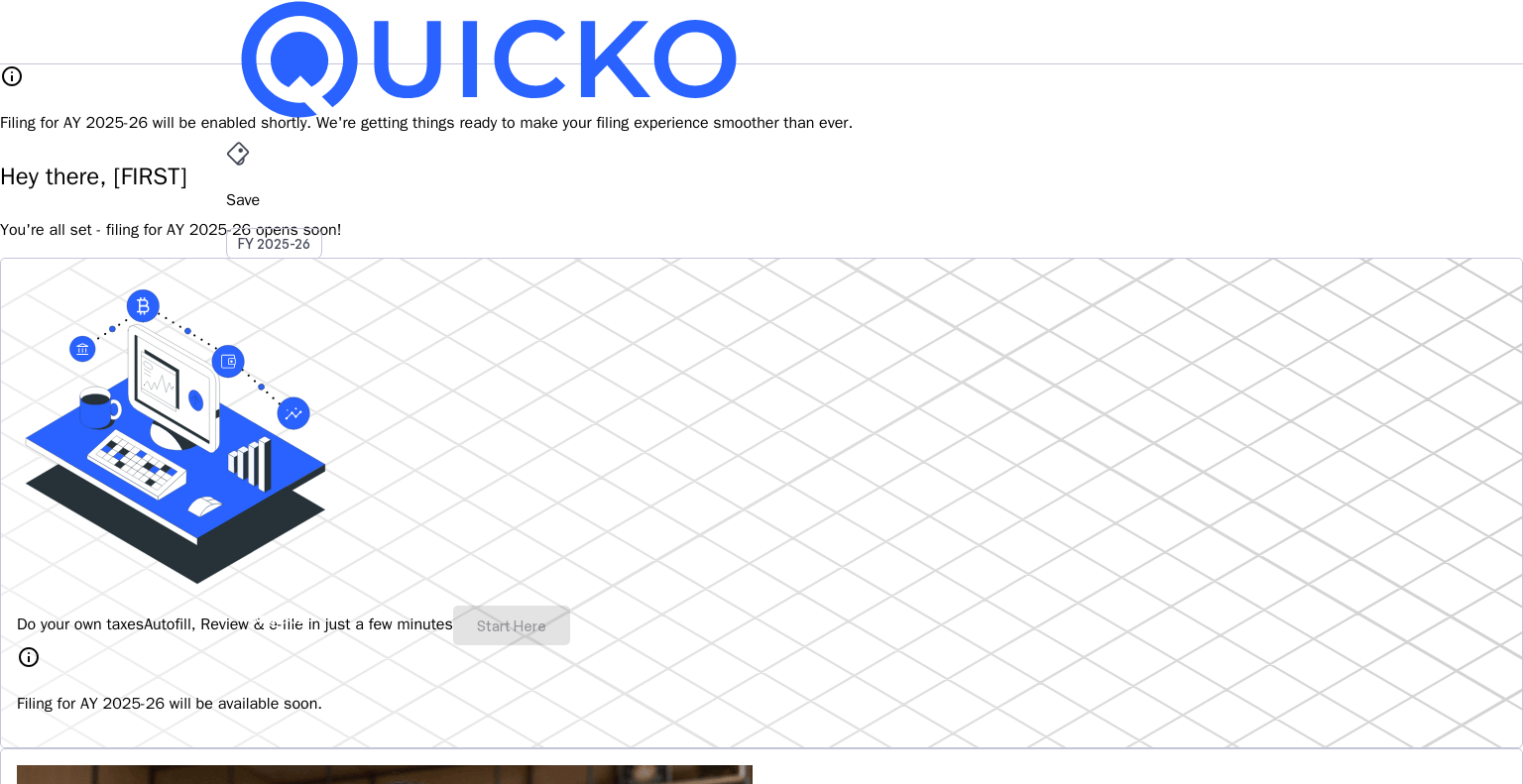 click on "Do your own taxes   Autofill, Review & e-file in just a few minutes   Start Here" at bounding box center [762, 625] 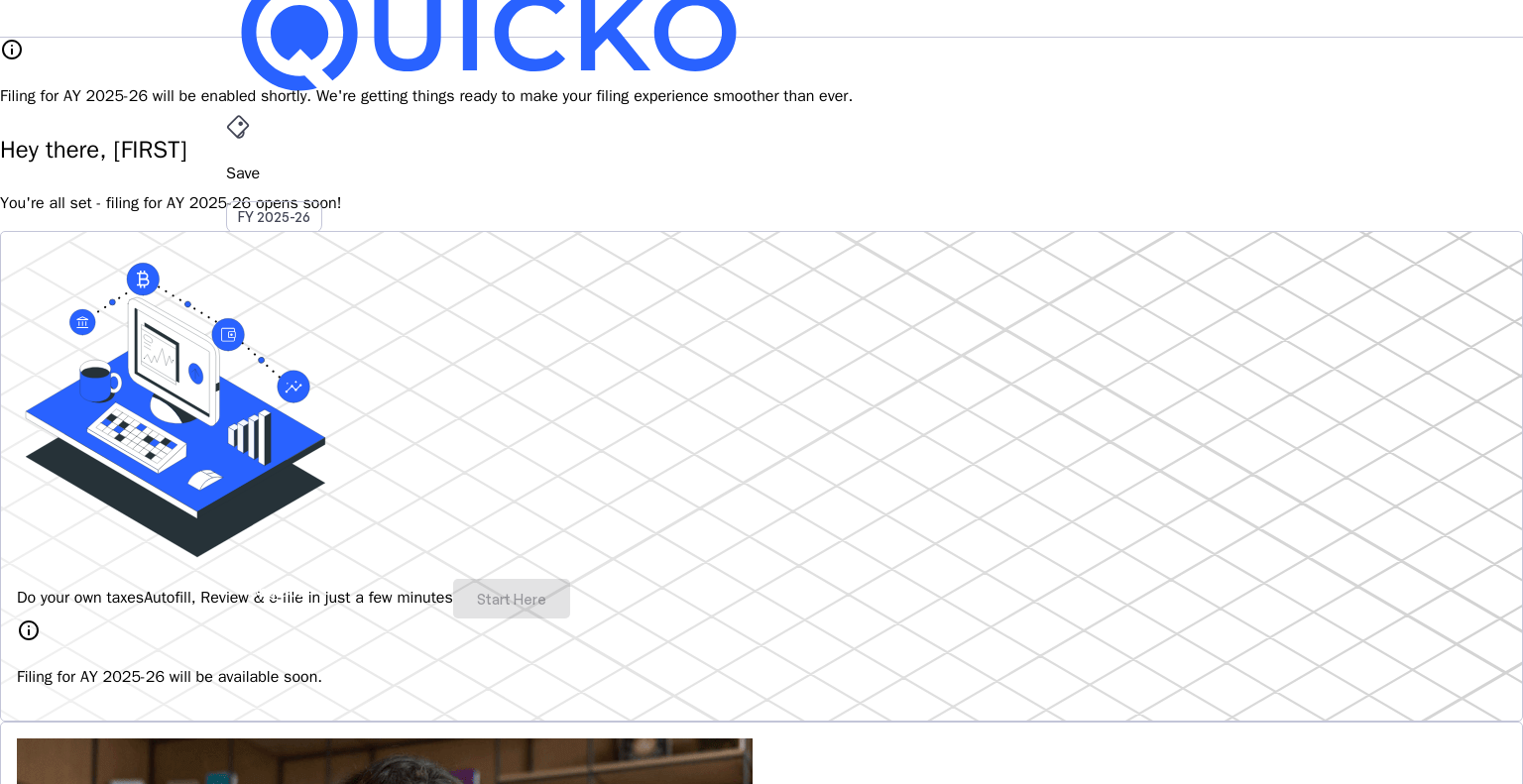 scroll, scrollTop: 0, scrollLeft: 0, axis: both 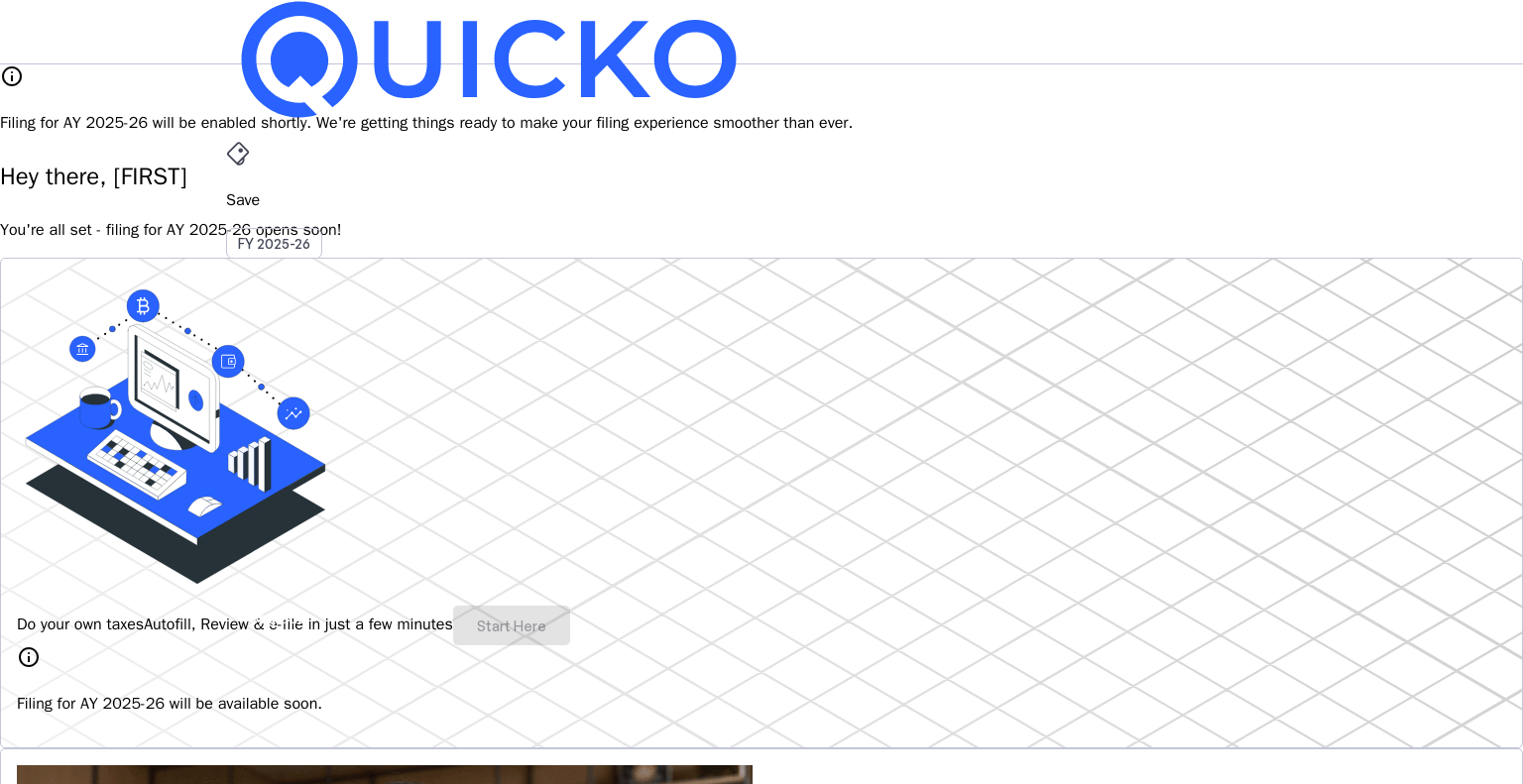 click on "Upgrade" at bounding box center (278, 617) 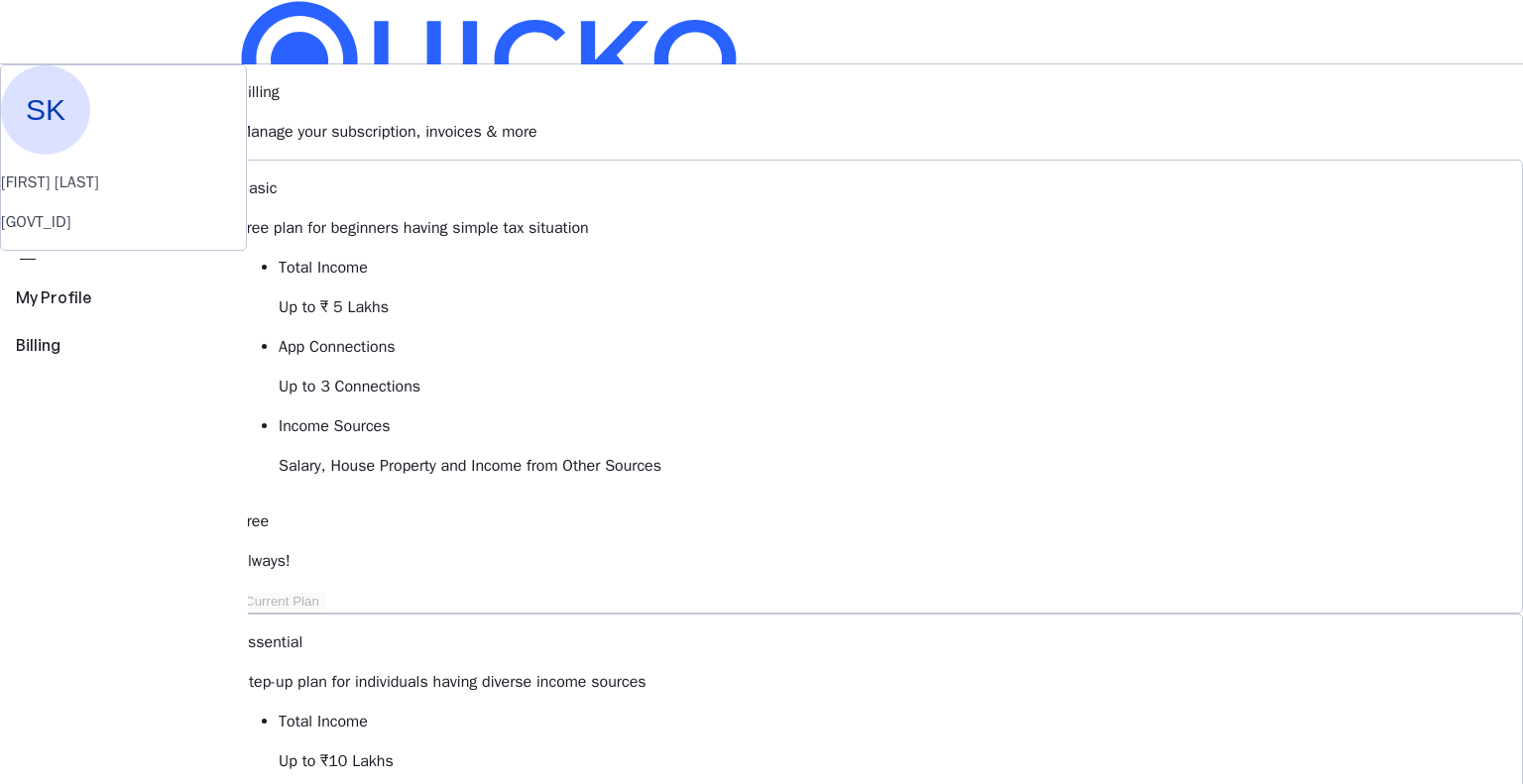 drag, startPoint x: 769, startPoint y: 330, endPoint x: 908, endPoint y: 316, distance: 139.70326 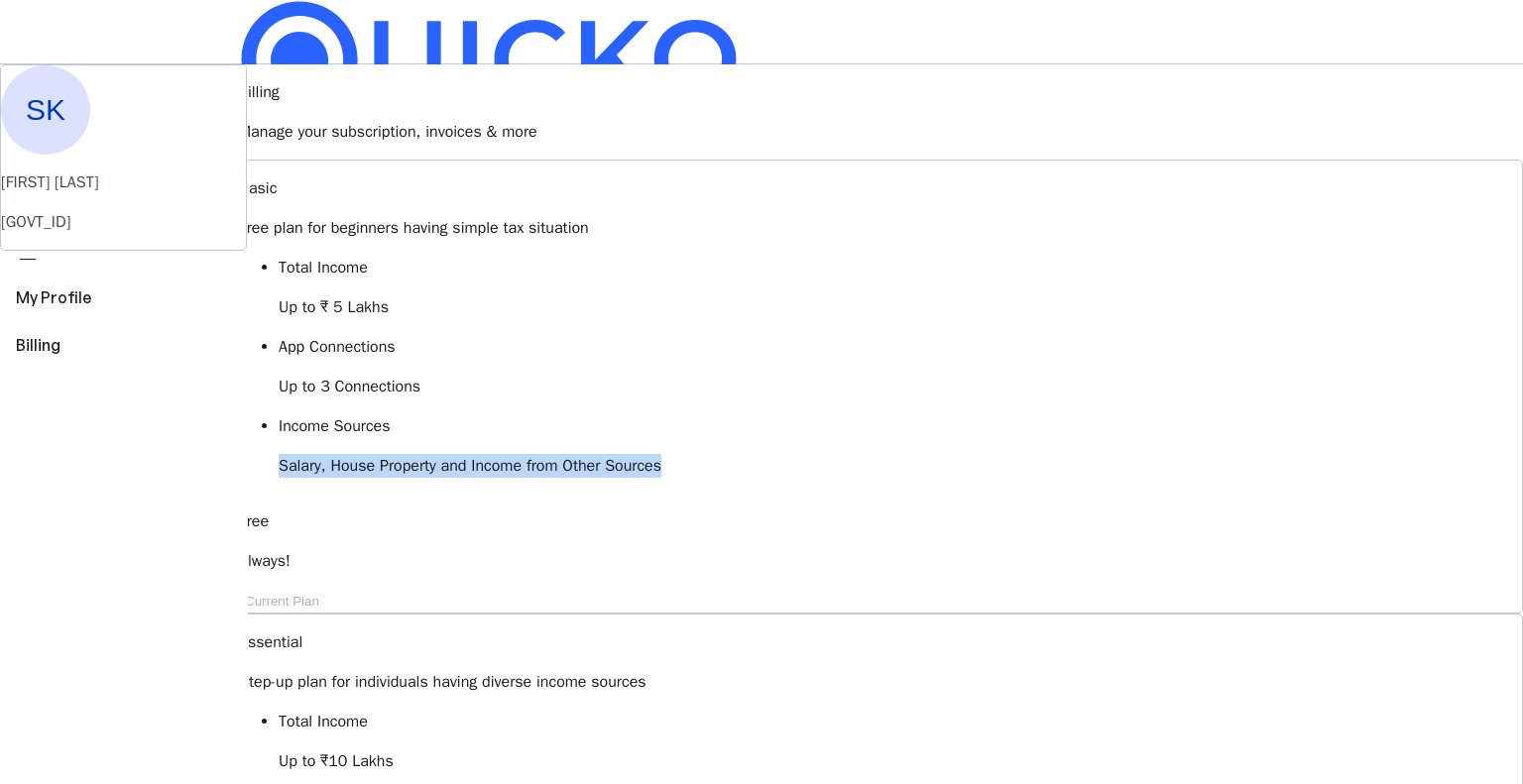 drag, startPoint x: 512, startPoint y: 449, endPoint x: 713, endPoint y: 473, distance: 202.4278 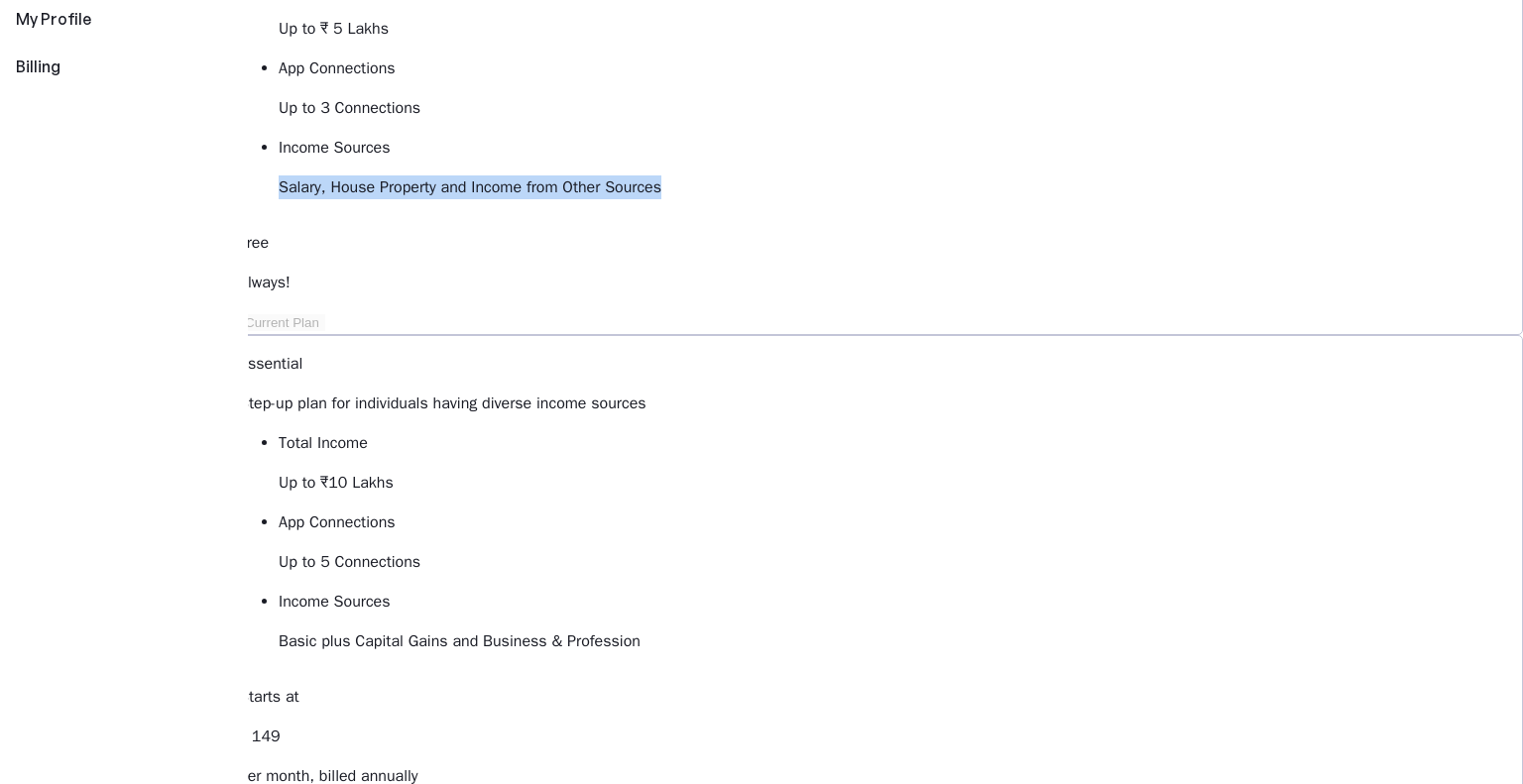 scroll, scrollTop: 198, scrollLeft: 0, axis: vertical 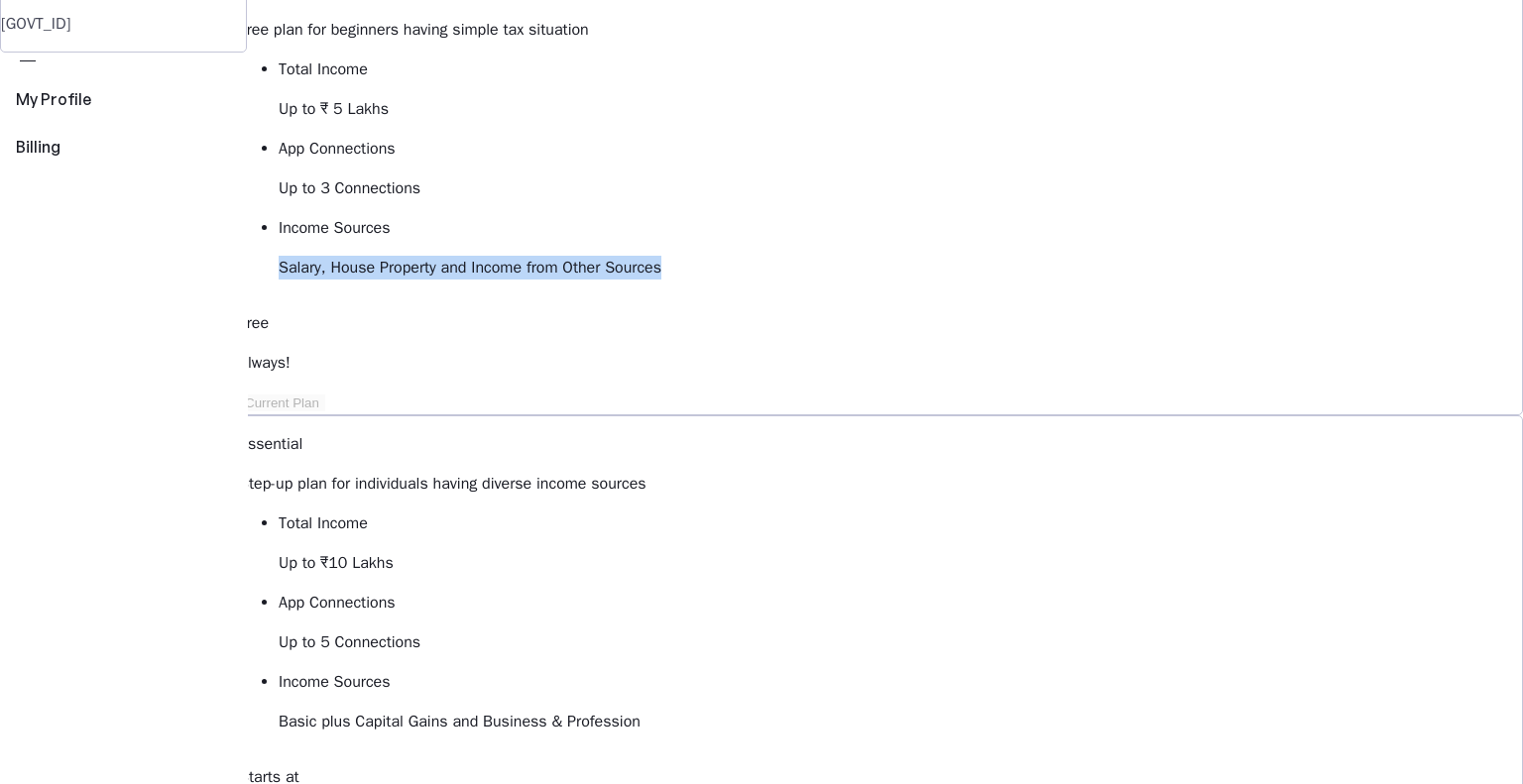 click on "Upgrade to Elite" at bounding box center (316, 1453) 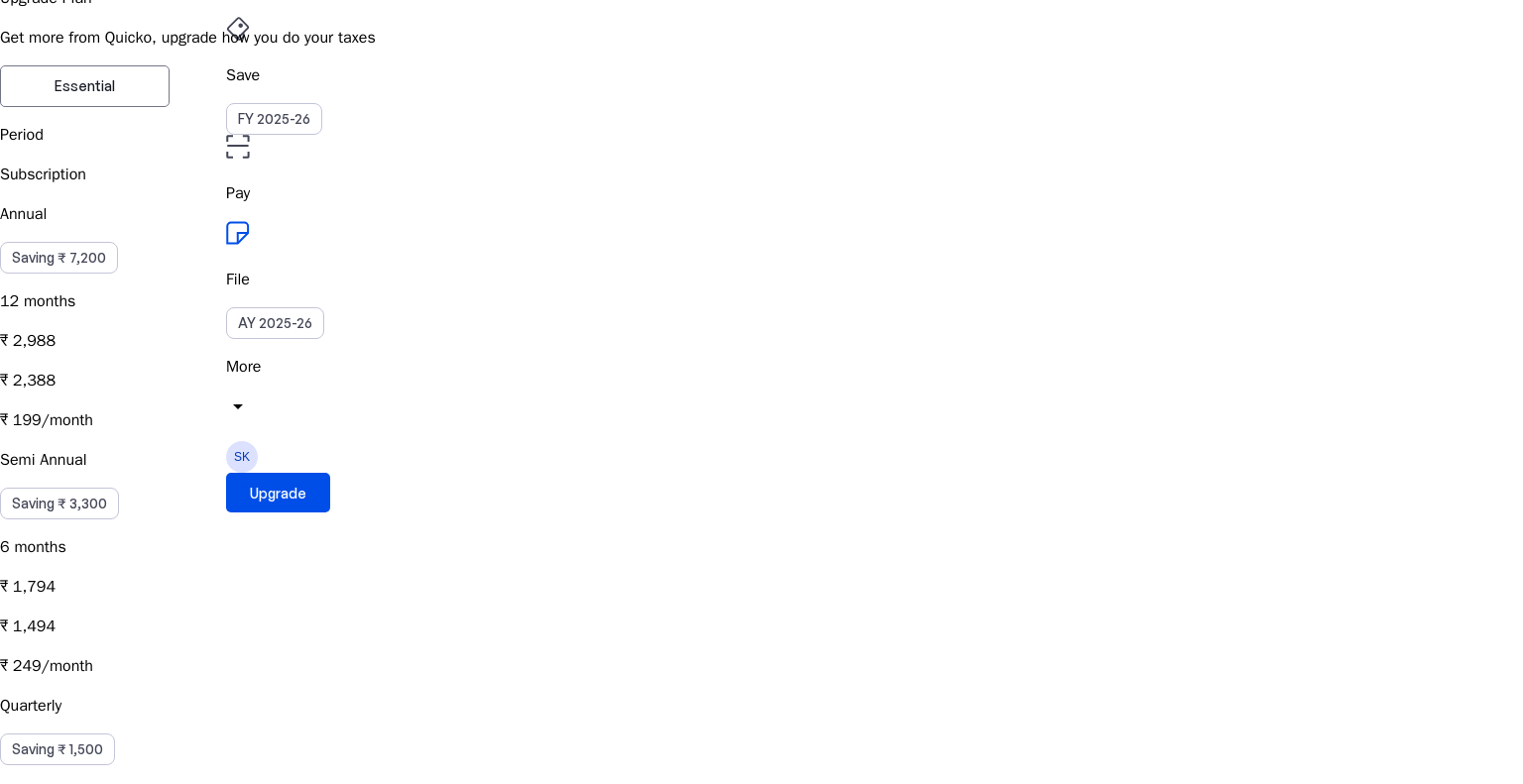 scroll, scrollTop: 198, scrollLeft: 0, axis: vertical 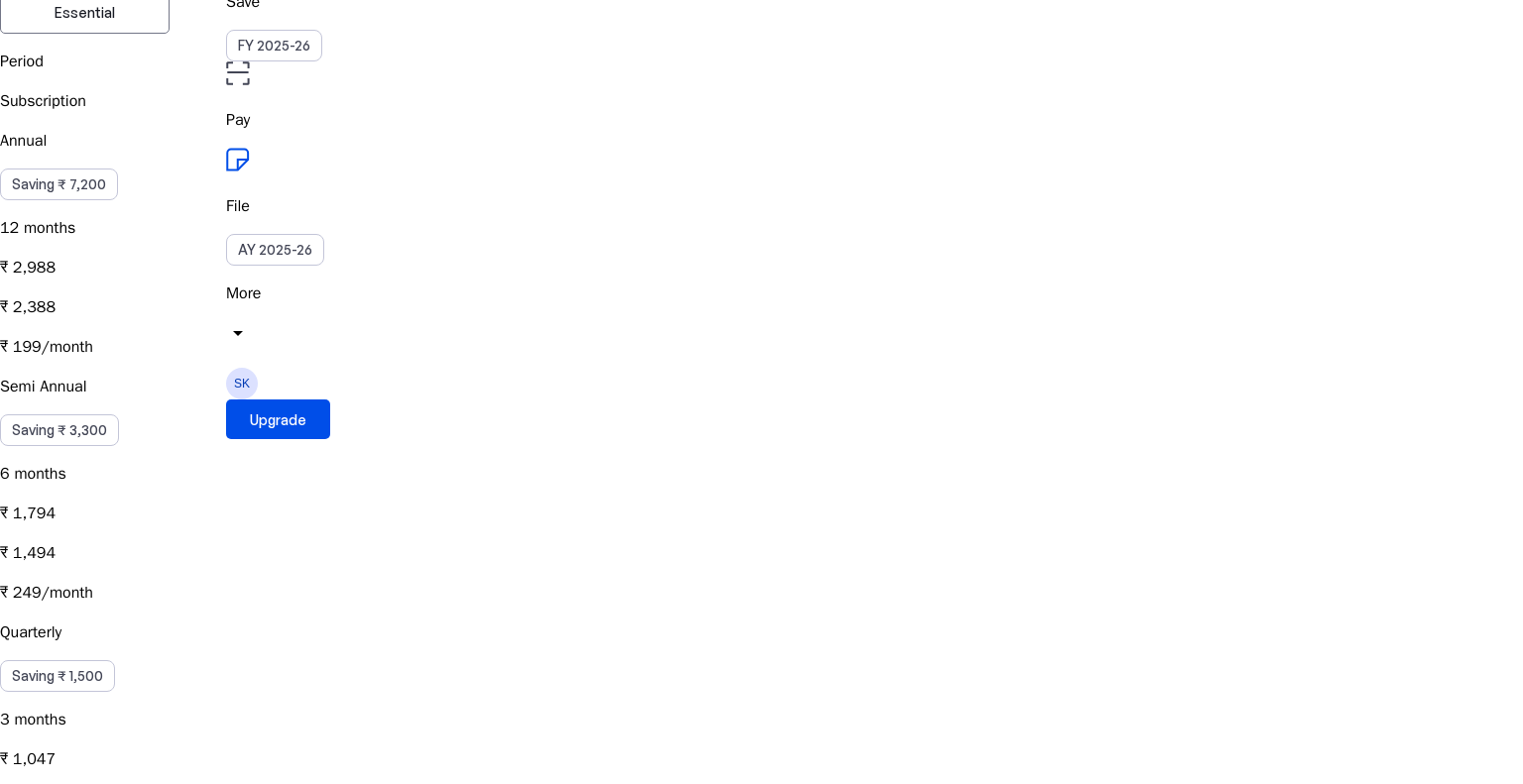 click on "Quarterly  Saving ₹ 1,500  3 months   ₹ 1,047   ₹ 897  ₹ 299/month" at bounding box center (762, 735) 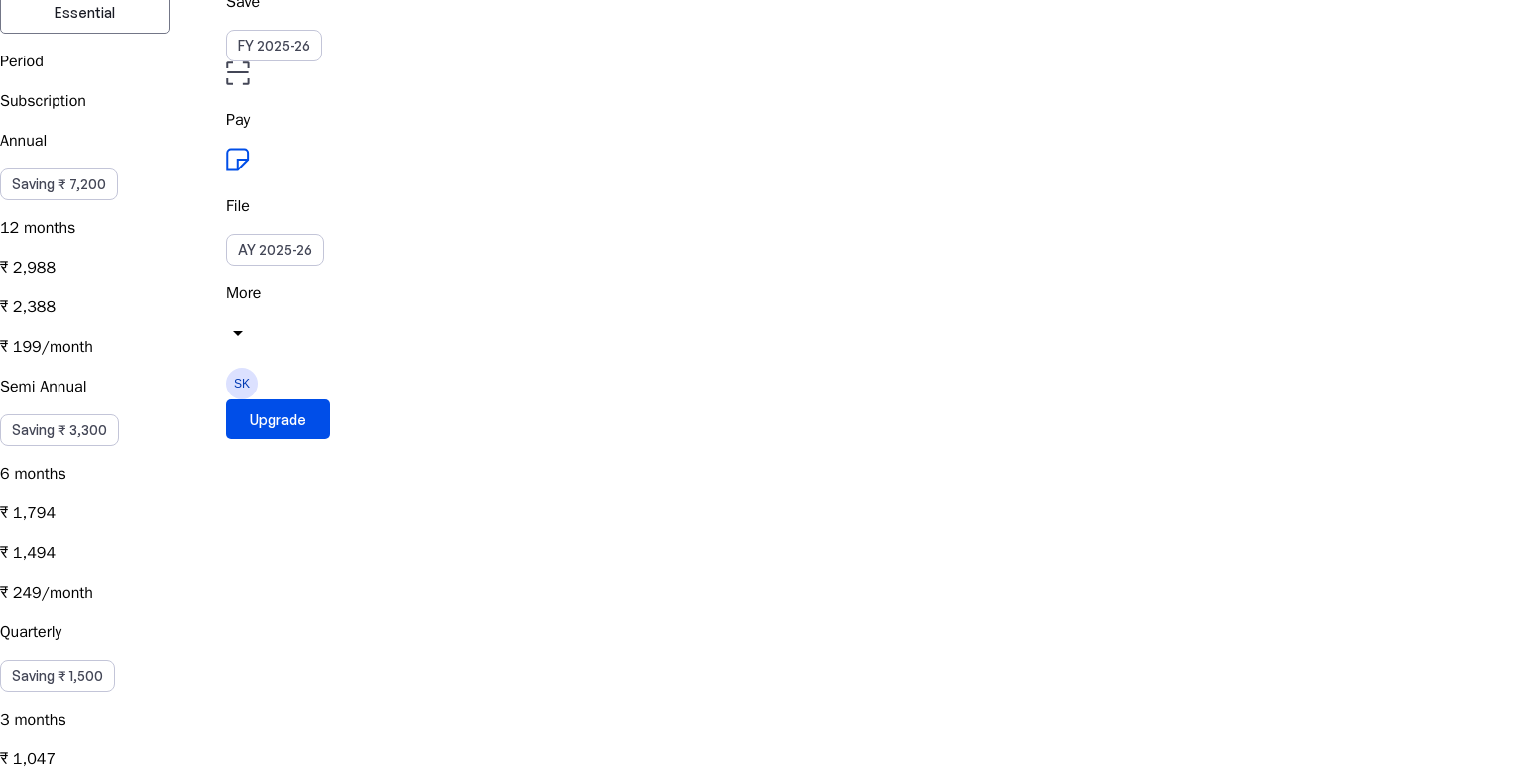 click on "Upgrade to Elite" at bounding box center [77, 1931] 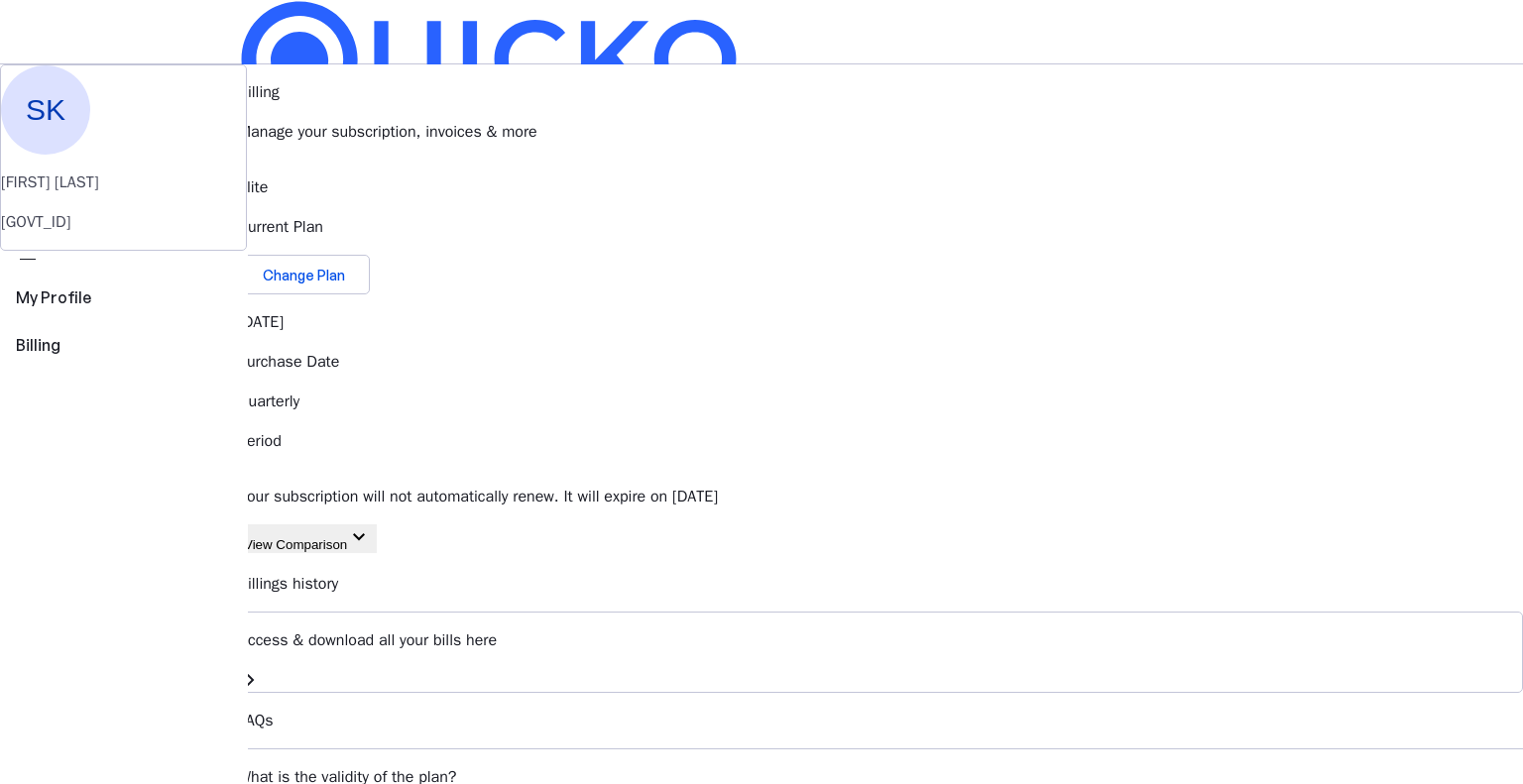 click on "Billing Manage your subscription, invoices & more Elite Current Plan  Change Plan   [DATE]  Purchase Date Quarterly Period Your subscription will not automatically renew. It will expire on [DATE] View Comparison keyboard_arrow_down Billings history Access & download all your bills here chevron_right FAQs  What is the validity of the plan?  expand_more  Will my subscription auto renew?  expand_more  Can I transfer or share my plan with someone else?  expand_more  What payments methods are supported?  expand_more" at bounding box center (880, 589) 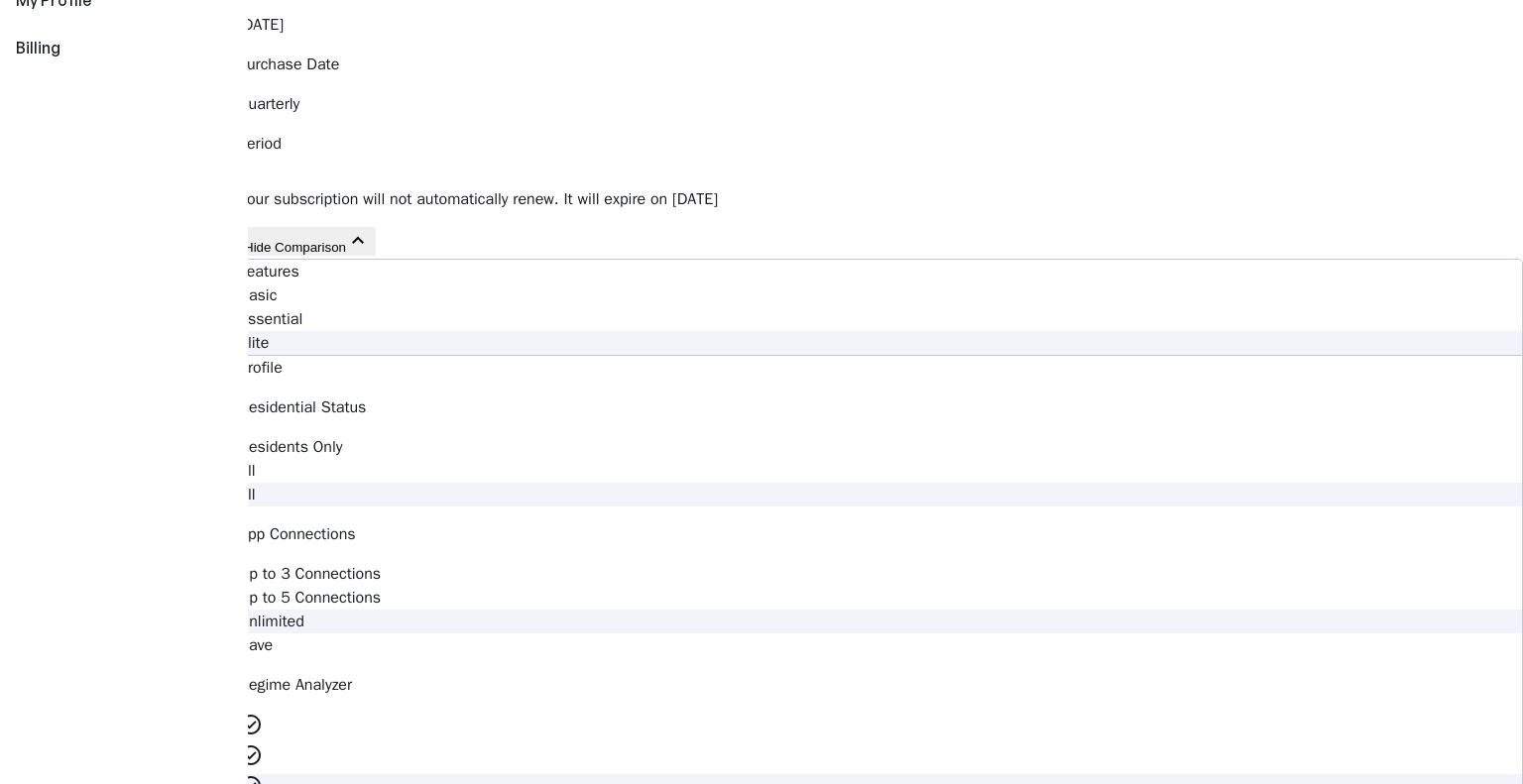 scroll, scrollTop: 0, scrollLeft: 0, axis: both 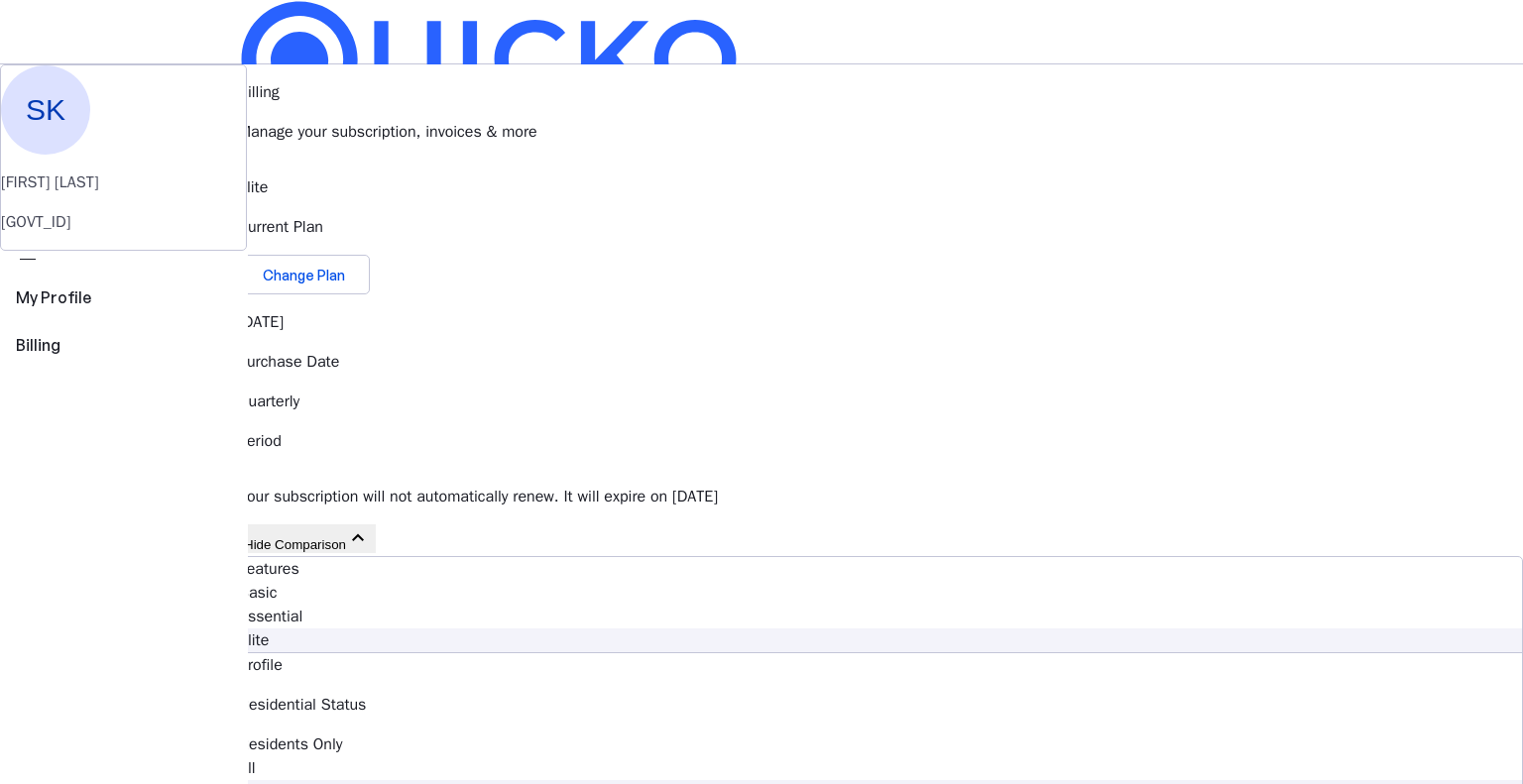 click at bounding box center (489, 59) 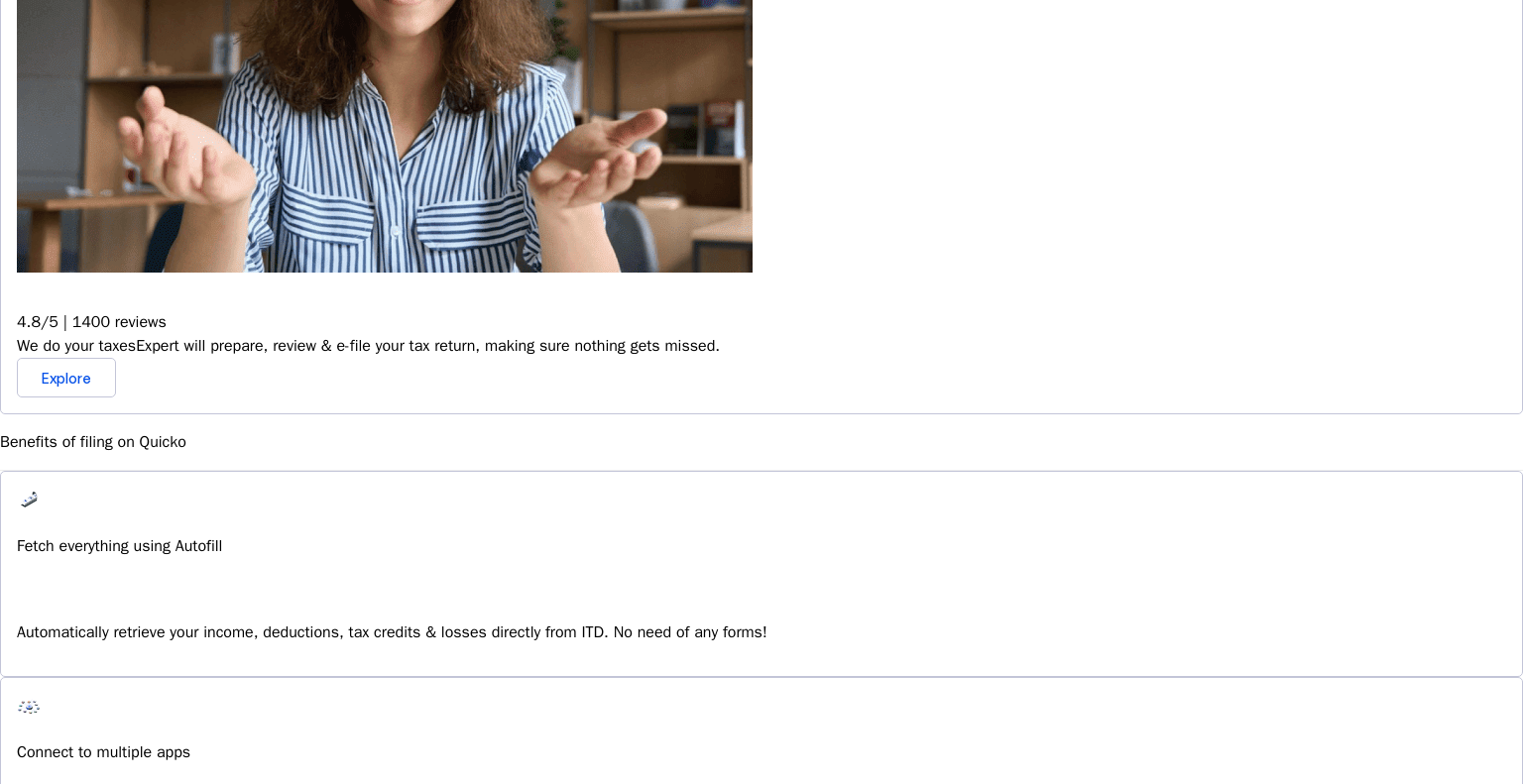 scroll, scrollTop: 991, scrollLeft: 0, axis: vertical 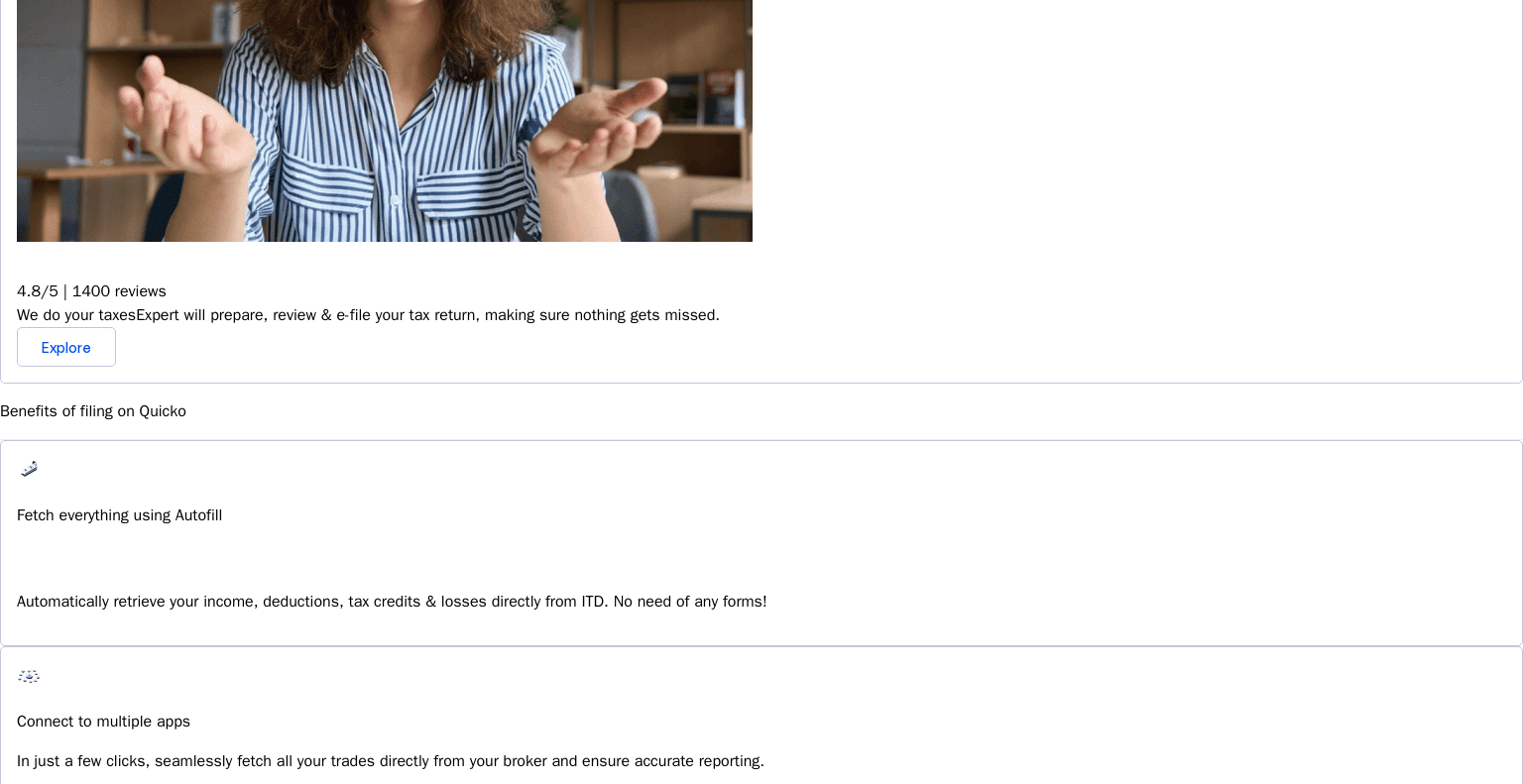 click on "Learn More" at bounding box center (62, 1152) 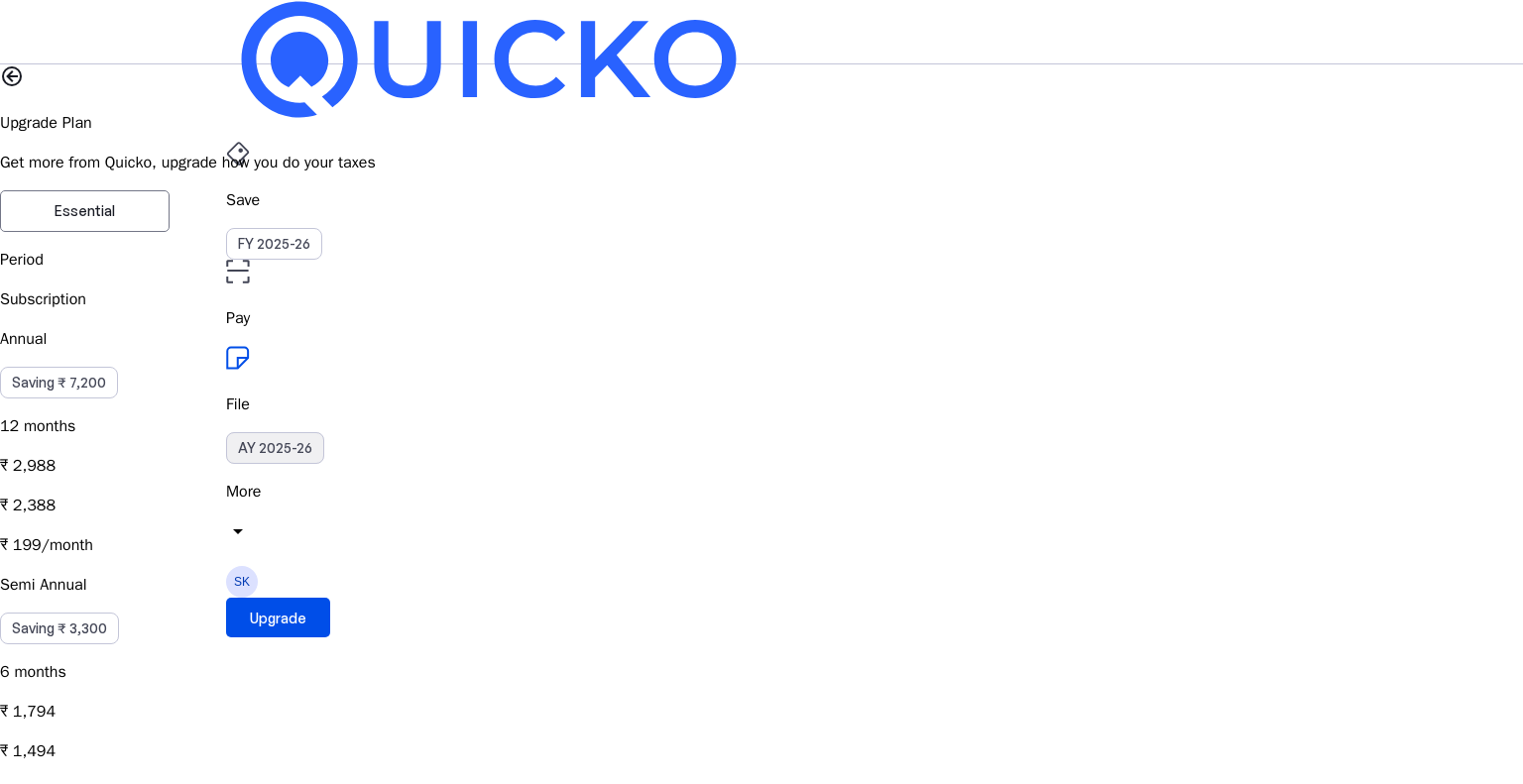 click on "AY 2025-26" at bounding box center [275, 448] 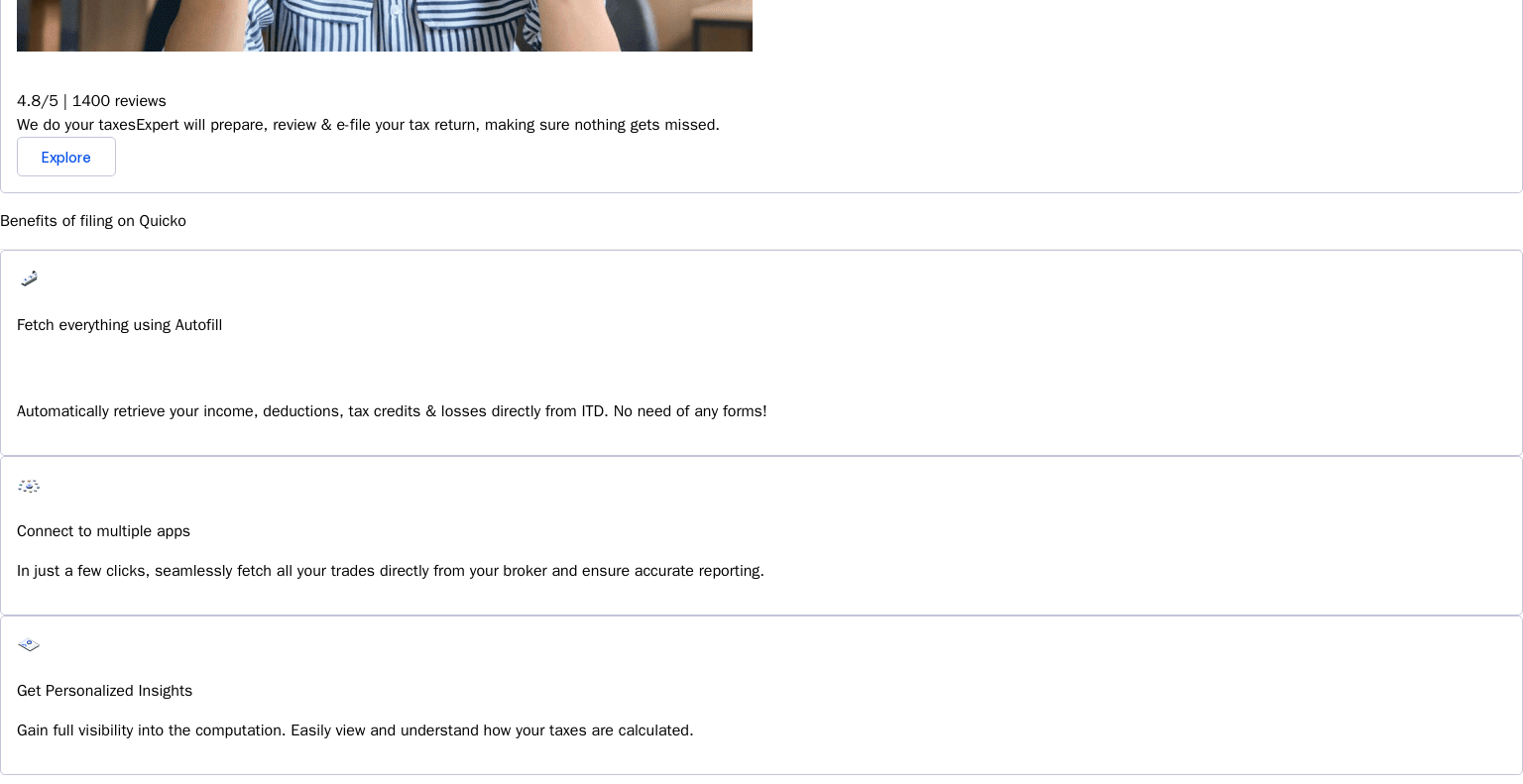 scroll, scrollTop: 1288, scrollLeft: 0, axis: vertical 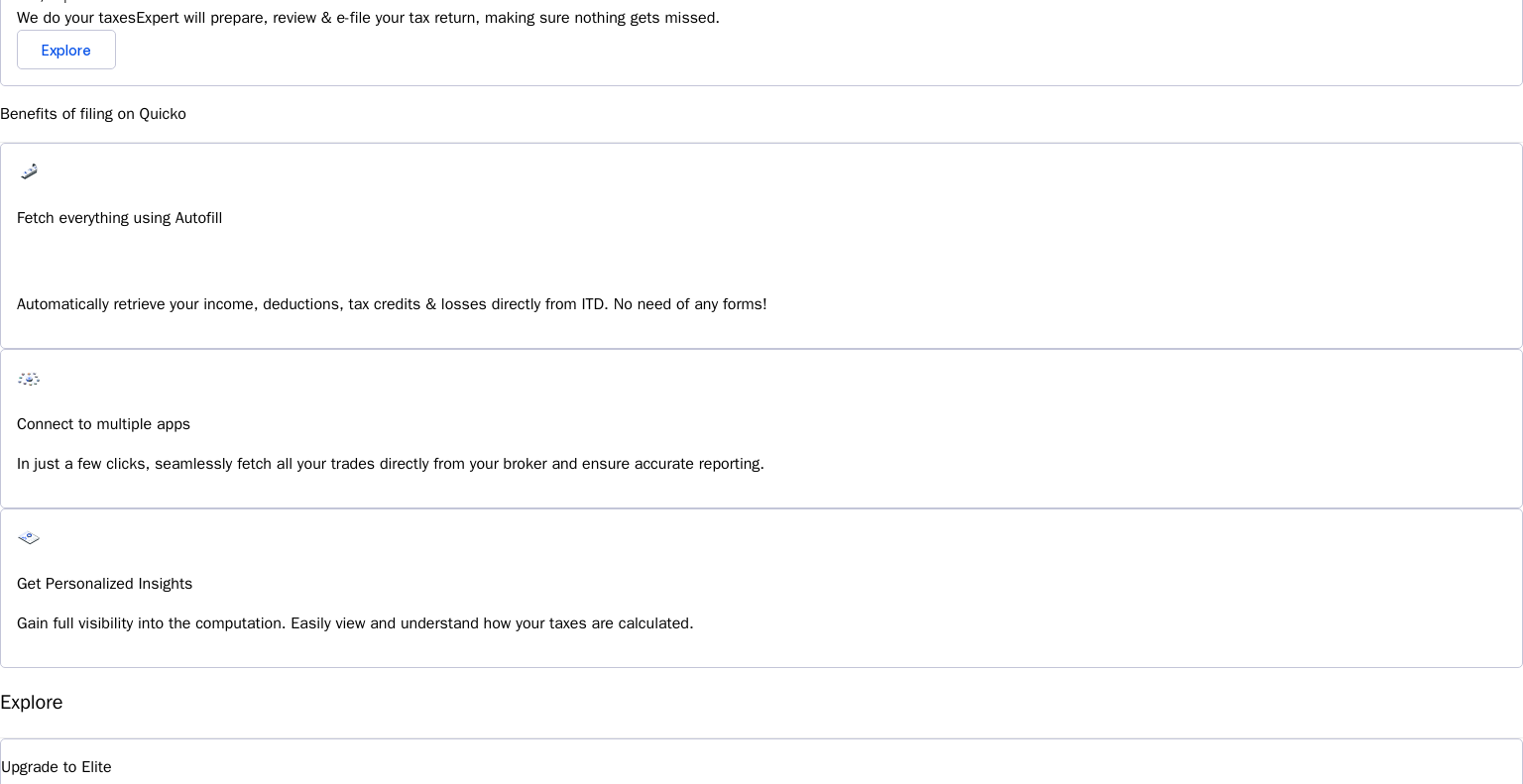 click on "I'm Interested" at bounding box center (72, 1357) 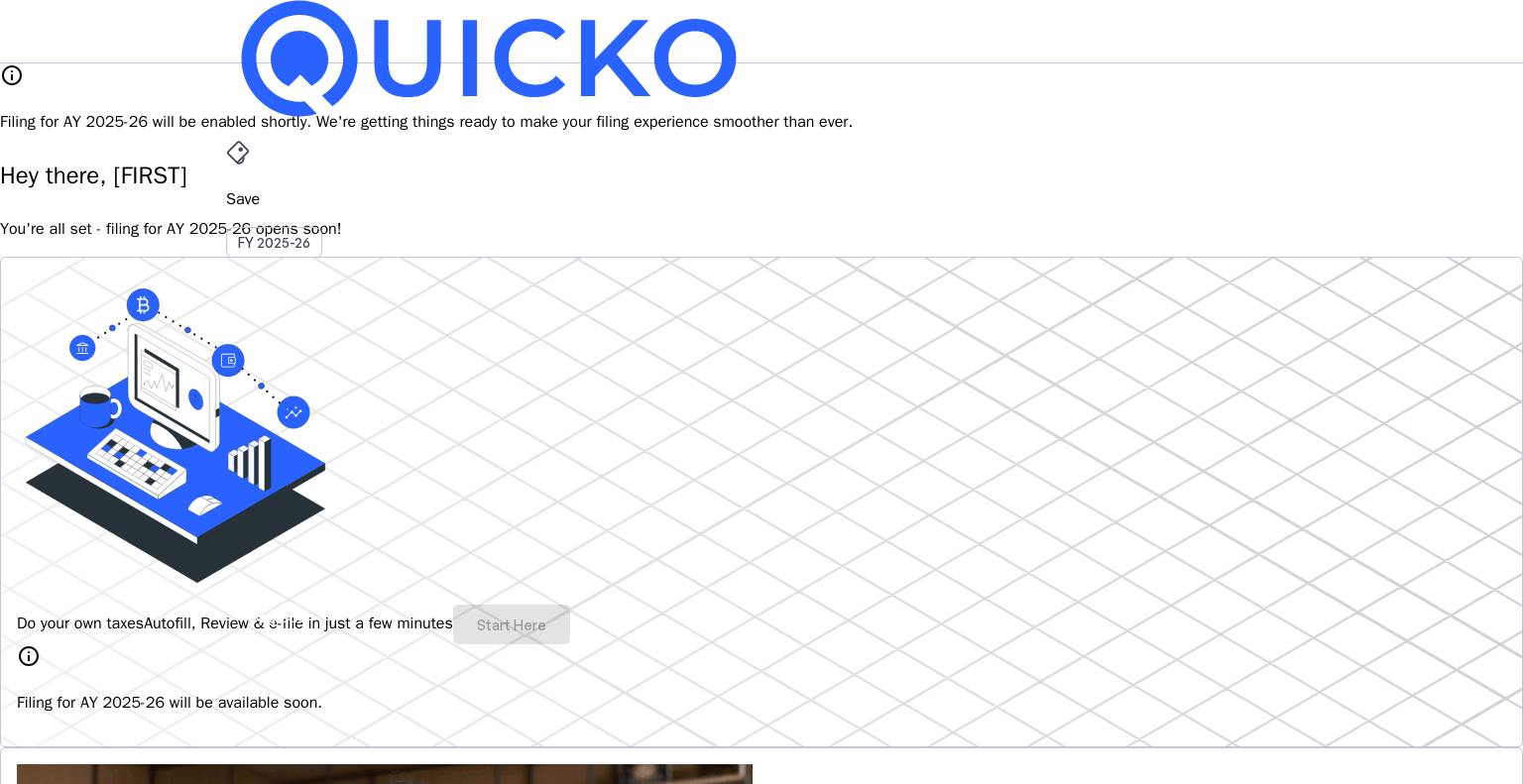 scroll, scrollTop: 0, scrollLeft: 0, axis: both 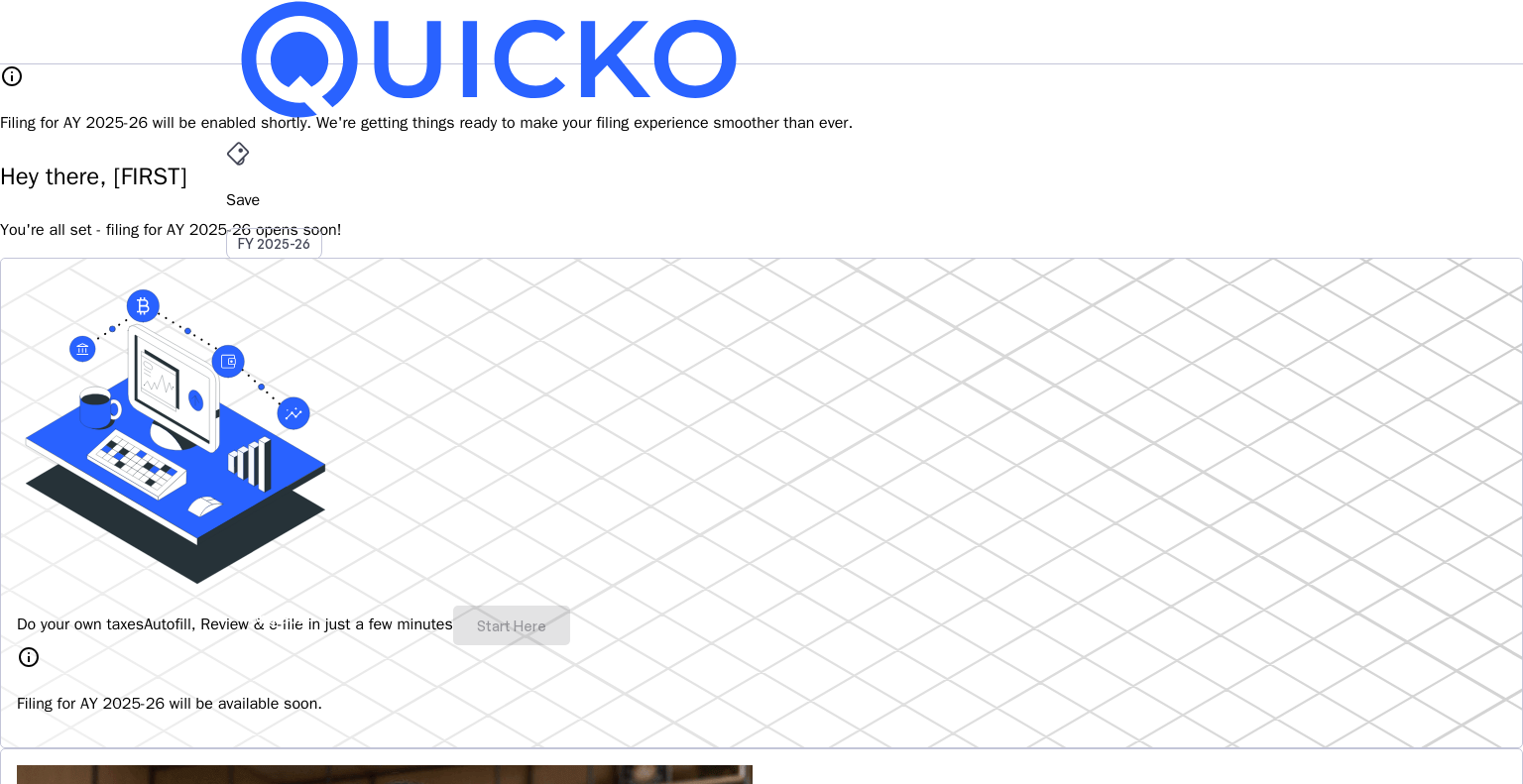 click on "AY 2025-26" at bounding box center (275, 448) 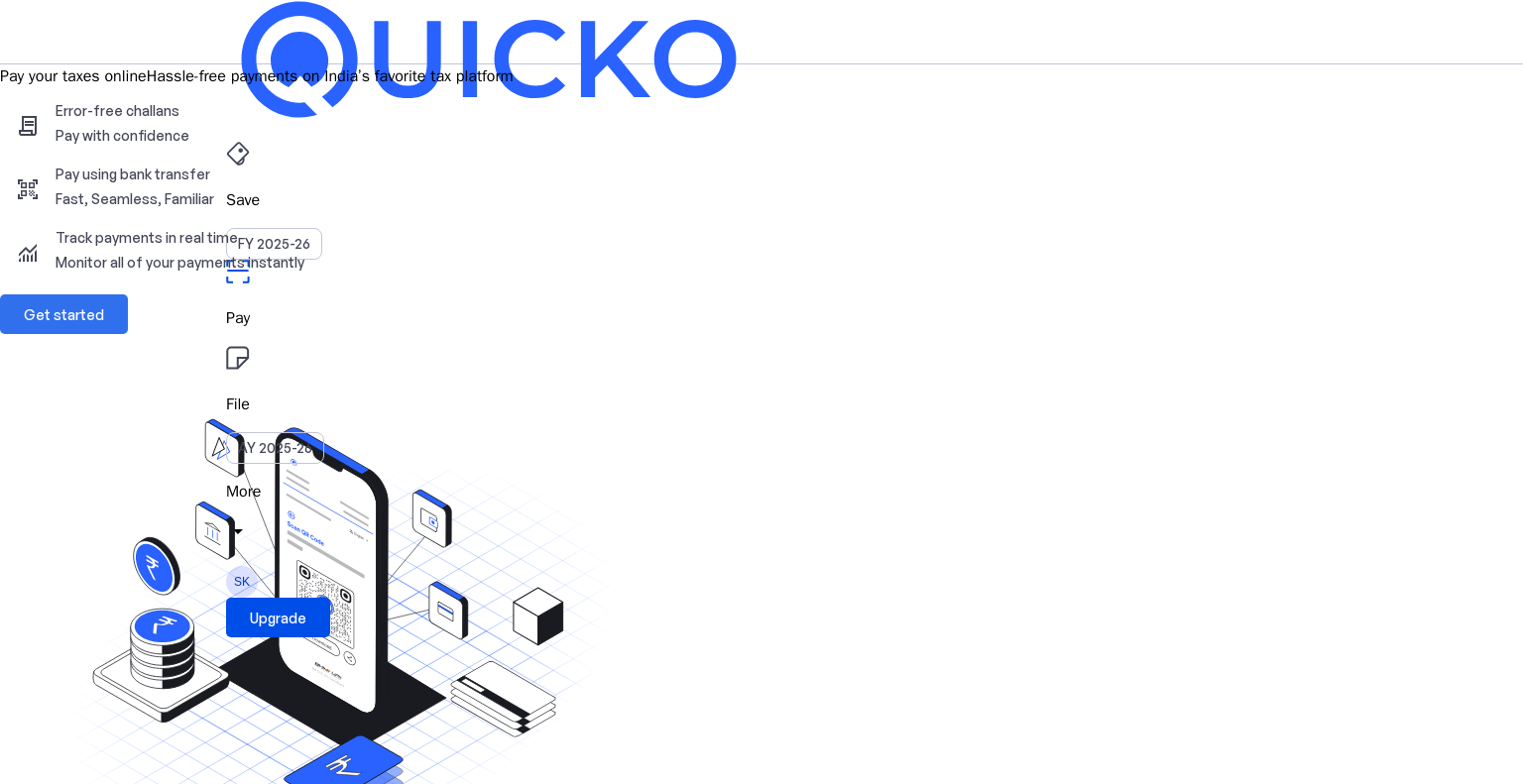 click on "Get started" at bounding box center (63, 314) 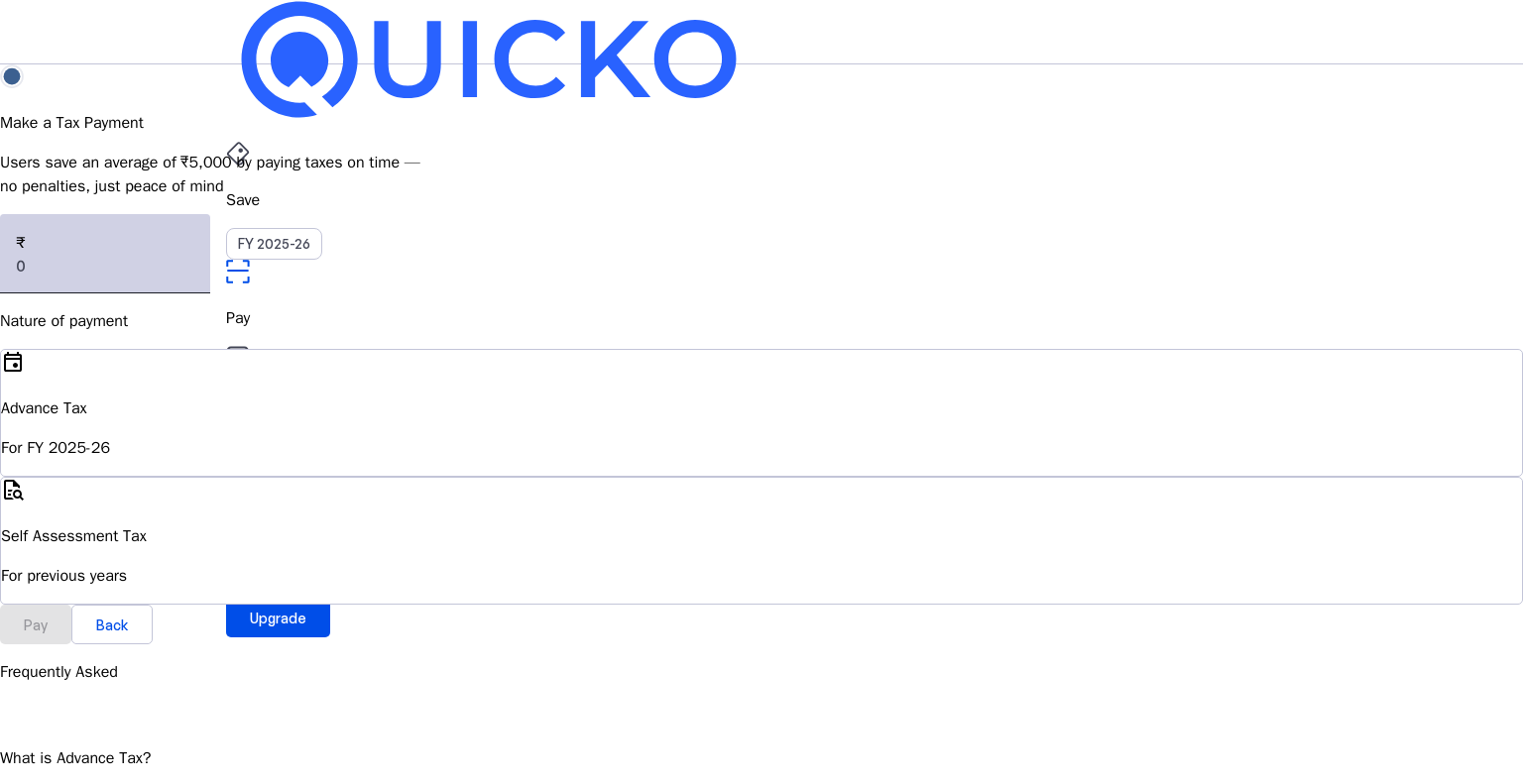 click at bounding box center [105, 266] 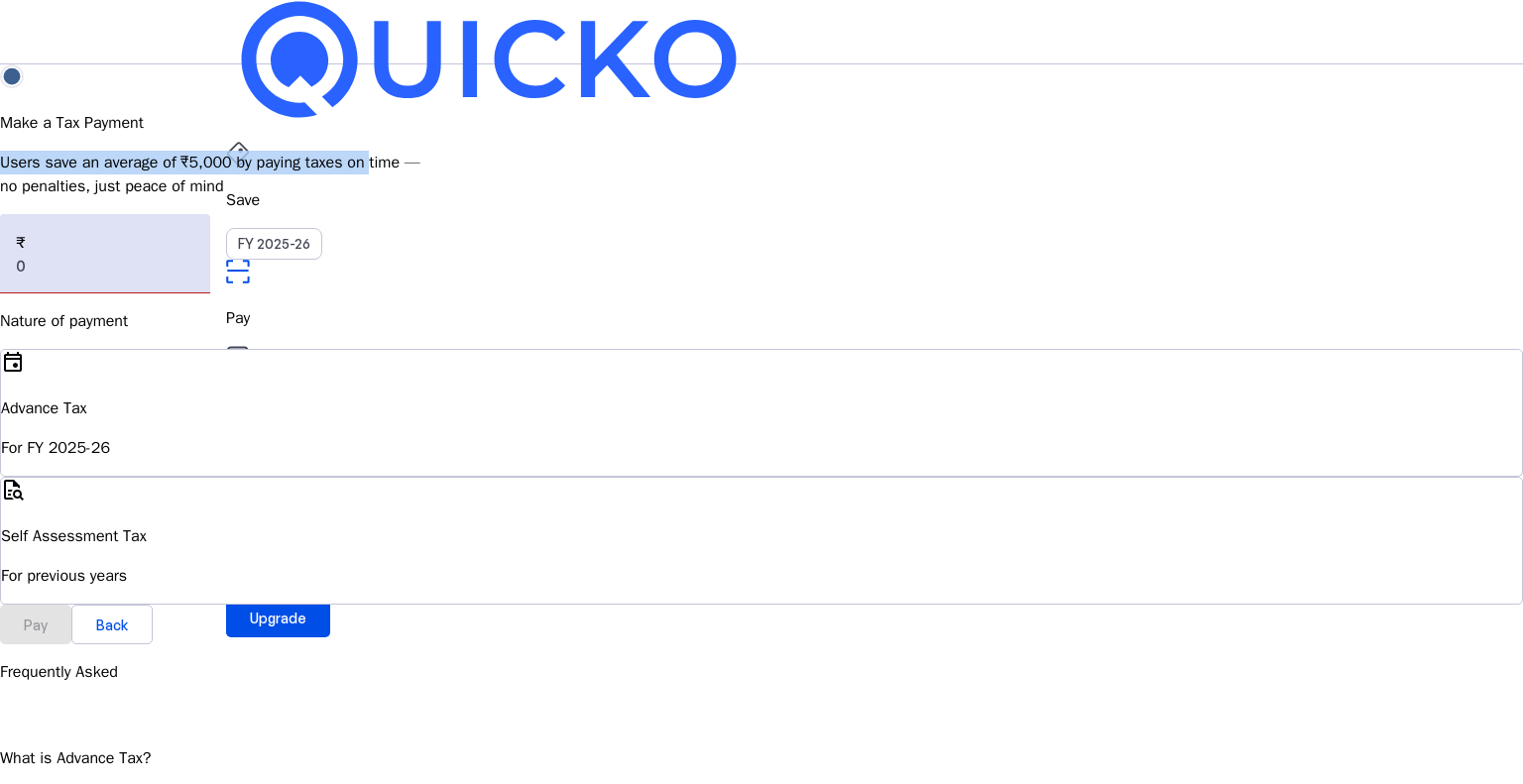 drag, startPoint x: 231, startPoint y: 234, endPoint x: 601, endPoint y: 240, distance: 370.04865 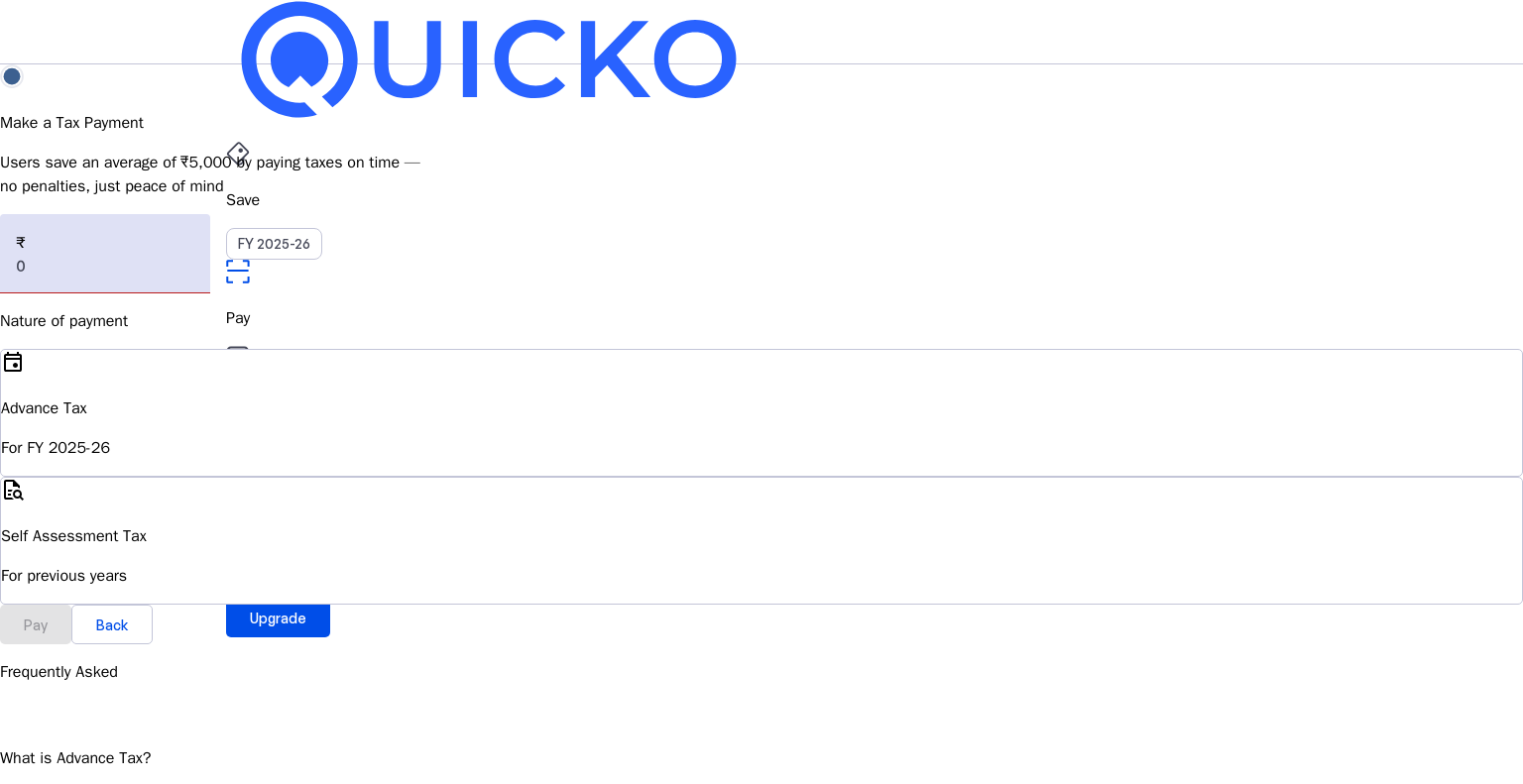click on "For previous years" at bounding box center [762, 448] 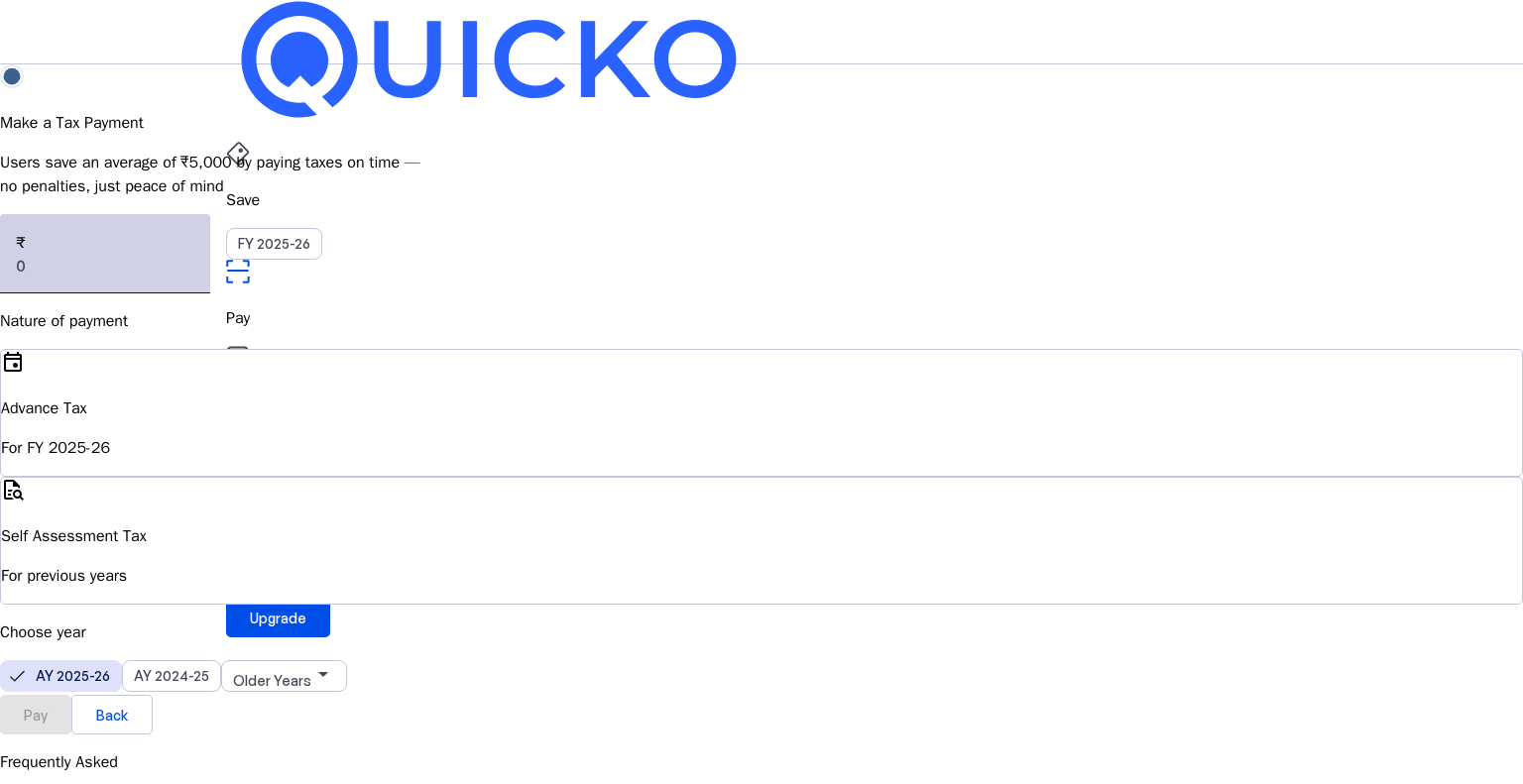 click at bounding box center [105, 266] 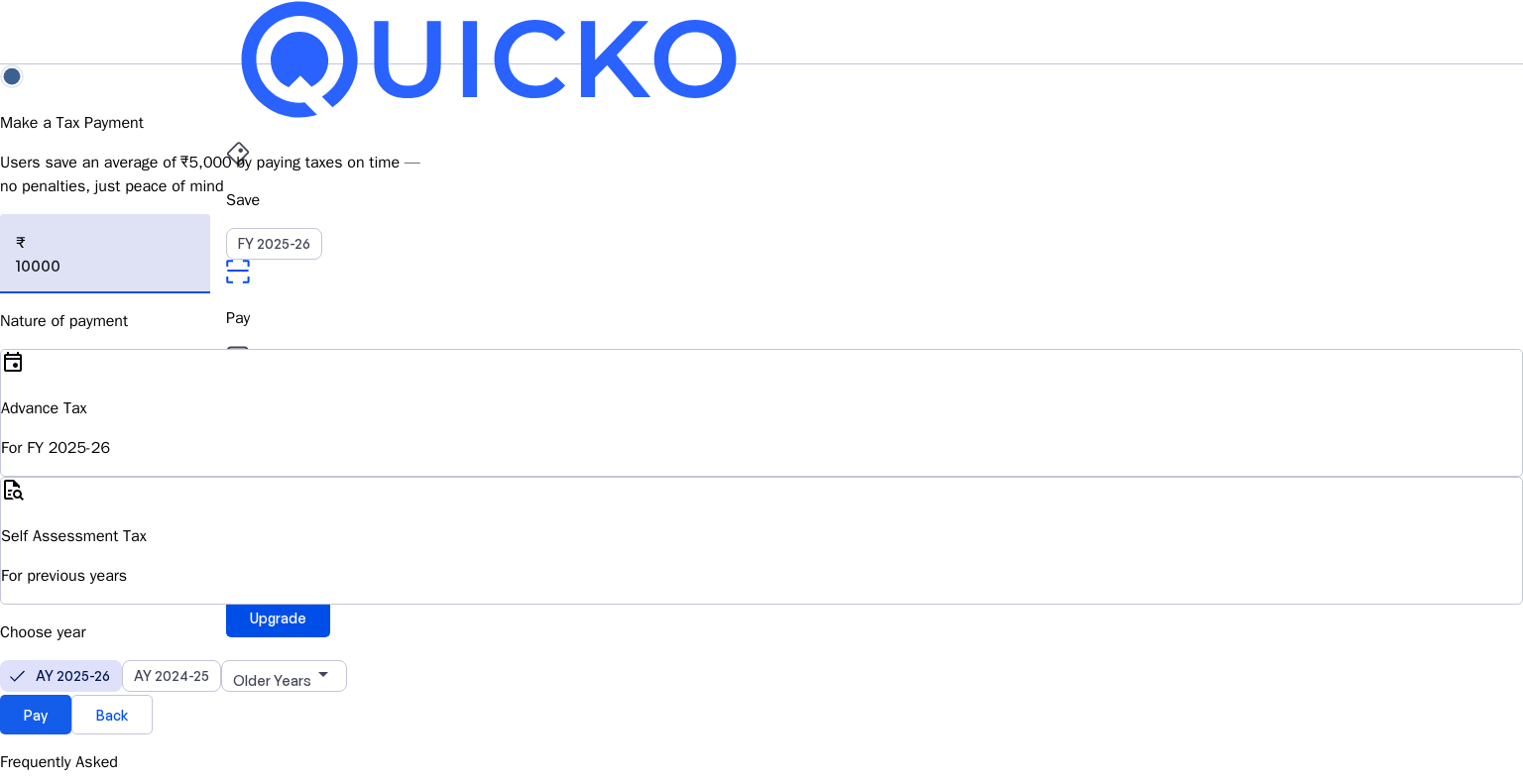 type on "10000" 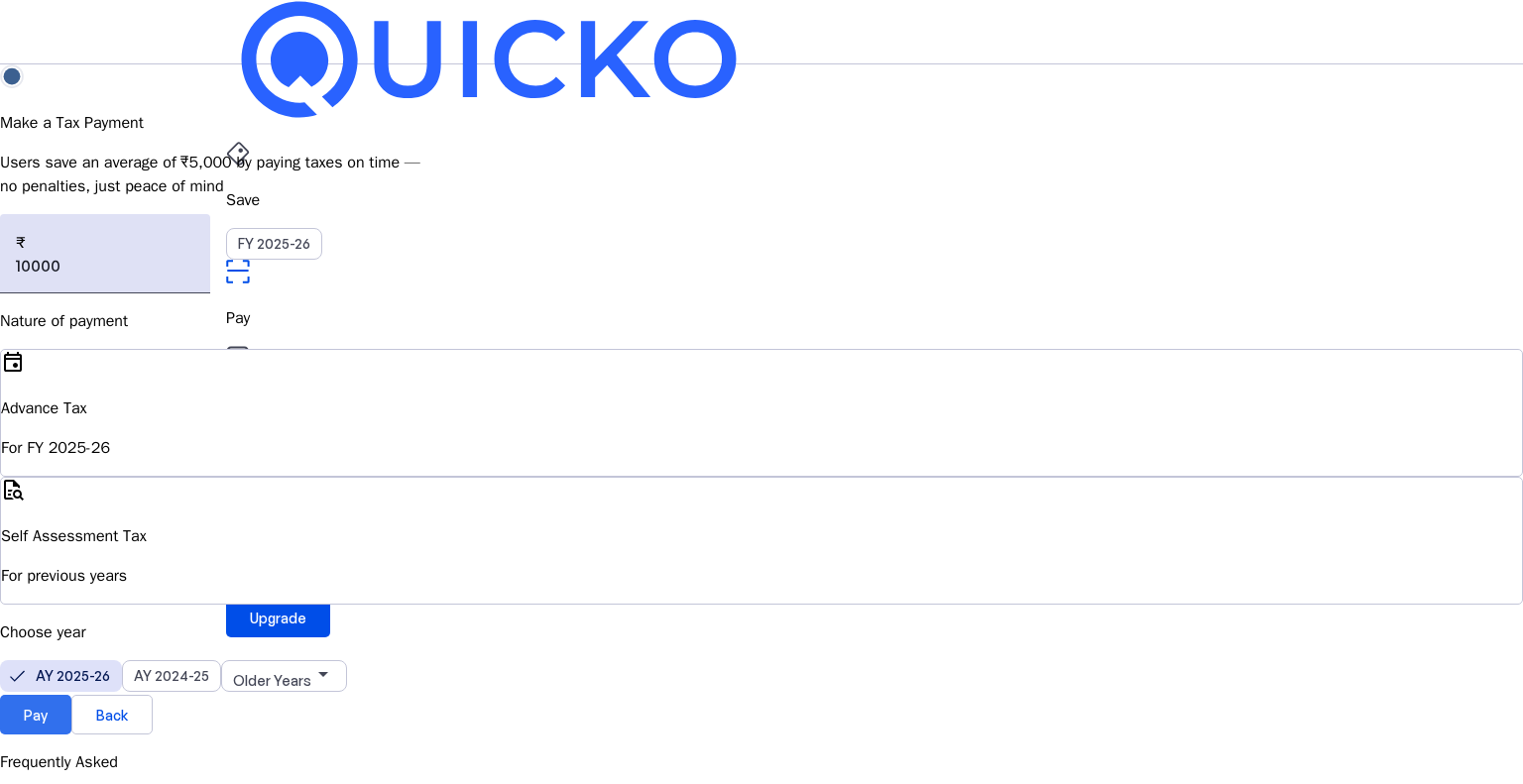 click on "Pay" at bounding box center [36, 715] 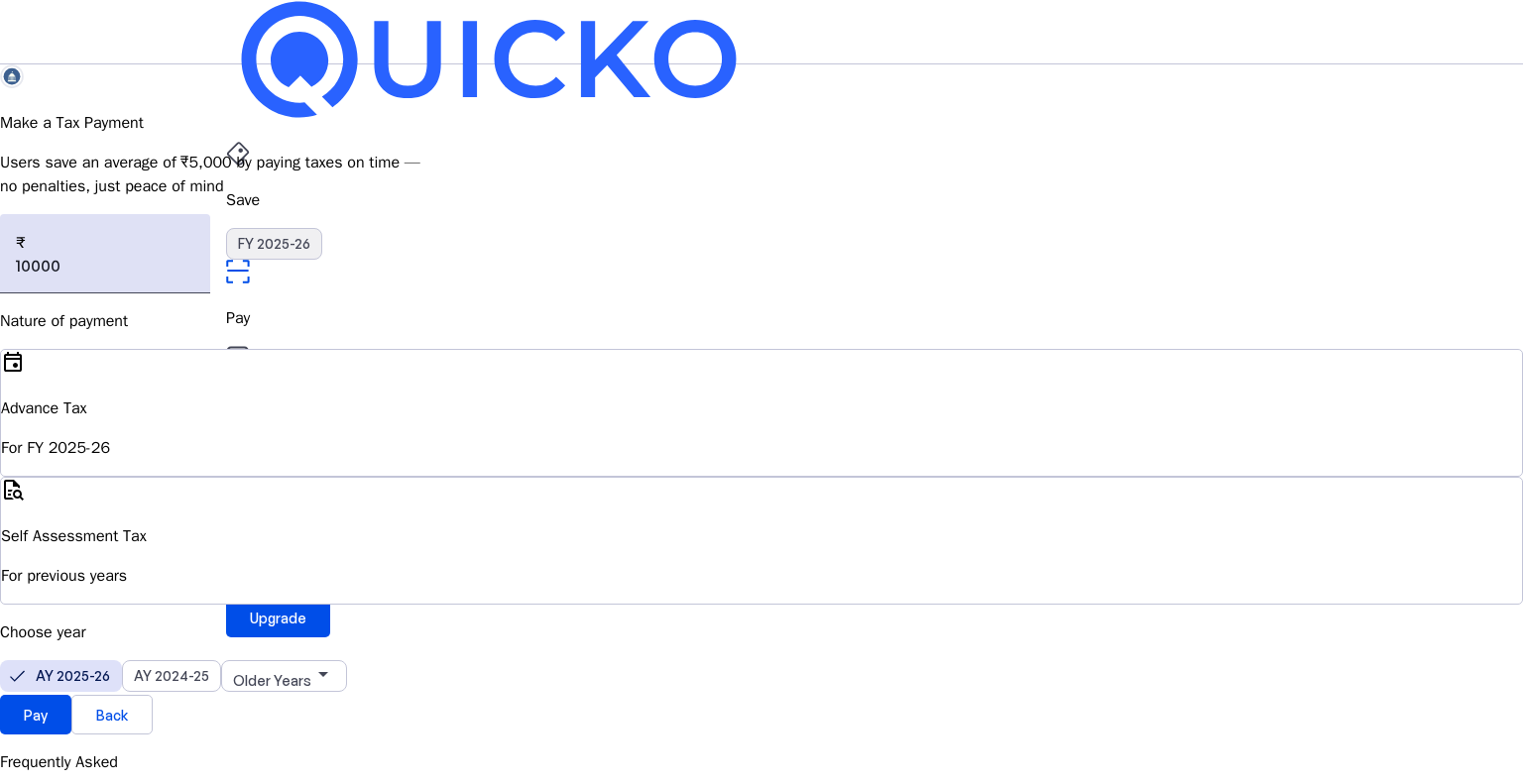 click on "FY 2025-26" at bounding box center (274, 244) 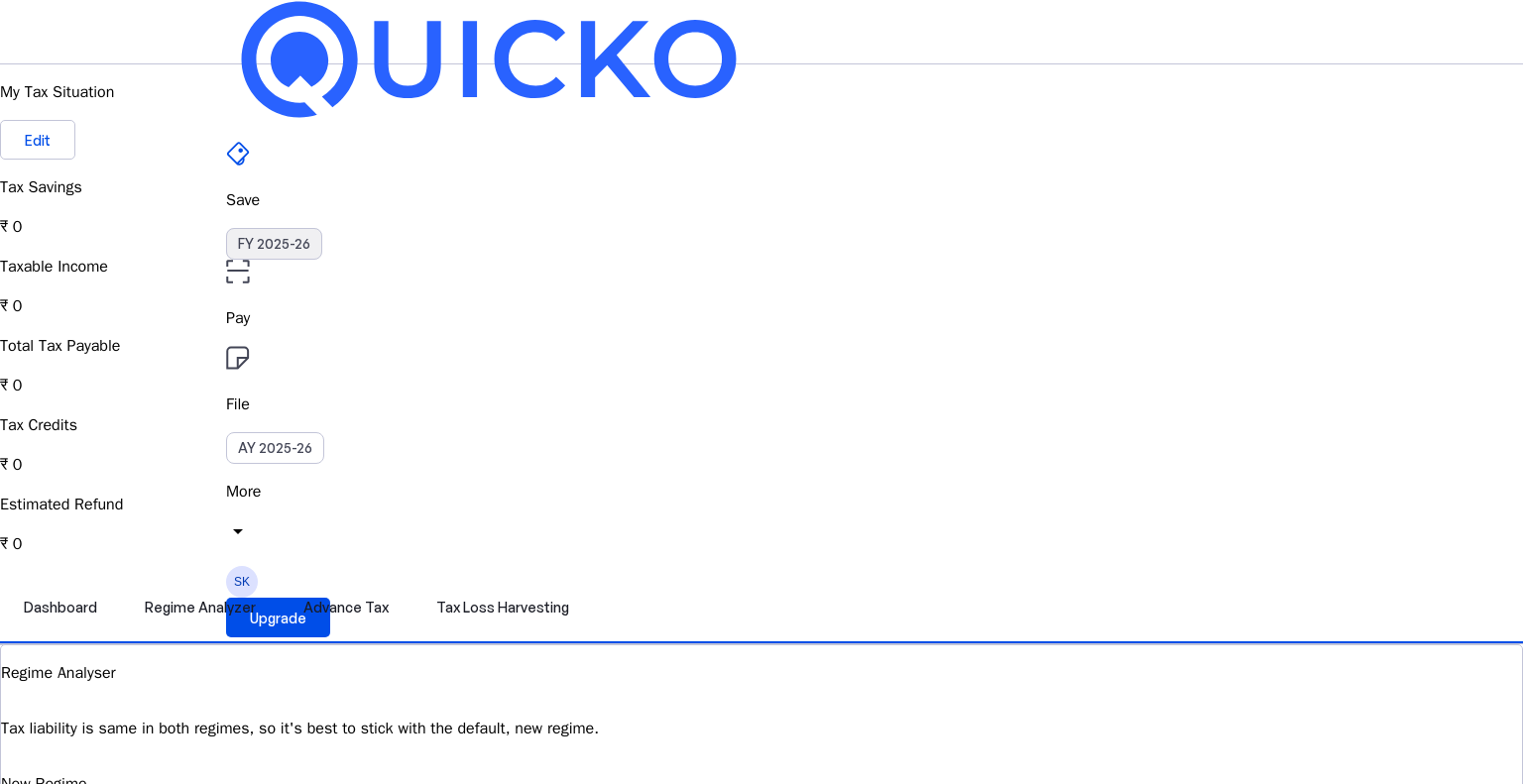 click on "FY 2025-26" at bounding box center (274, 244) 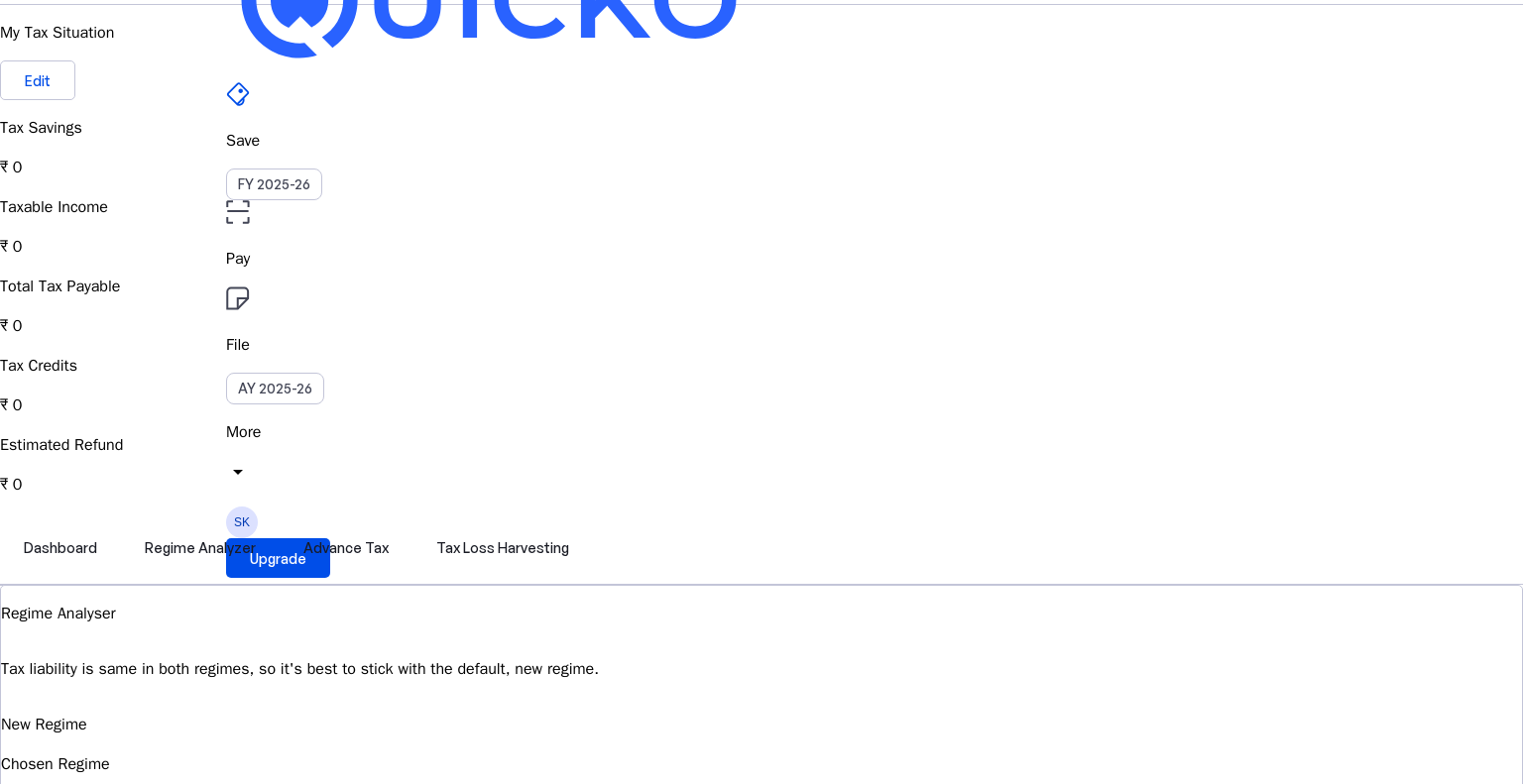scroll, scrollTop: 0, scrollLeft: 0, axis: both 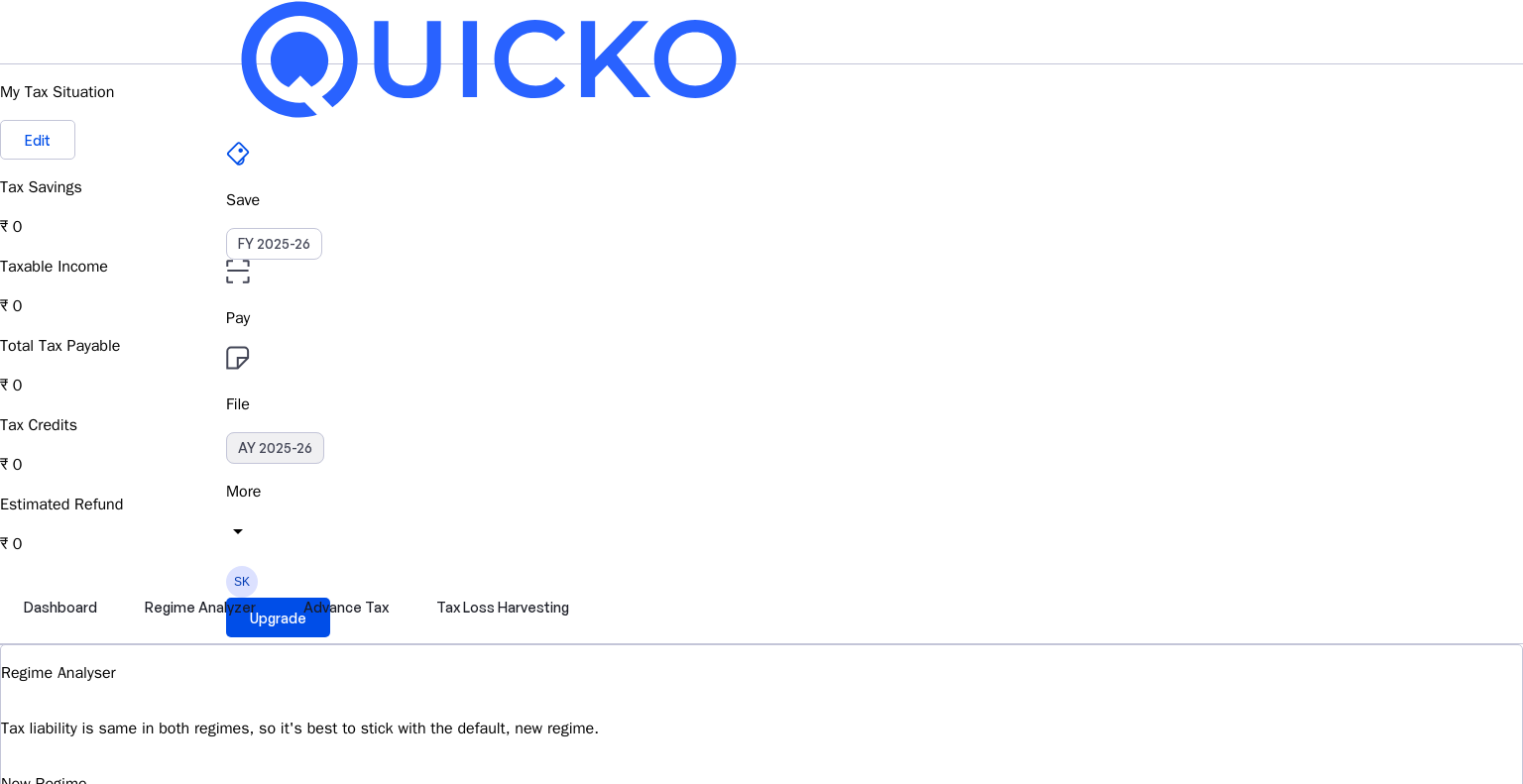 click on "AY 2025-26" at bounding box center (275, 448) 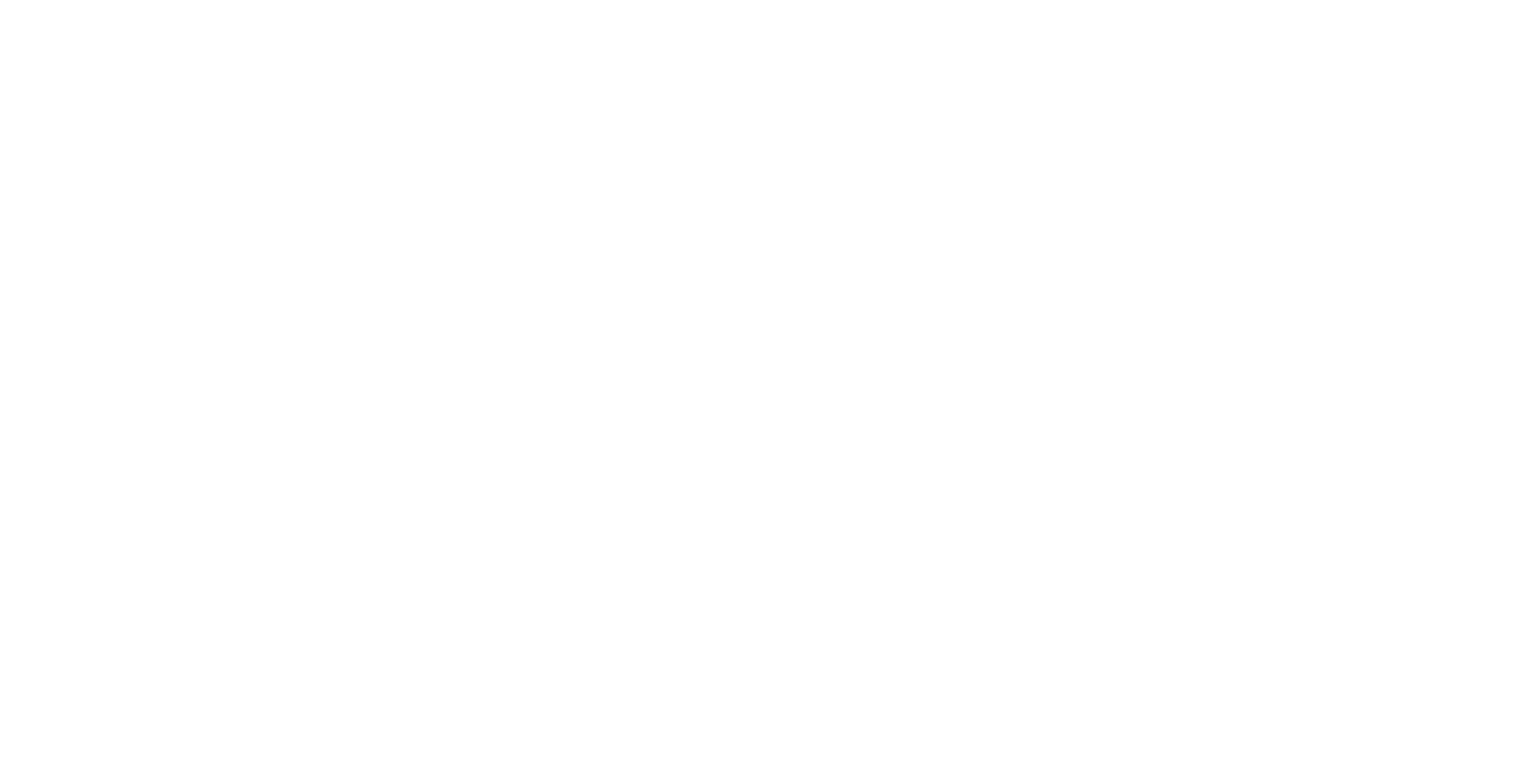 scroll, scrollTop: 0, scrollLeft: 0, axis: both 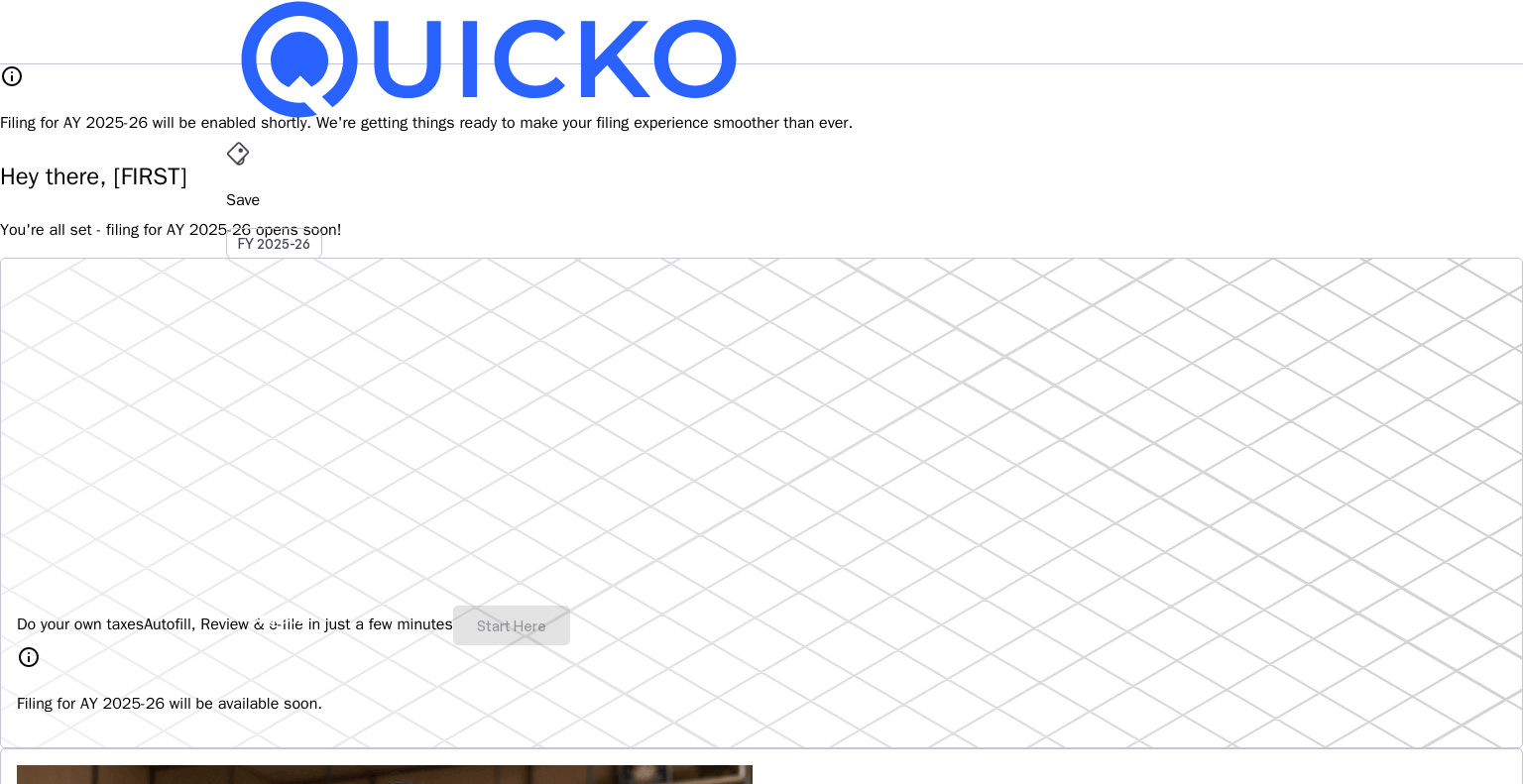 click on "info" at bounding box center (29, 657) 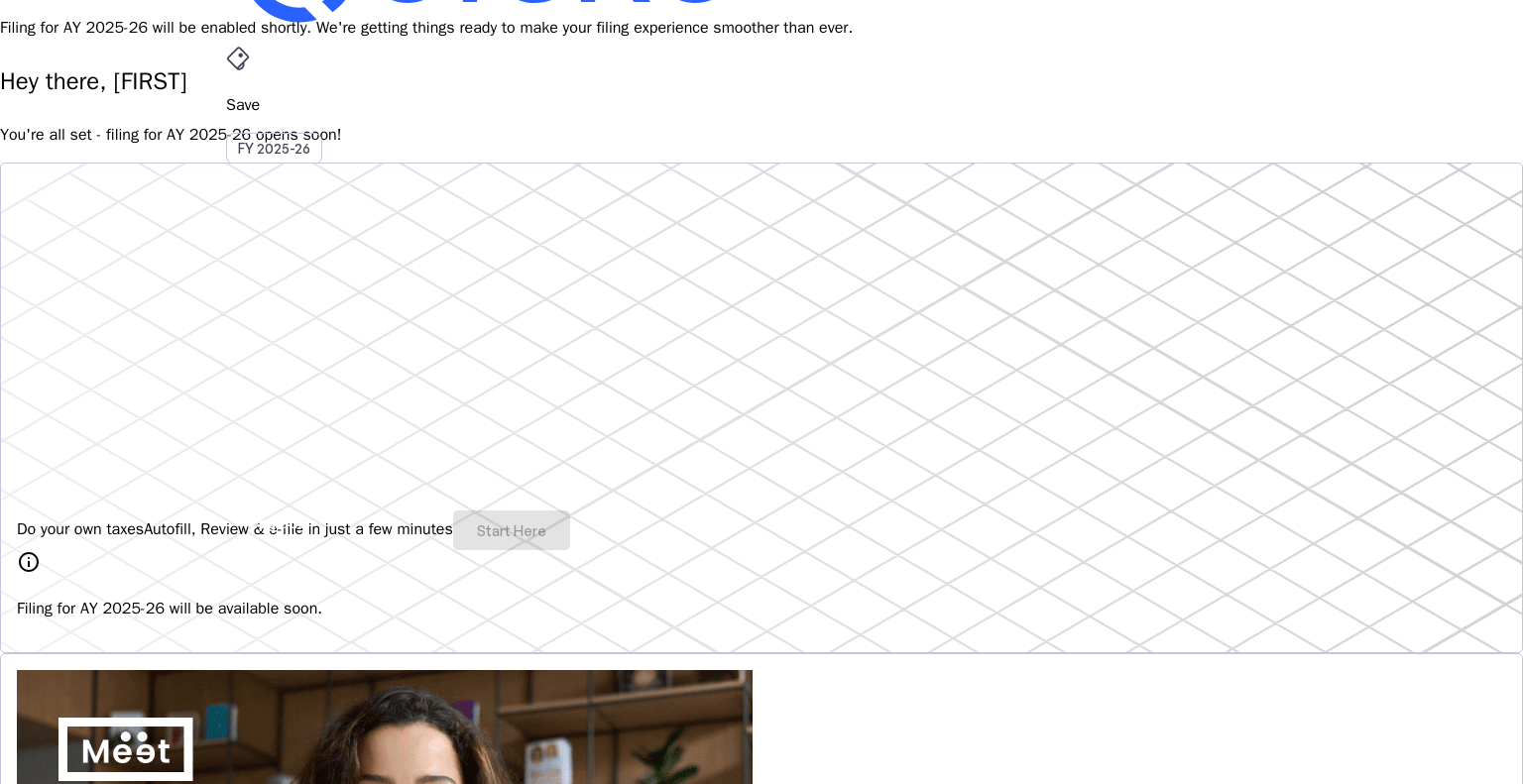 scroll, scrollTop: 198, scrollLeft: 0, axis: vertical 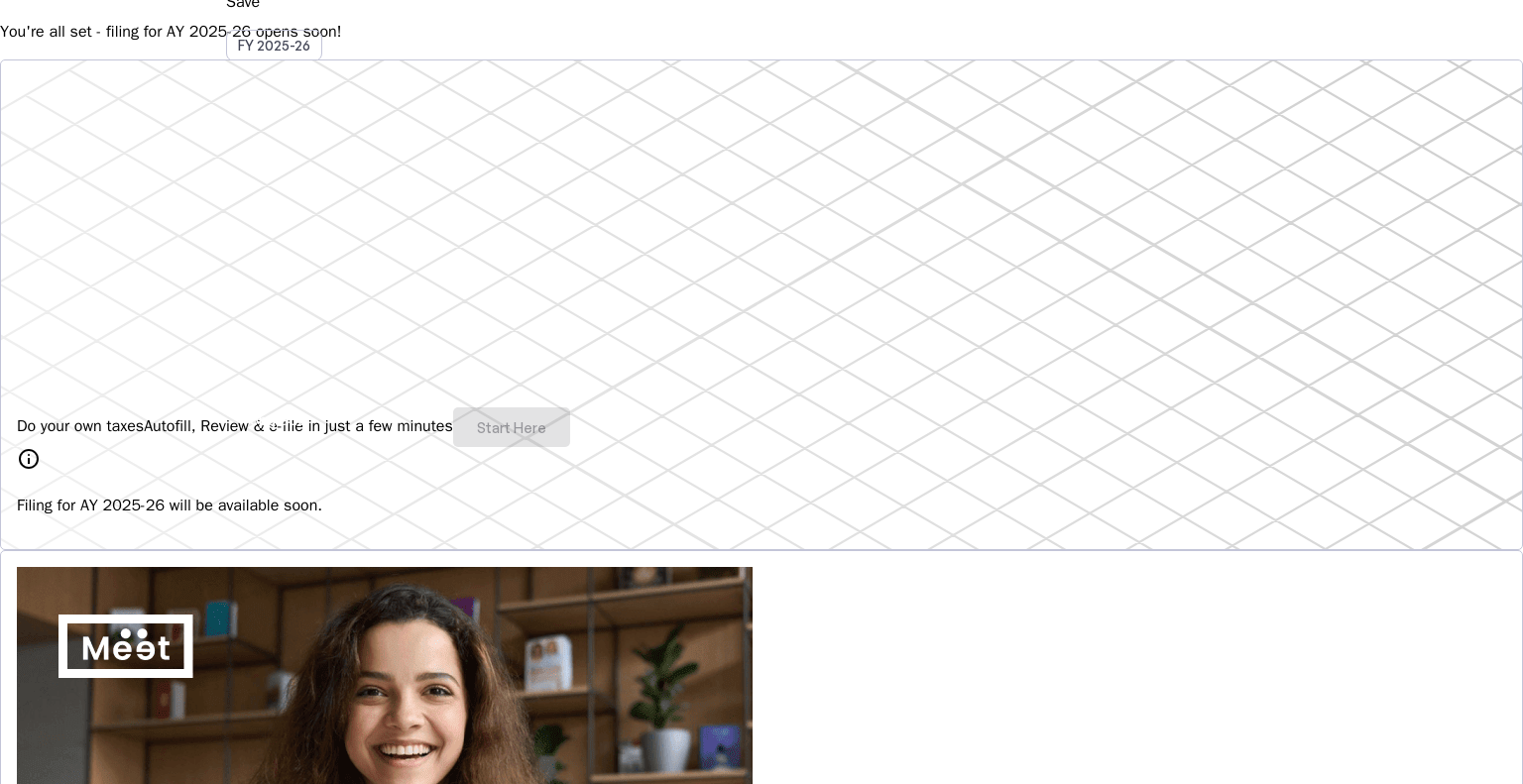 click on "info" at bounding box center [29, 459] 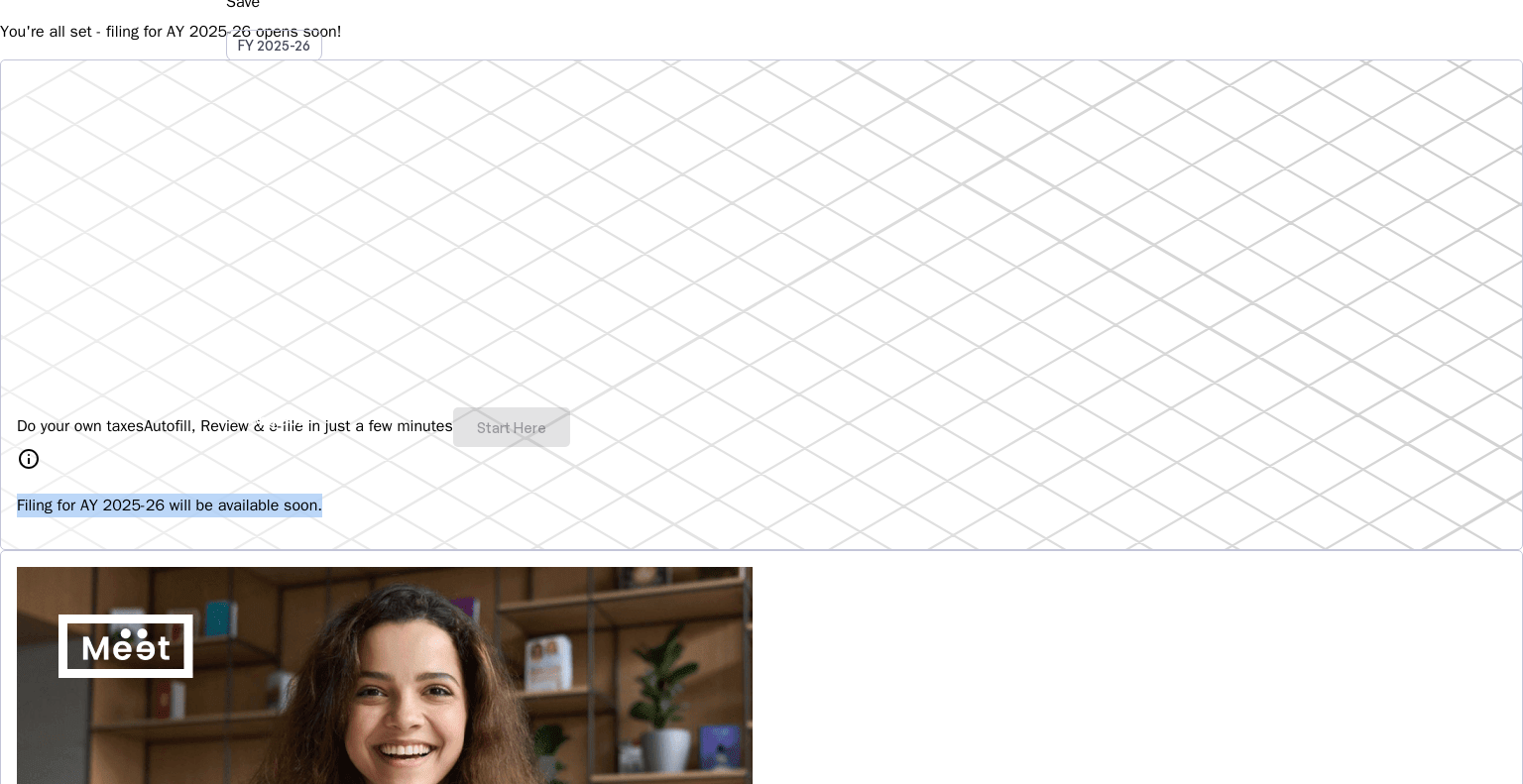 drag, startPoint x: 505, startPoint y: 513, endPoint x: 240, endPoint y: 514, distance: 265.00189 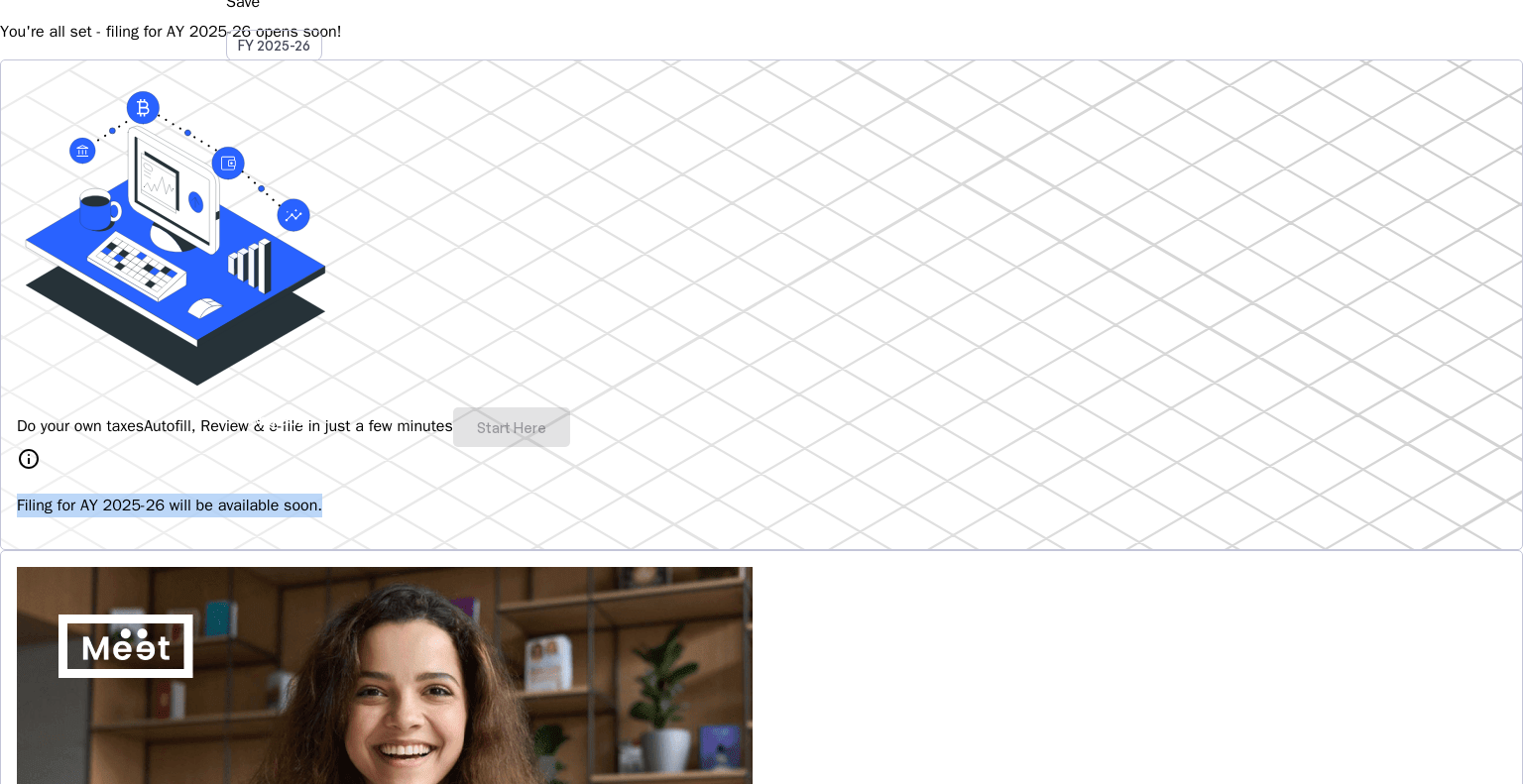 click on "Filing for AY 2025-26 will be available soon." at bounding box center (762, 505) 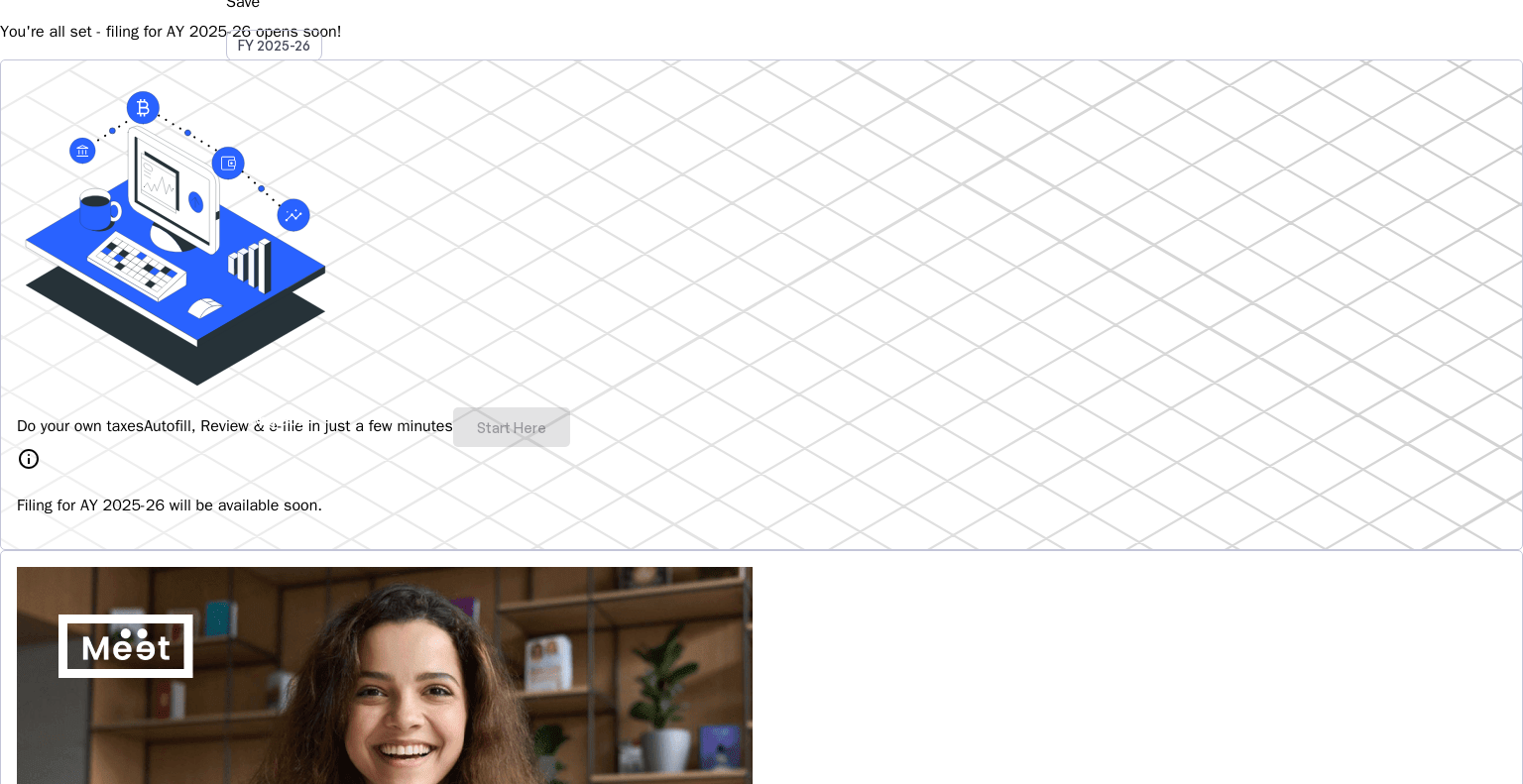 click on "info" at bounding box center (29, 459) 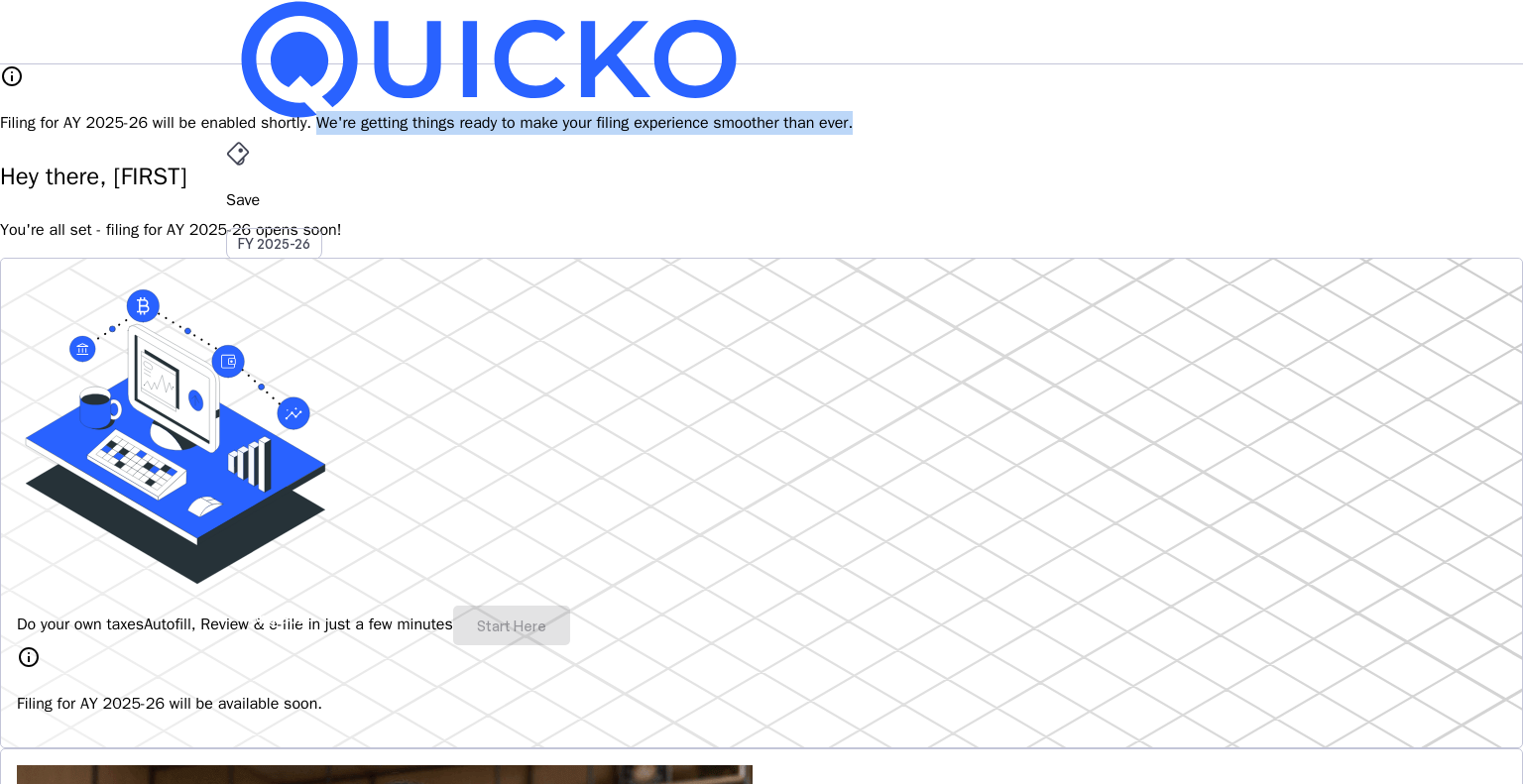 drag, startPoint x: 669, startPoint y: 102, endPoint x: 1193, endPoint y: 116, distance: 524.18699 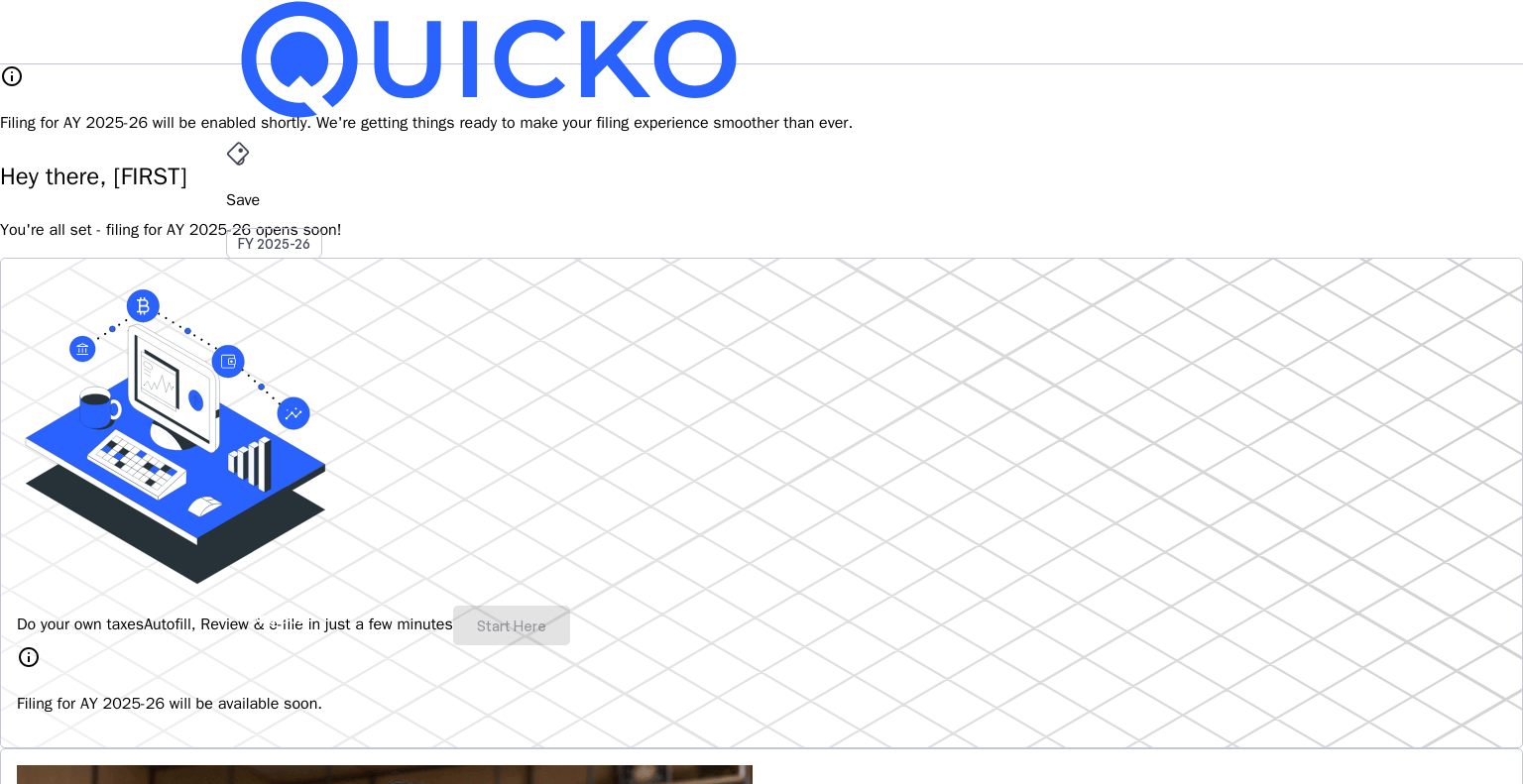 click on "info Filing for AY 2025-26 will be enabled shortly. We're getting things ready to make your filing experience smoother than ever.  Hey there, SANJAY   You're all set - filing for AY 2025-26 opens soon!   Do your own taxes   Autofill, Review & e-file in just a few minutes   Start Here  info Filing for AY 2025-26 will be available soon.   4.8/5 | 1400 reviews   We do your taxes   Expert will prepare, review & e-file your tax return, making sure nothing gets missed.   Explore   Benefits of filing on Quicko  Fetch everything using Autofill Automatically retrieve your income, deductions, tax credits & losses directly from ITD. No need of any forms! Connect to multiple apps In just a few clicks, seamlessly fetch all your trades directly from your broker and ensure accurate reporting. Get Personalized Insights Gain full visibility into the computation. Easily view and understand how your taxes are calculated.  Explore  Upgrade to Elite Learn More File Revised Return Revise Return View E-Filed Returns Explore FAQs" at bounding box center [762, 1605] 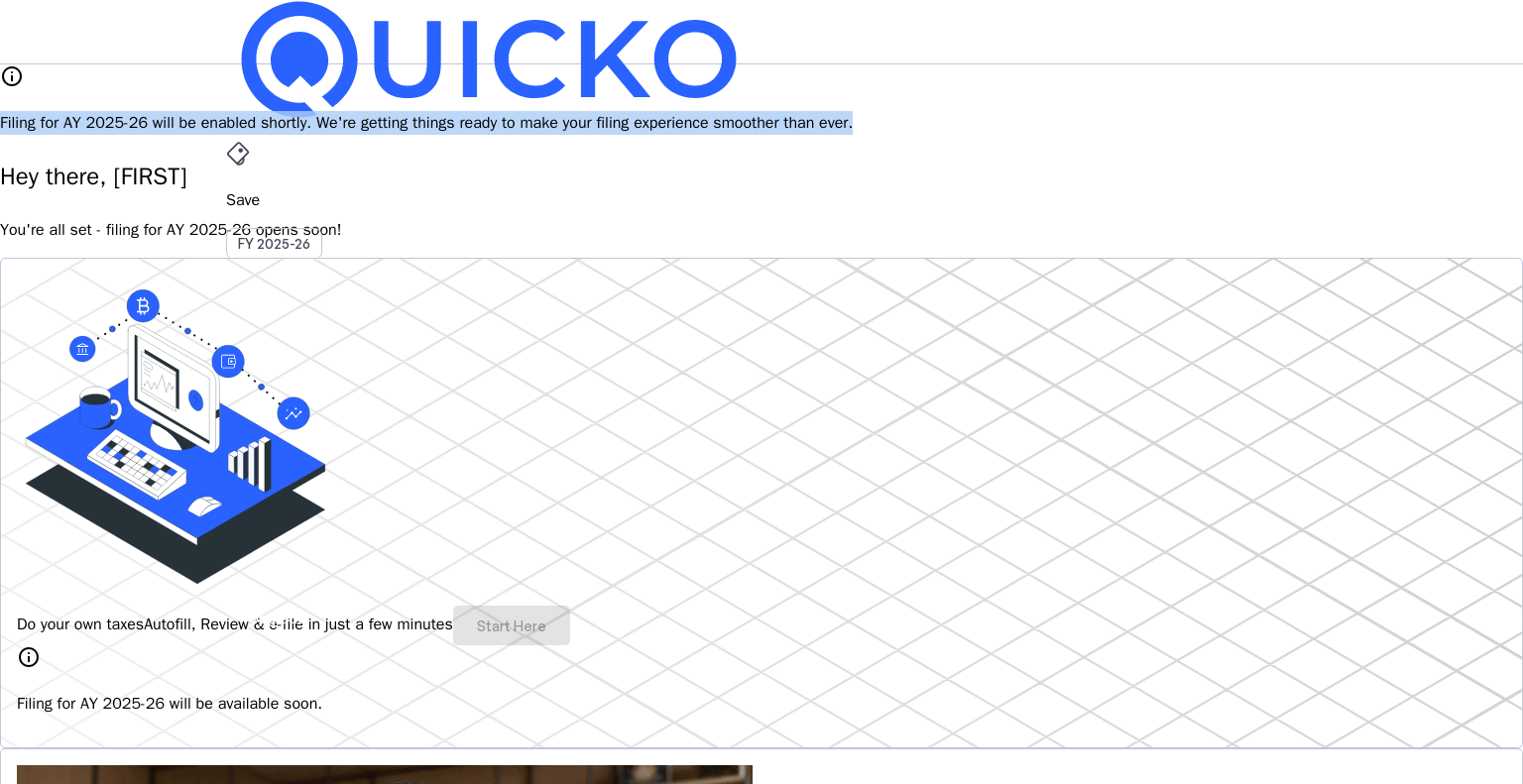 drag, startPoint x: 1194, startPoint y: 102, endPoint x: 351, endPoint y: 103, distance: 843.0006 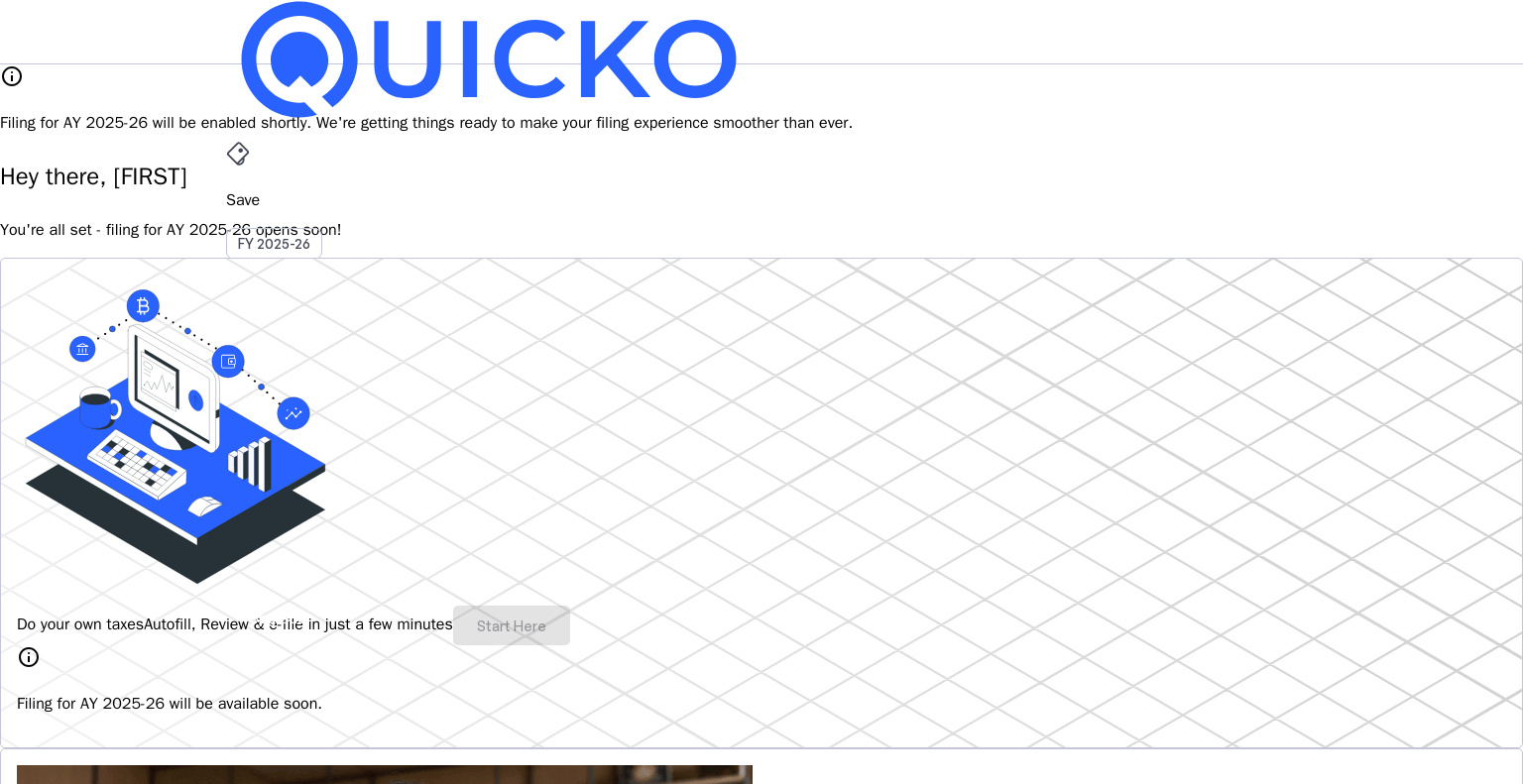 click on "info Filing for AY 2025-26 will be enabled shortly. We're getting things ready to make your filing experience smoother than ever.  Hey there, SANJAY   You're all set - filing for AY 2025-26 opens soon!   Do your own taxes   Autofill, Review & e-file in just a few minutes   Start Here  info Filing for AY 2025-26 will be available soon.   4.8/5 | 1400 reviews   We do your taxes   Expert will prepare, review & e-file your tax return, making sure nothing gets missed.   Explore   Benefits of filing on Quicko  Fetch everything using Autofill Automatically retrieve your income, deductions, tax credits & losses directly from ITD. No need of any forms! Connect to multiple apps In just a few clicks, seamlessly fetch all your trades directly from your broker and ensure accurate reporting. Get Personalized Insights Gain full visibility into the computation. Easily view and understand how your taxes are calculated.  Explore  Upgrade to Elite Learn More File Revised Return Revise Return View E-Filed Returns Explore FAQs" at bounding box center [762, 1605] 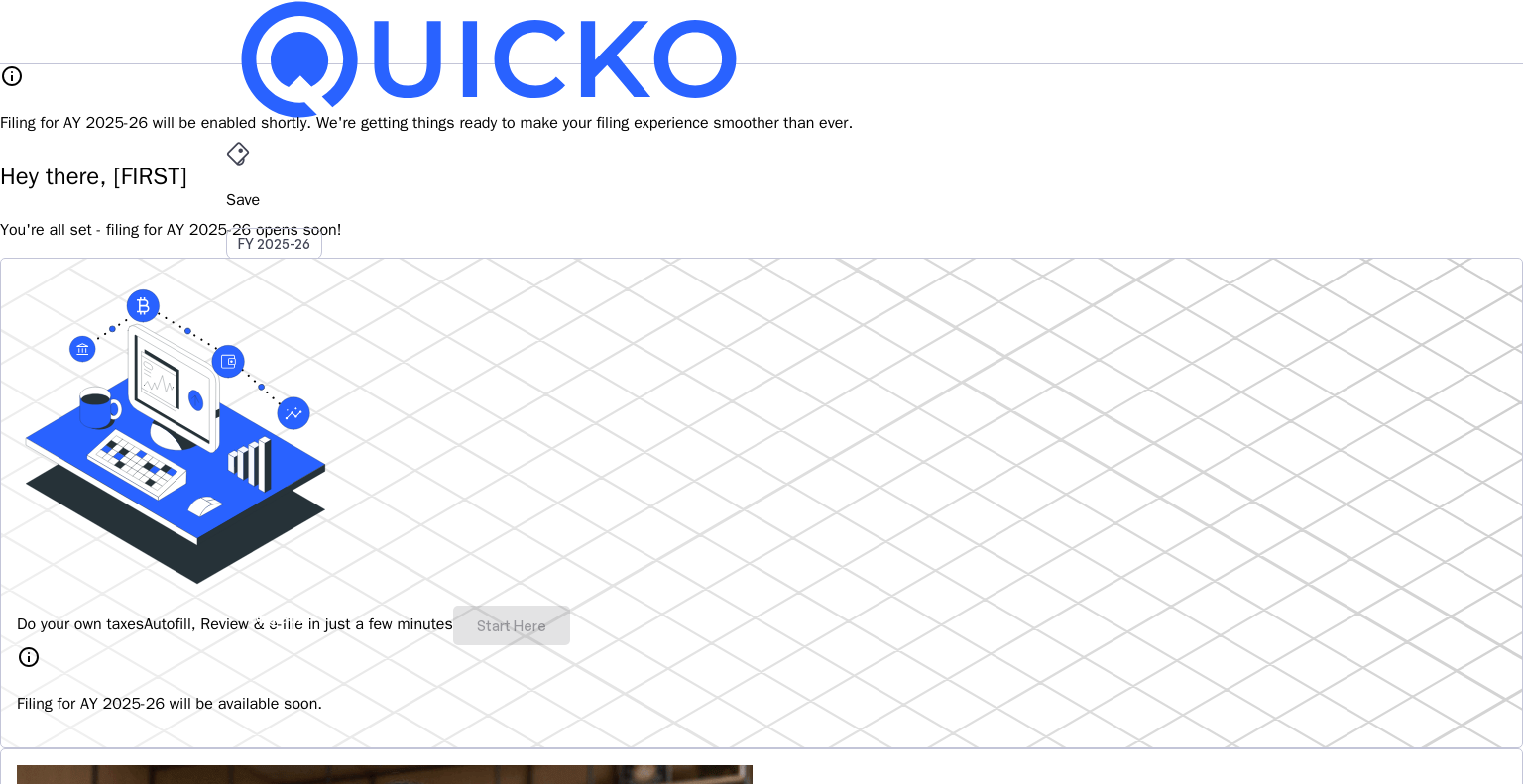click at bounding box center [278, 617] 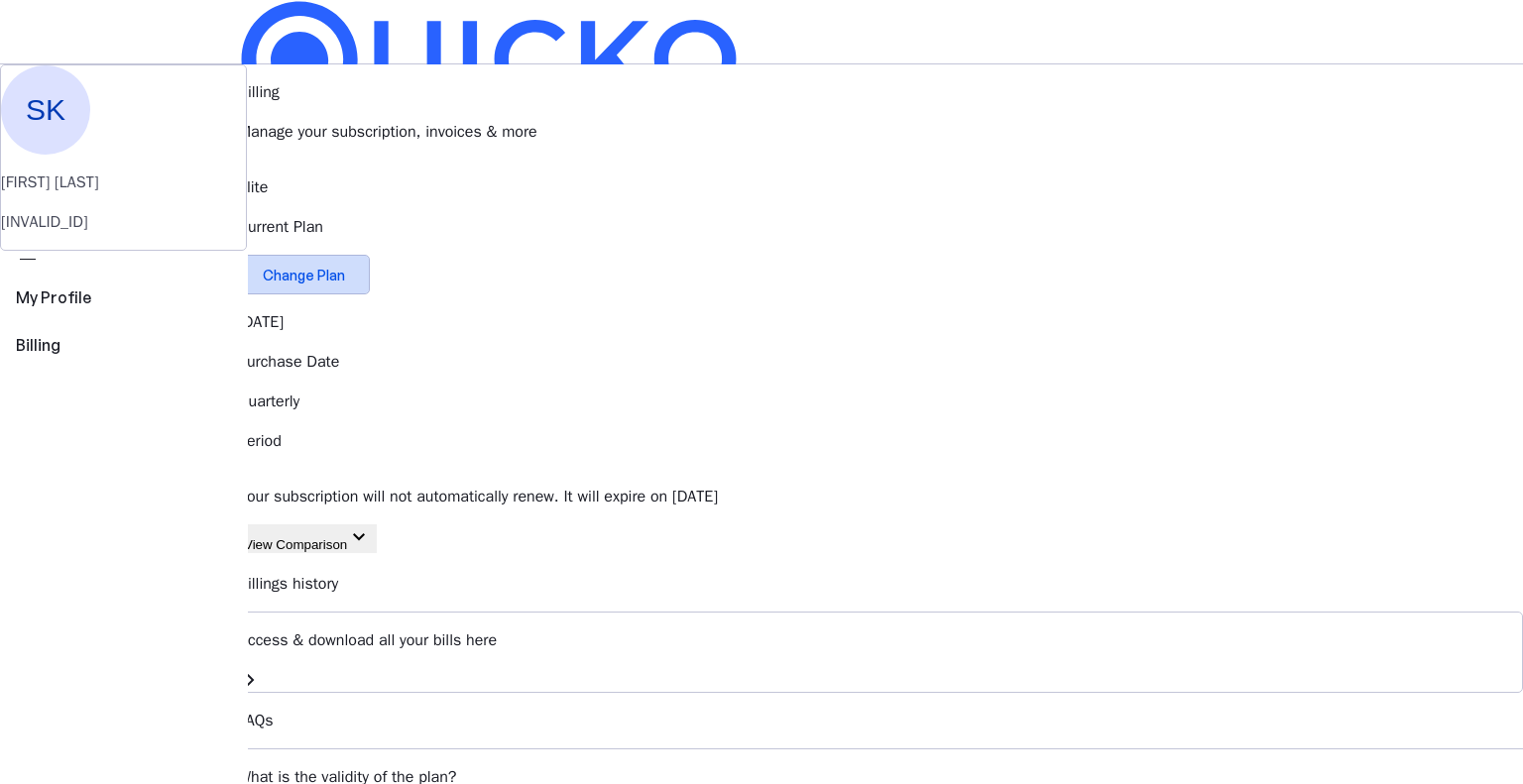 click on "Change Plan" at bounding box center (303, 275) 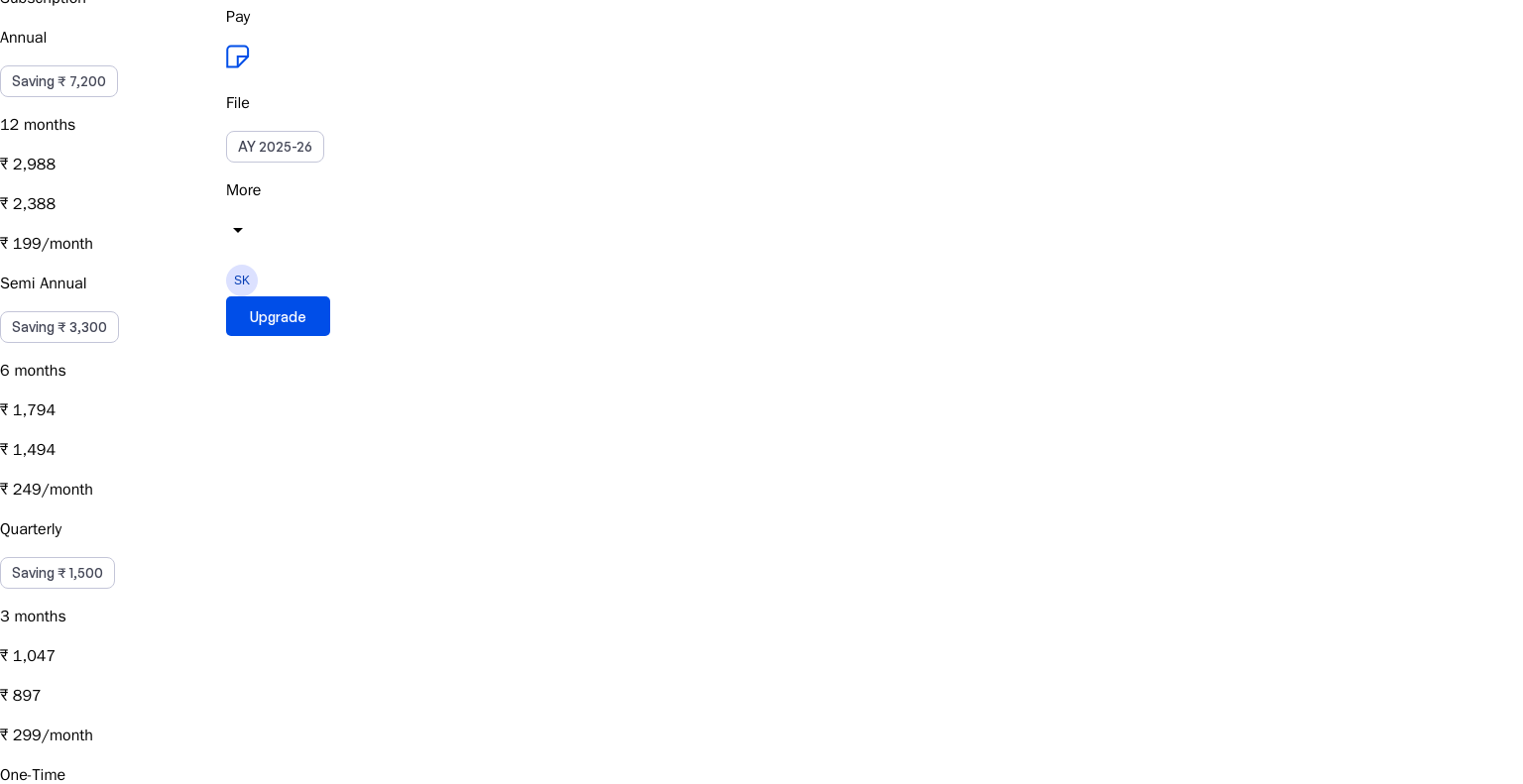 scroll, scrollTop: 468, scrollLeft: 0, axis: vertical 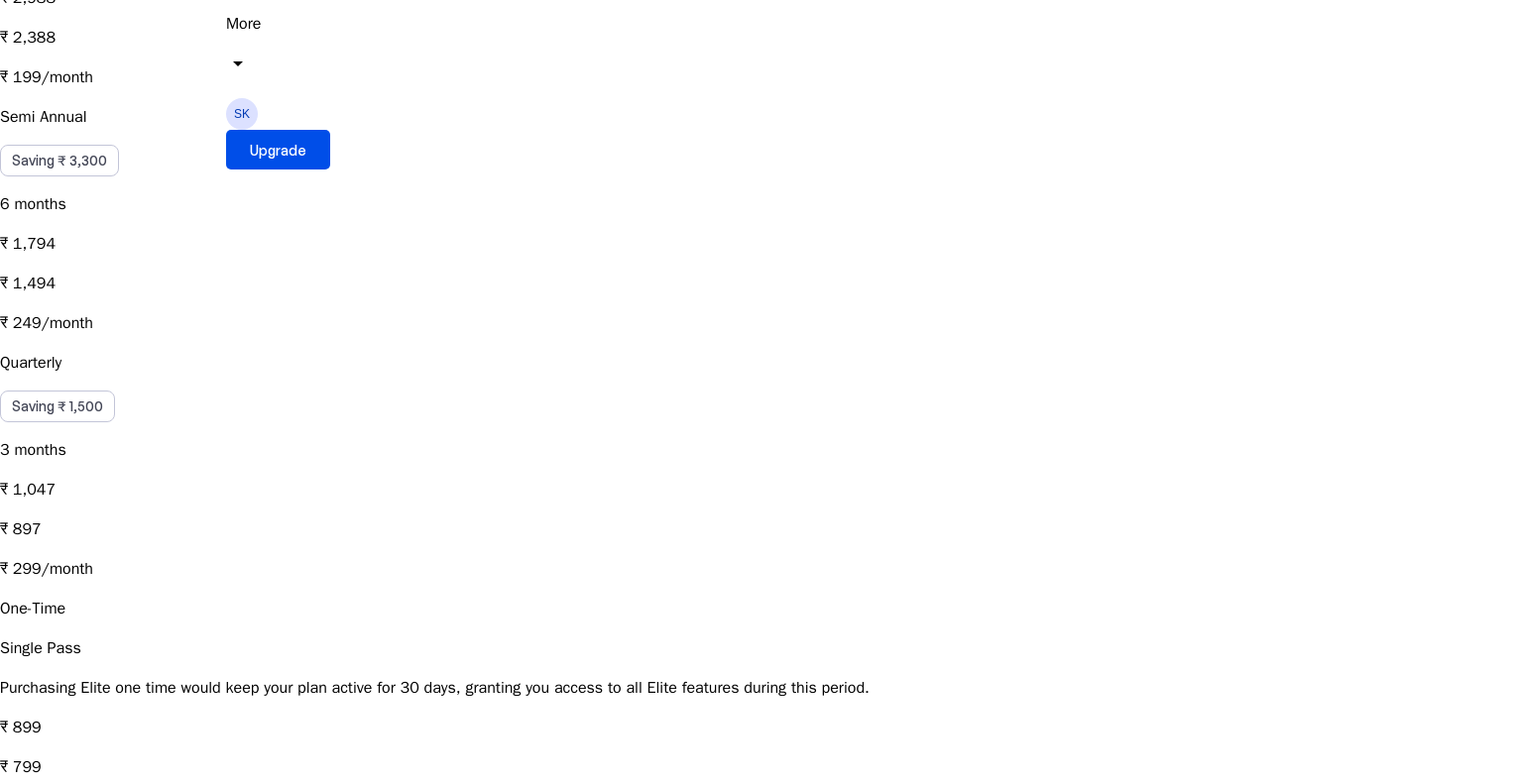 click on "local_activity Apply Coupon chevron_right" at bounding box center (762, 894) 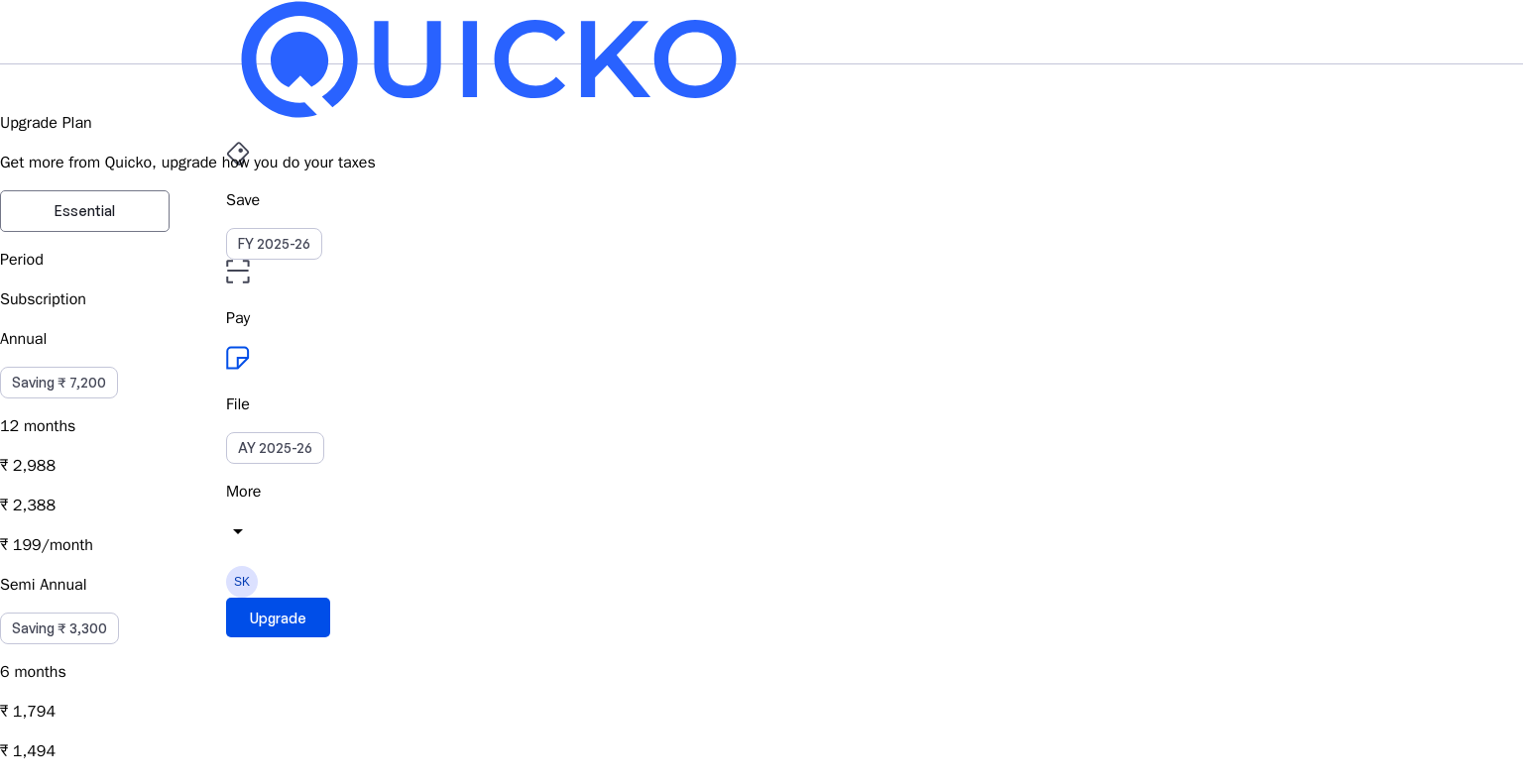click at bounding box center [762, 2410] 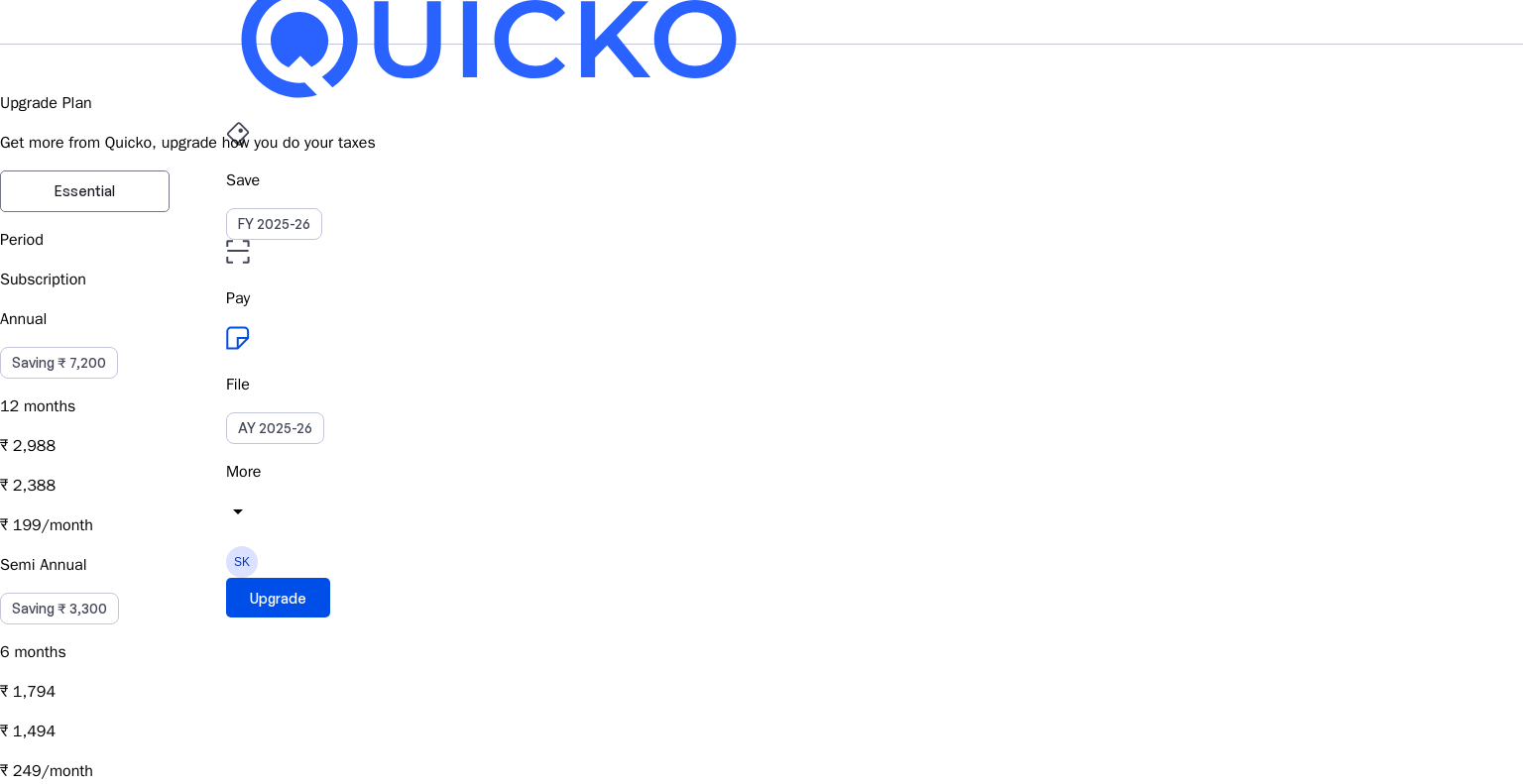 scroll, scrollTop: 0, scrollLeft: 0, axis: both 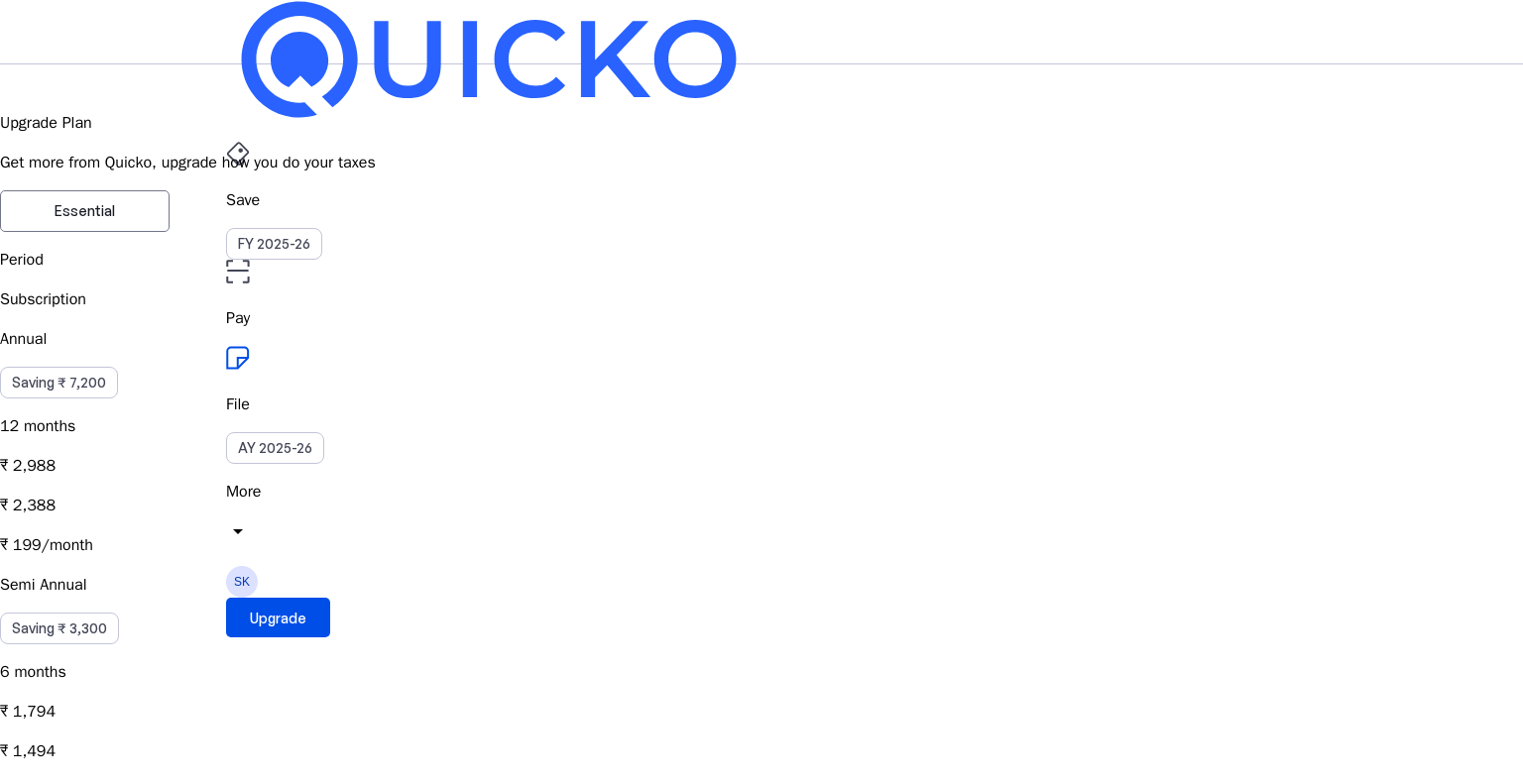 click on "Essential" at bounding box center (84, 211) 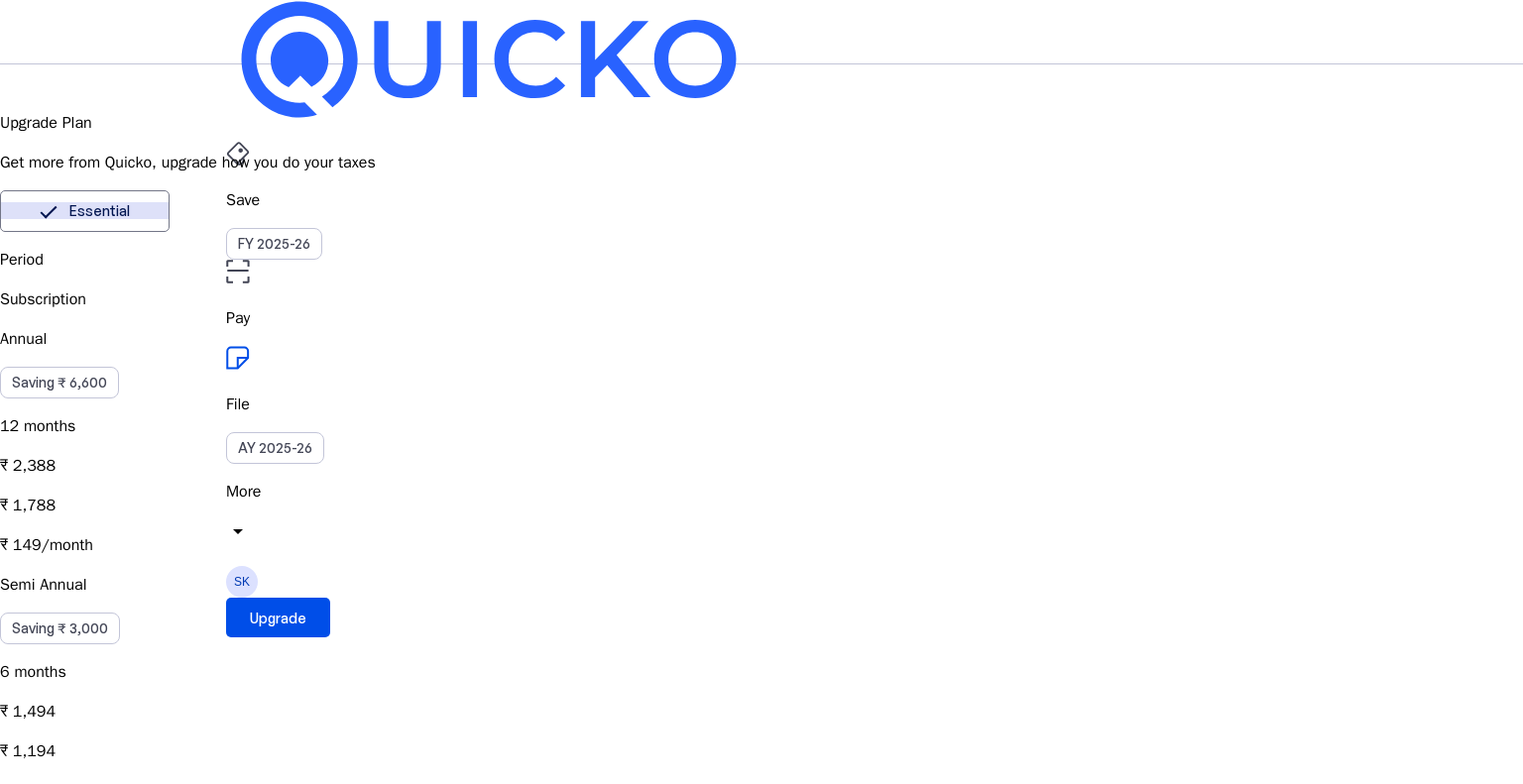 click on "arrow_drop_down" at bounding box center [238, 531] 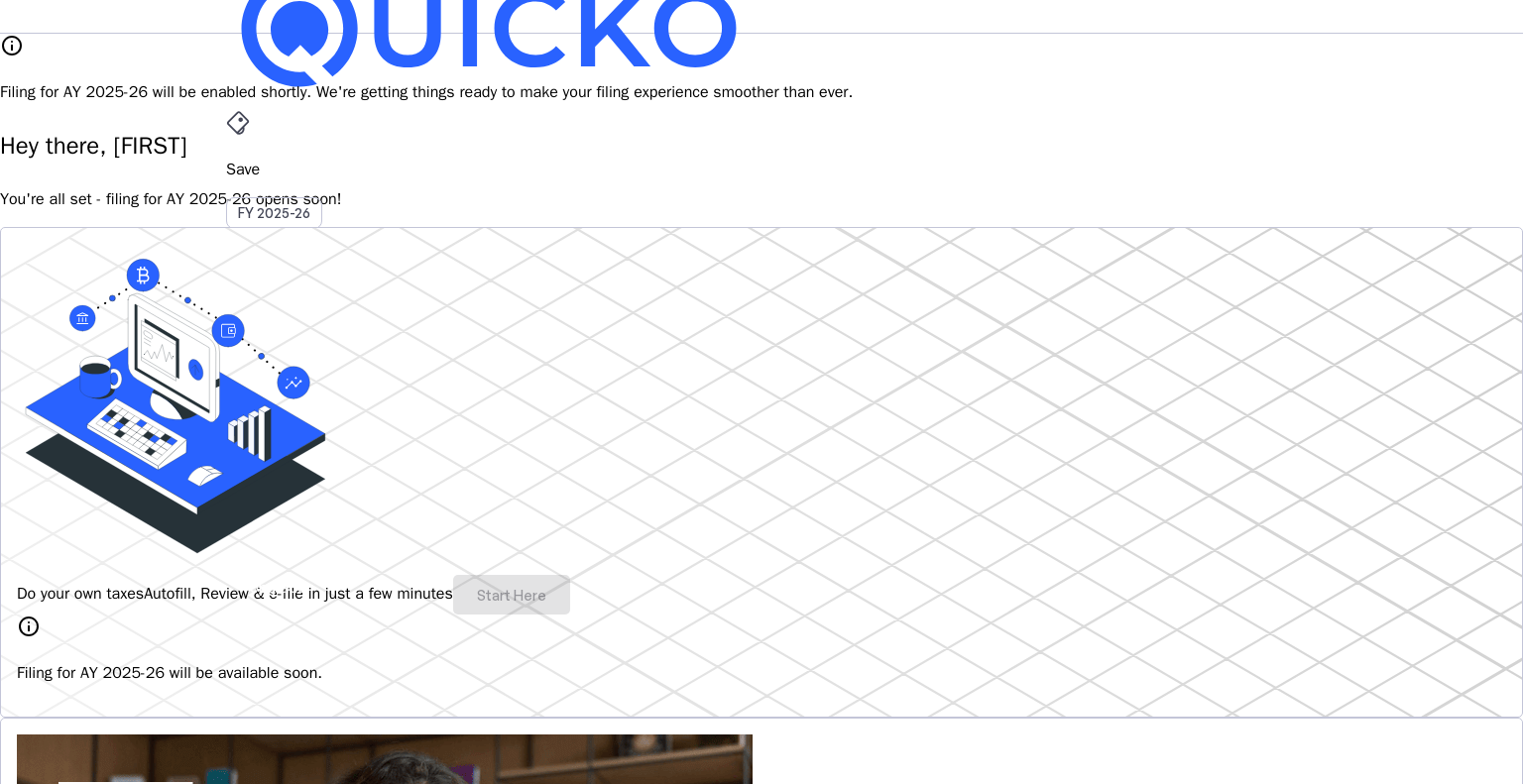 scroll, scrollTop: 0, scrollLeft: 0, axis: both 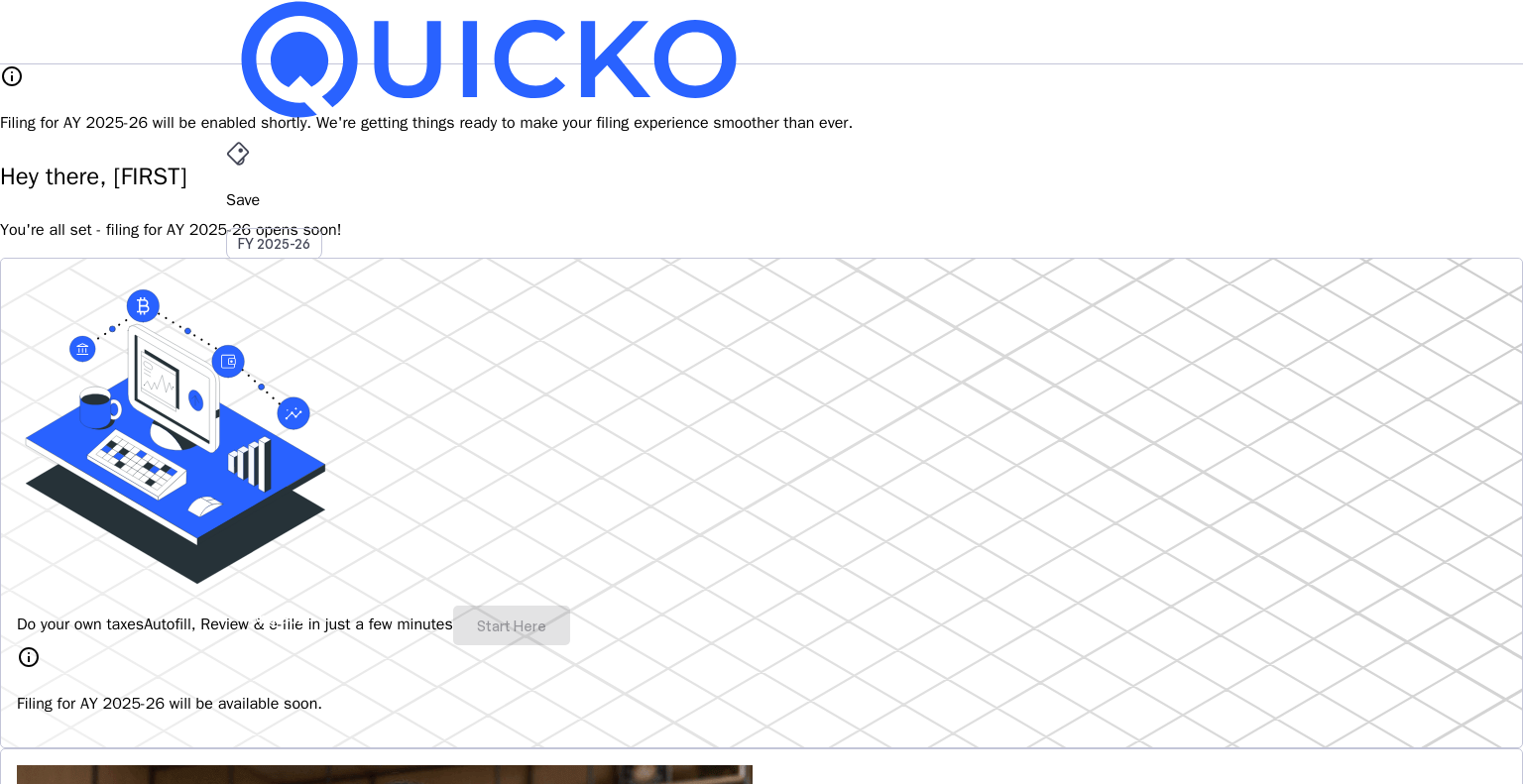 click on "Save" at bounding box center [762, 200] 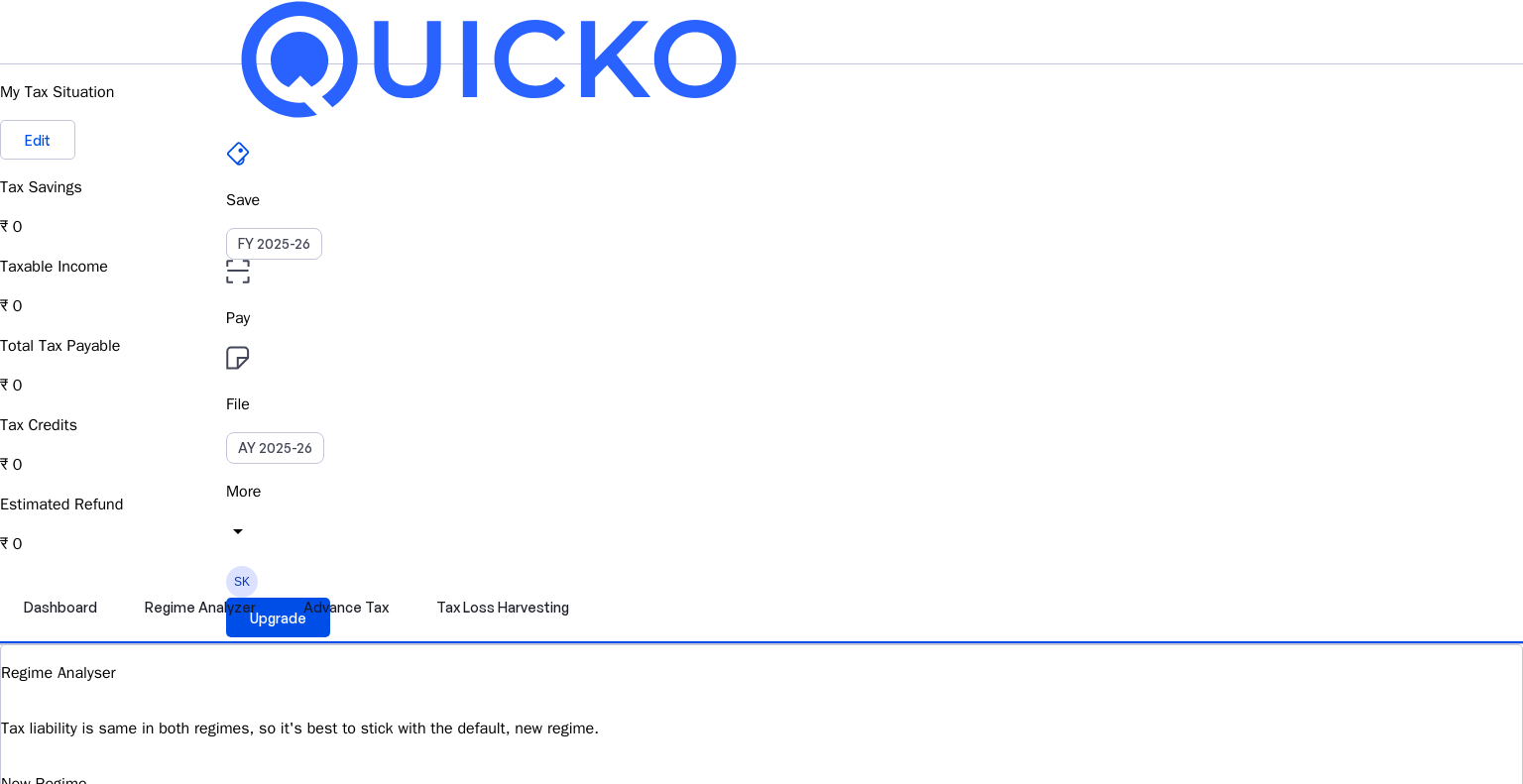 click on "Save FY 2025-26  Pay   File AY 2025-26  More  arrow_drop_down  SK   Upgrade" at bounding box center (762, 32) 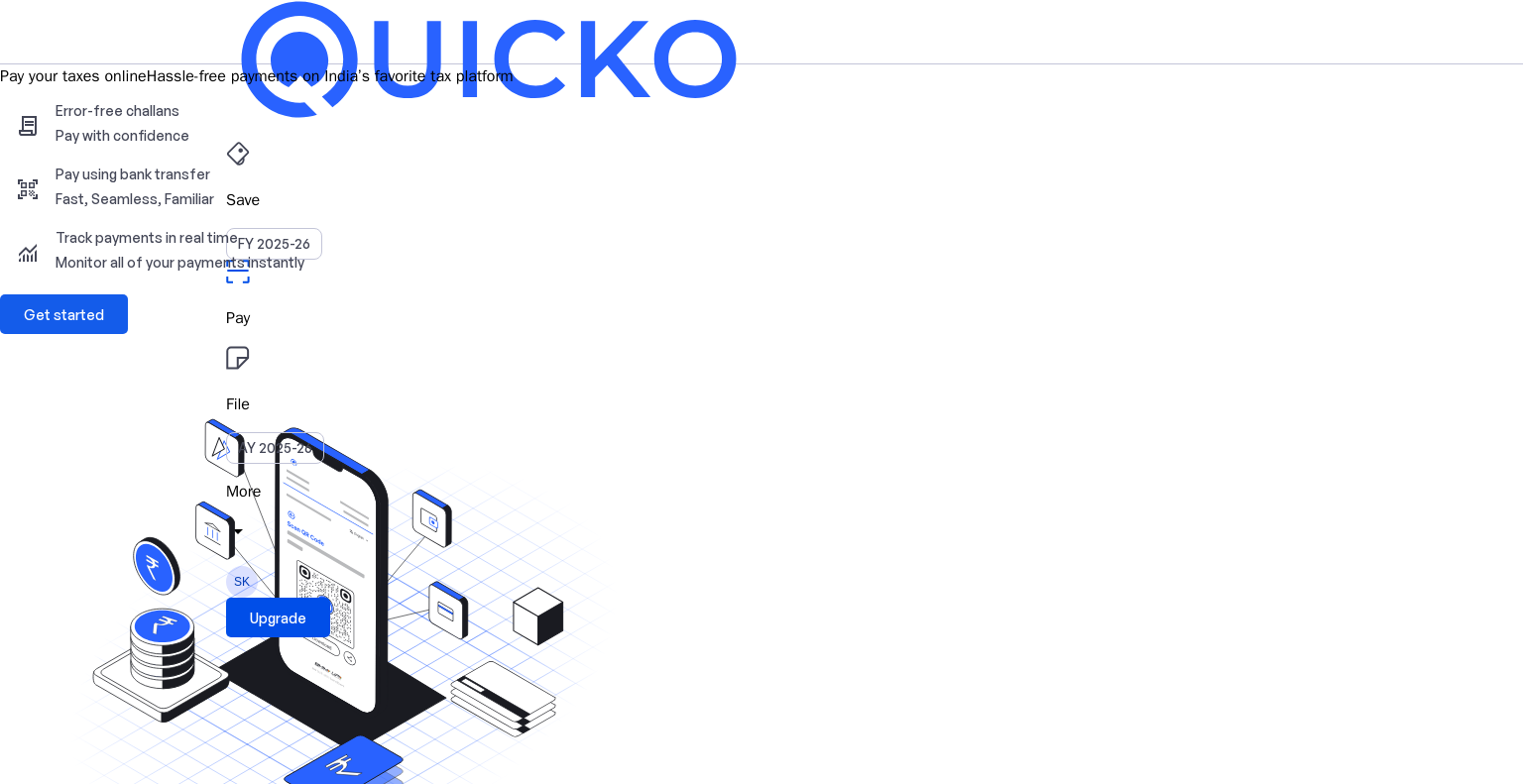 click on "Get started" at bounding box center [63, 314] 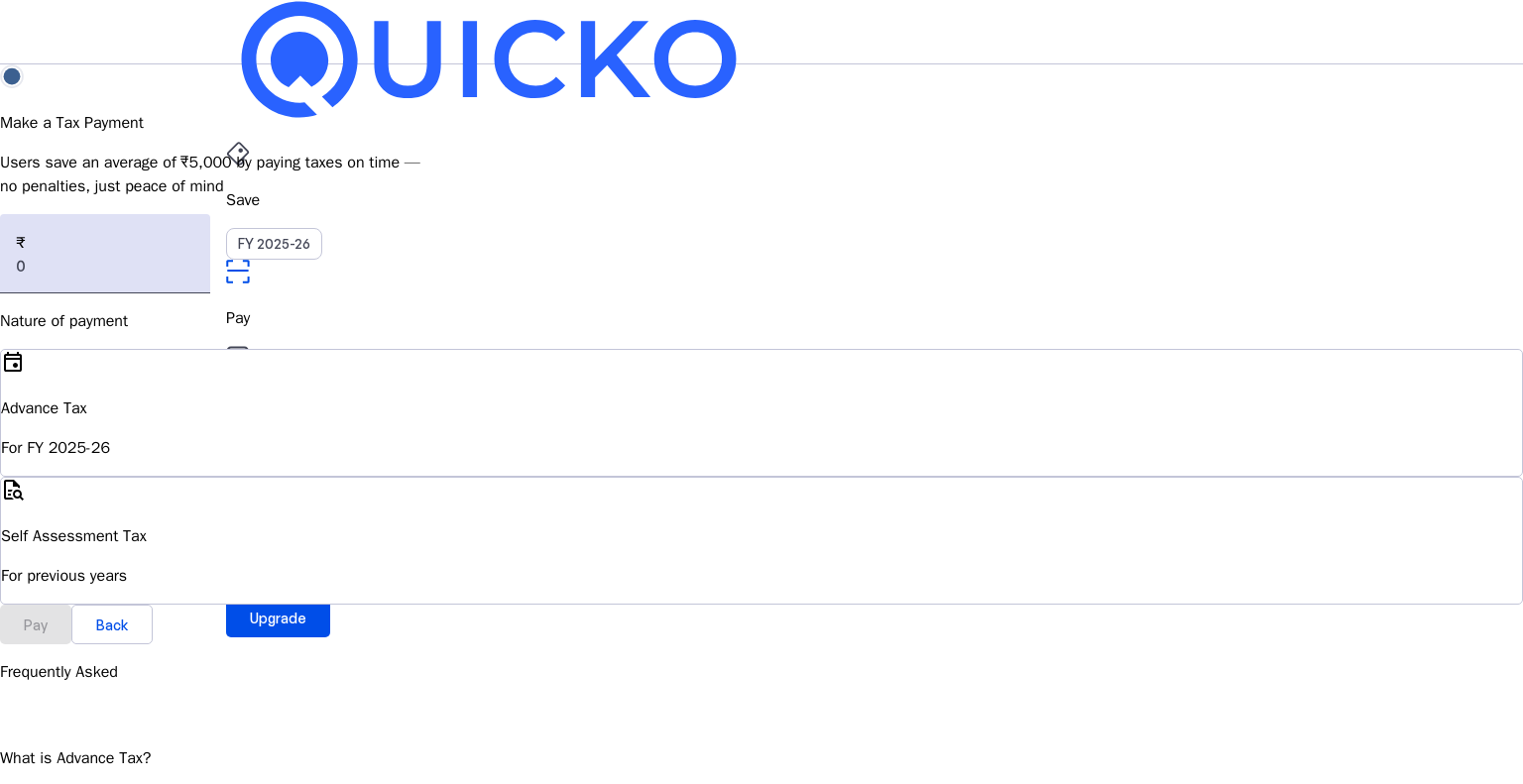 click on "For previous years" at bounding box center (762, 448) 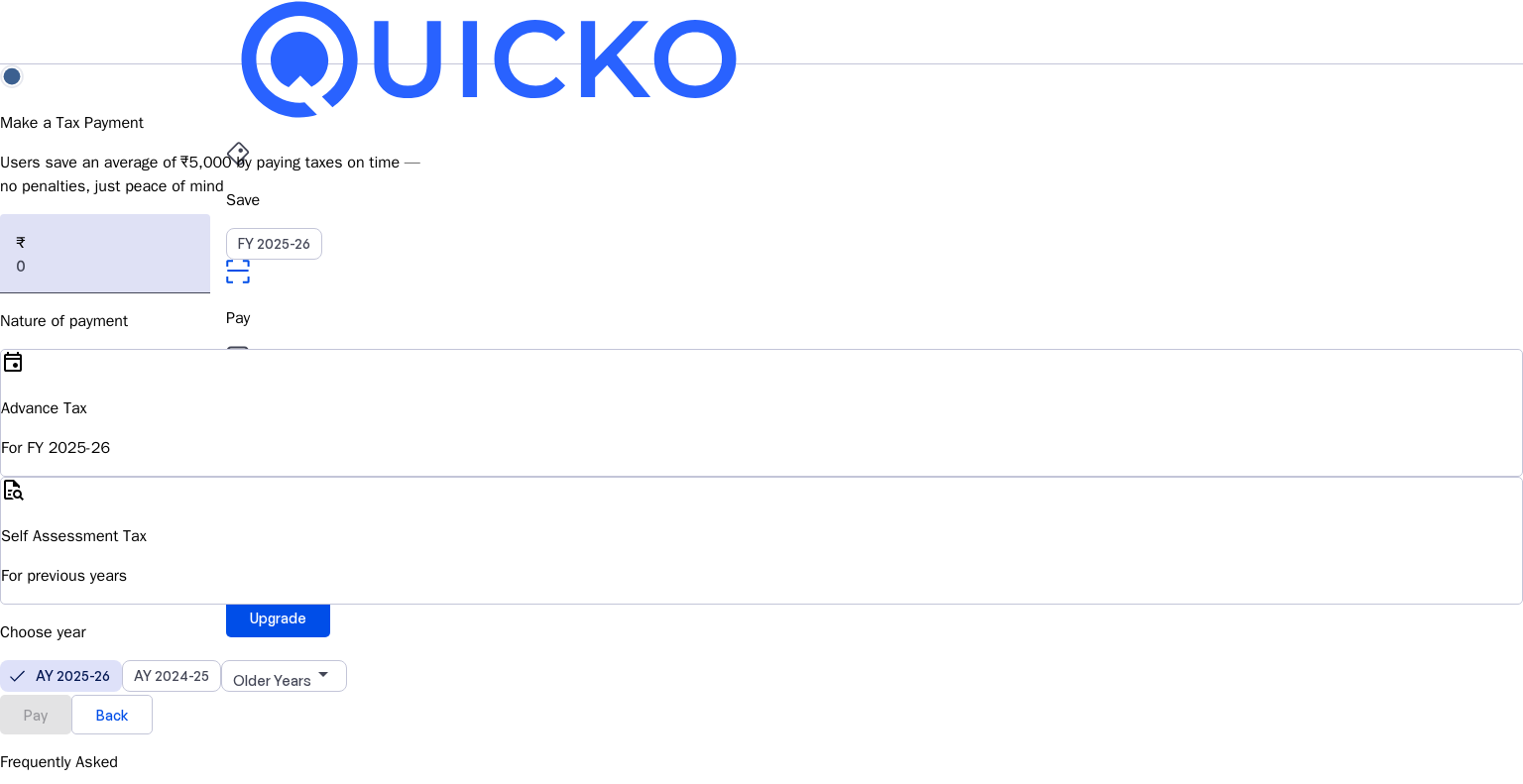 click on "AY 2025-26" at bounding box center [275, 448] 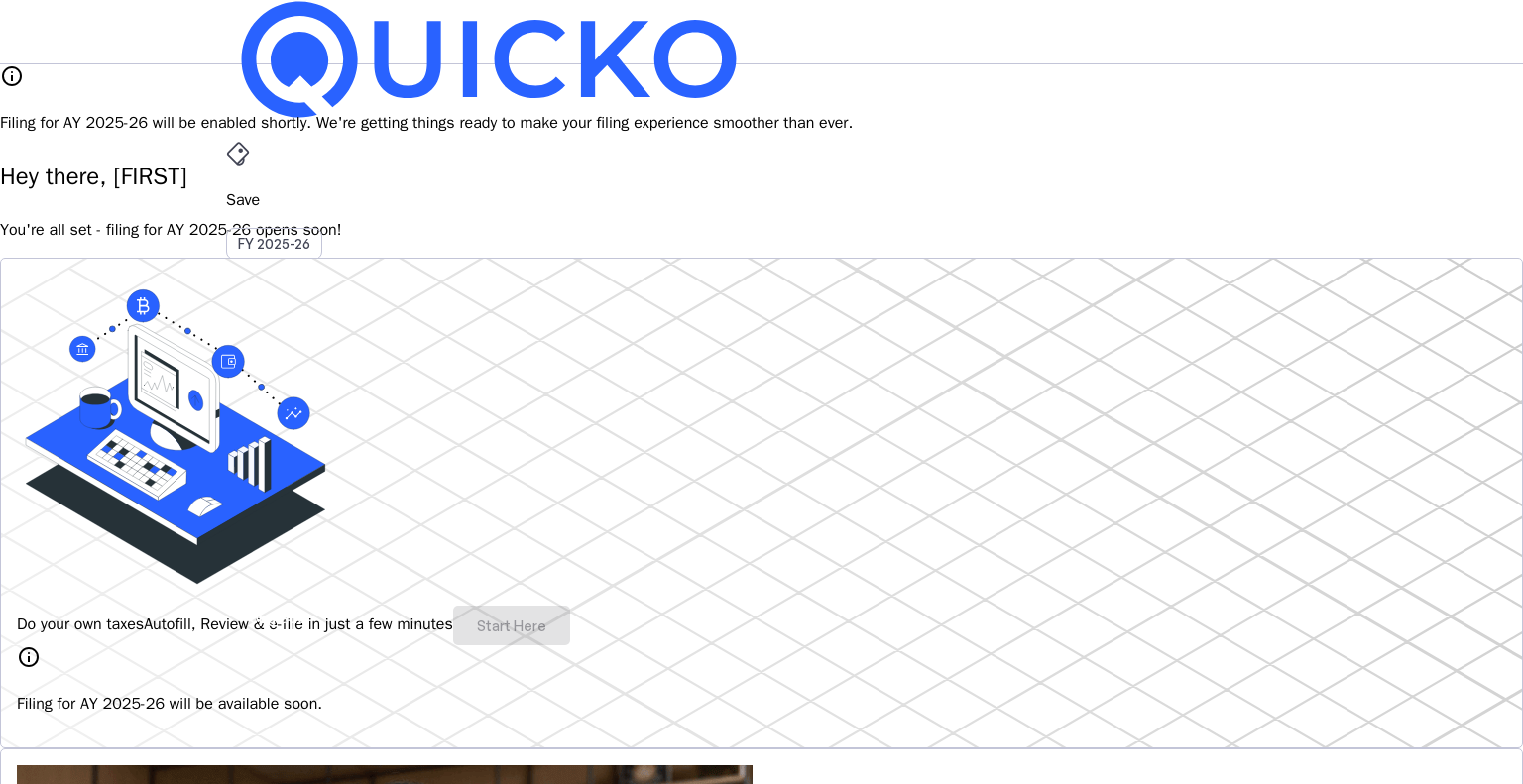 click on "AY 2025-26" at bounding box center [275, 448] 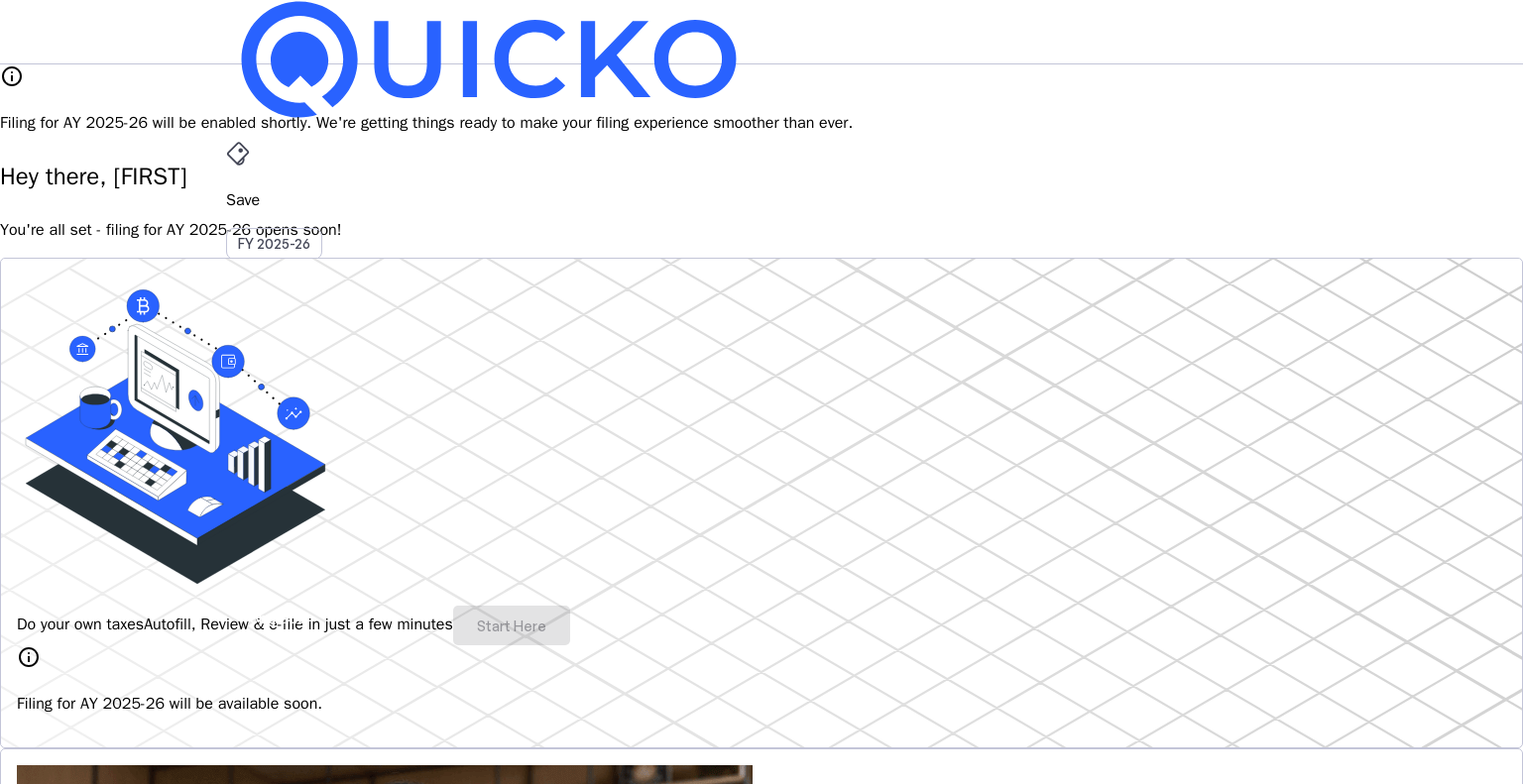 click on "AY 2025-26" at bounding box center [275, 448] 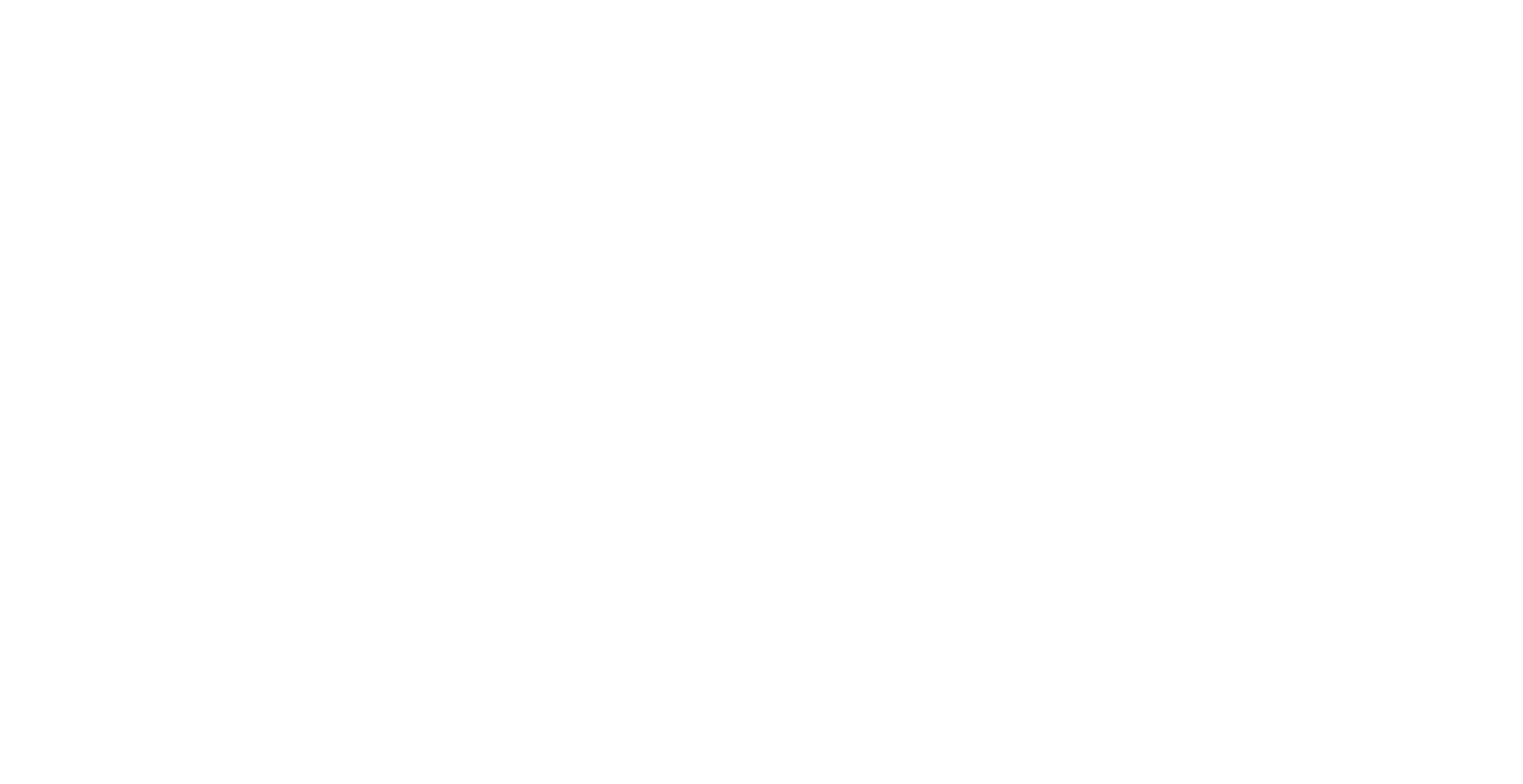 scroll, scrollTop: 0, scrollLeft: 0, axis: both 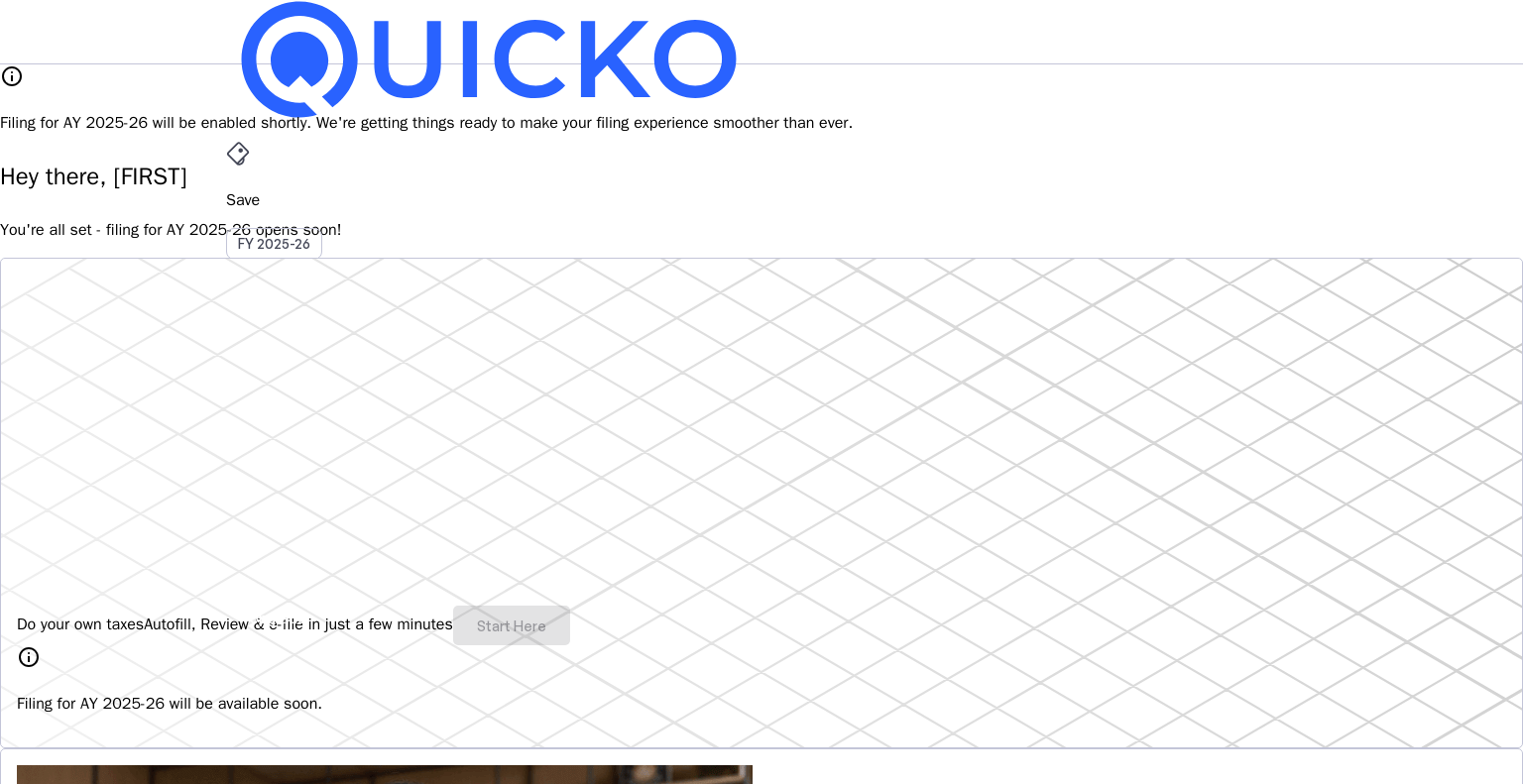 click on "Do your own taxes   Autofill, Review & e-file in just a few minutes   Start Here" at bounding box center (762, 625) 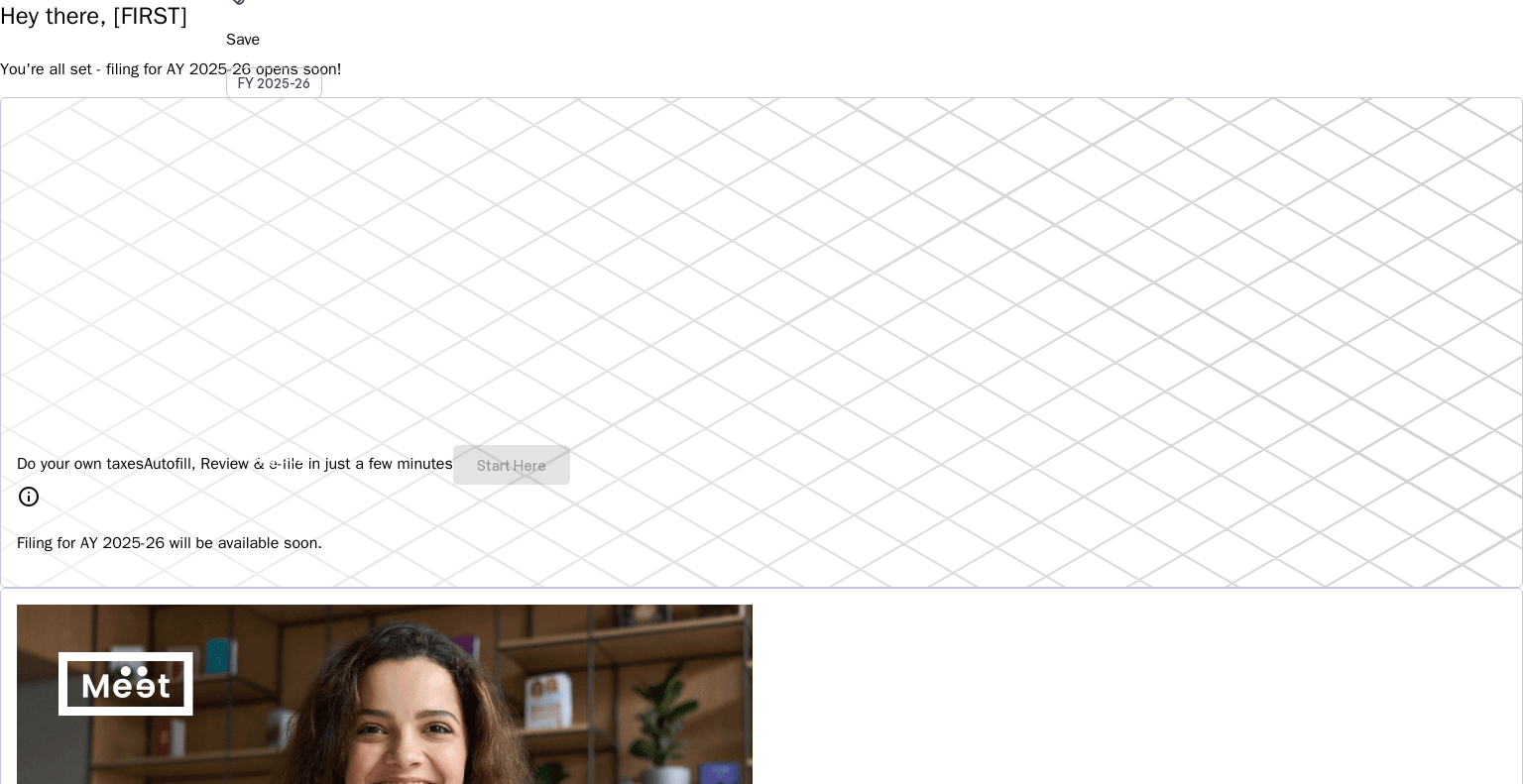 scroll, scrollTop: 0, scrollLeft: 0, axis: both 